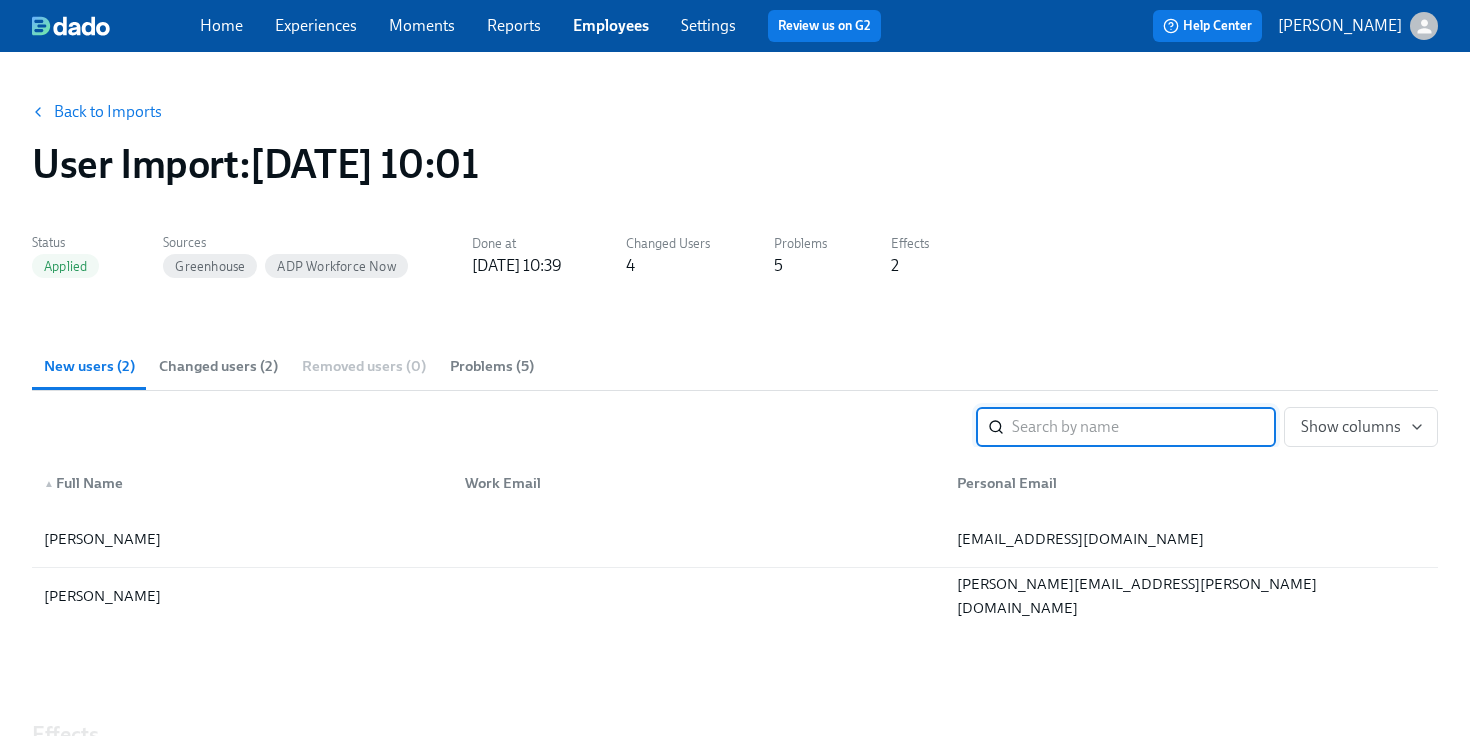 scroll, scrollTop: 0, scrollLeft: 0, axis: both 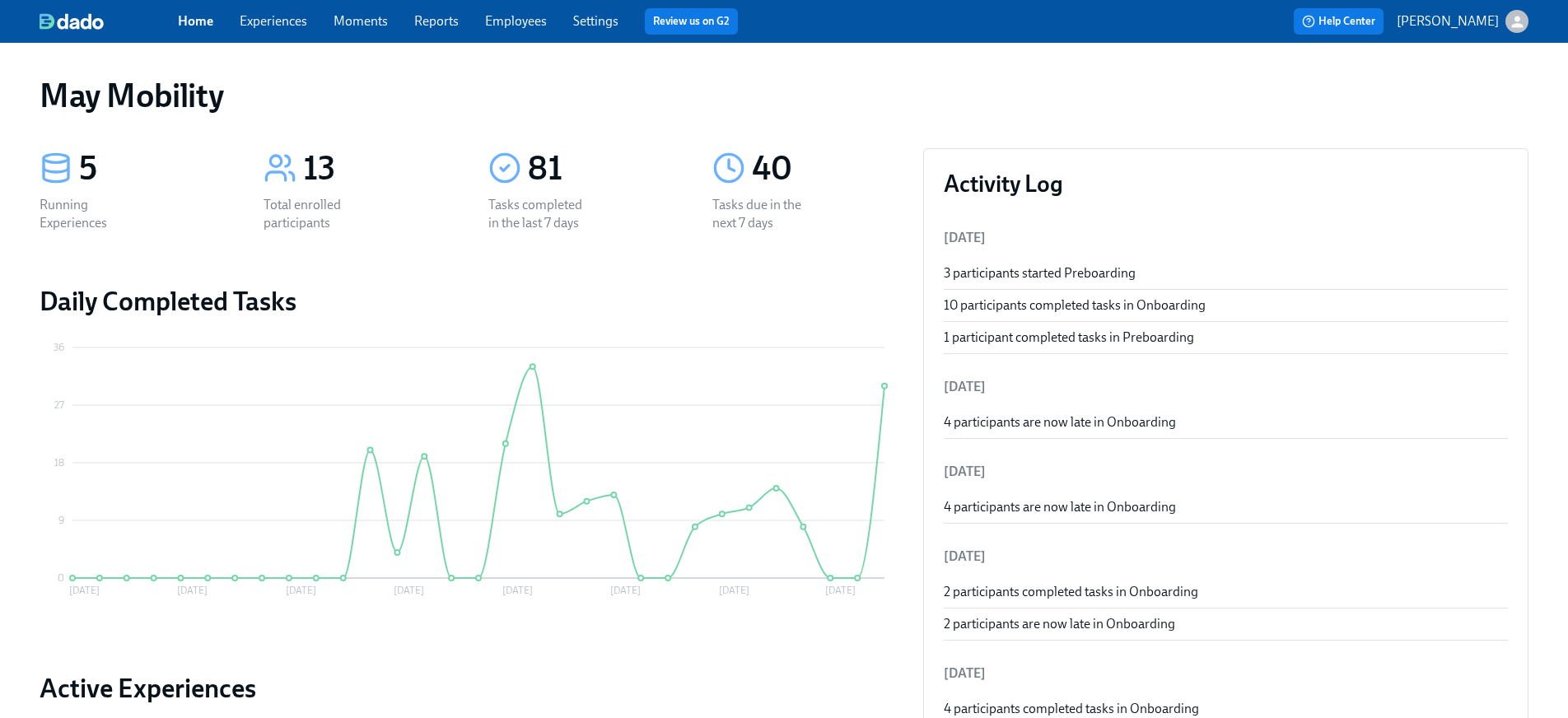 click on "Employees" at bounding box center (516, 21) 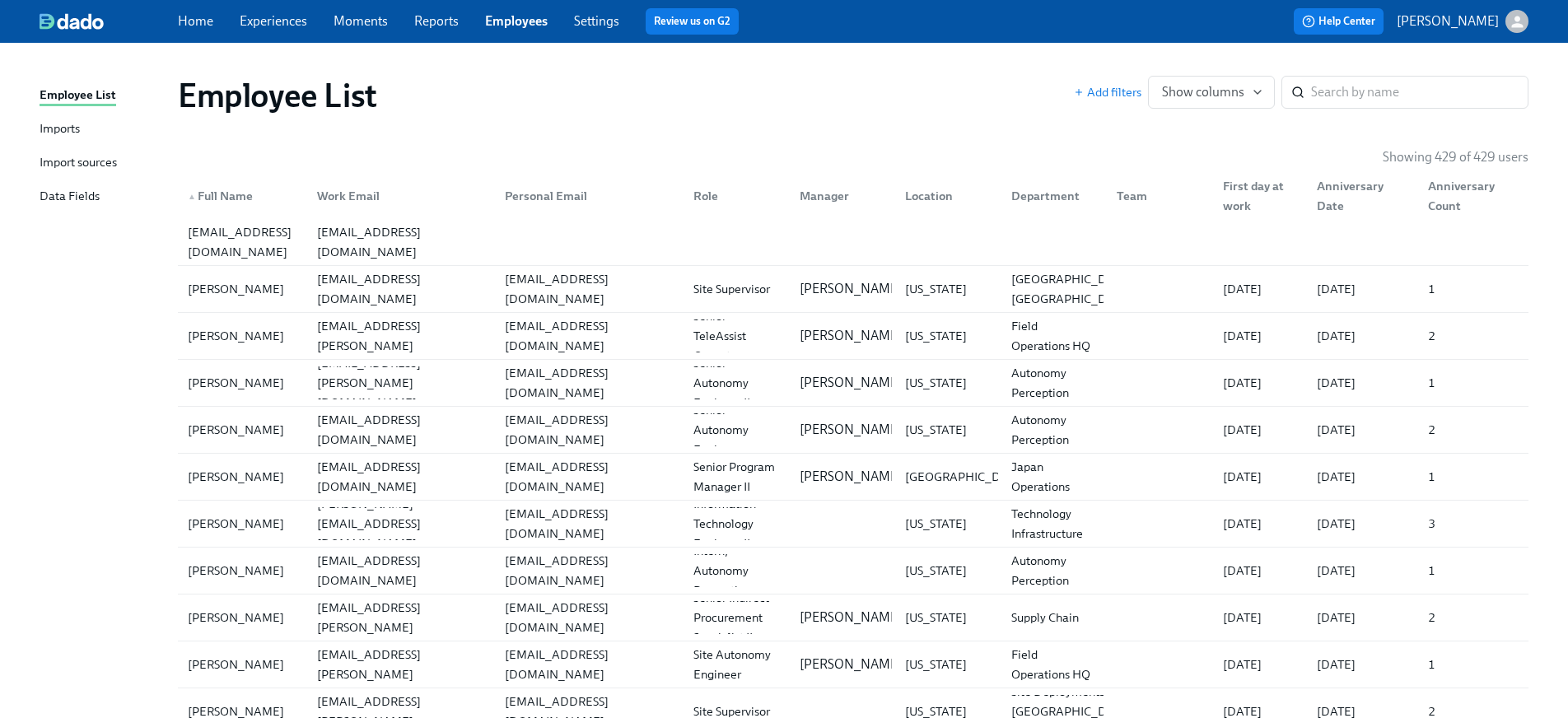 click on "Imports" at bounding box center (59, 129) 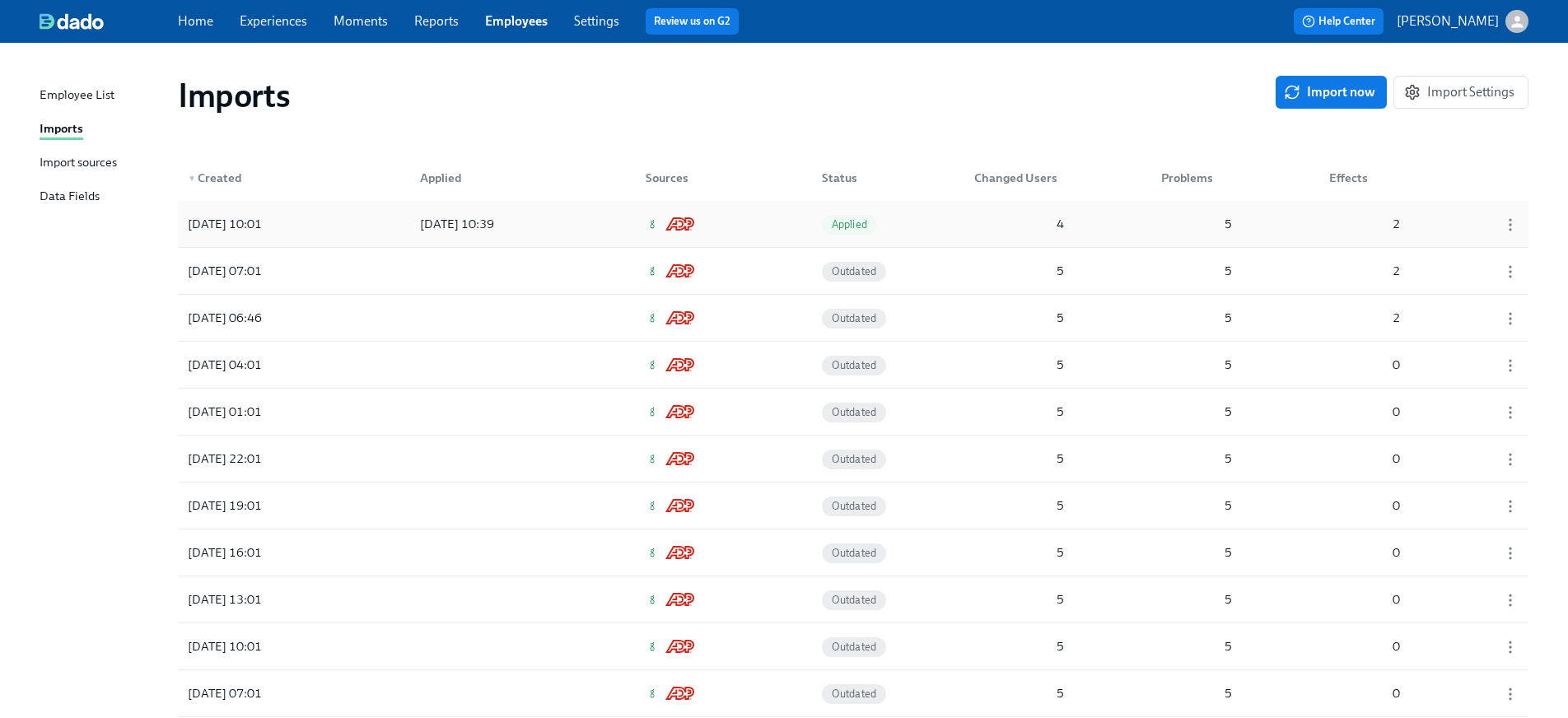 click on "[DATE] 10:01" at bounding box center (255, 224) 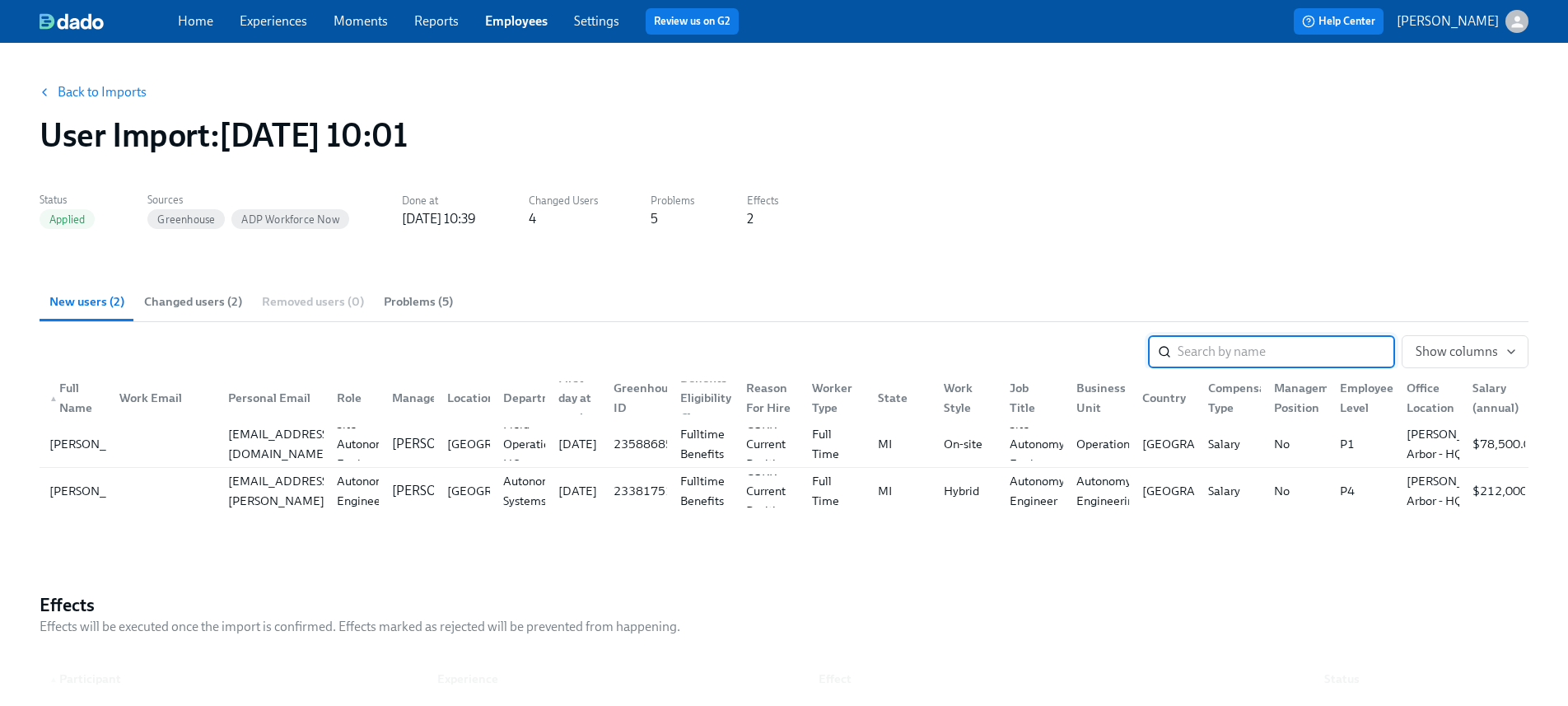 click on "Changed users (2)" at bounding box center [193, 302] 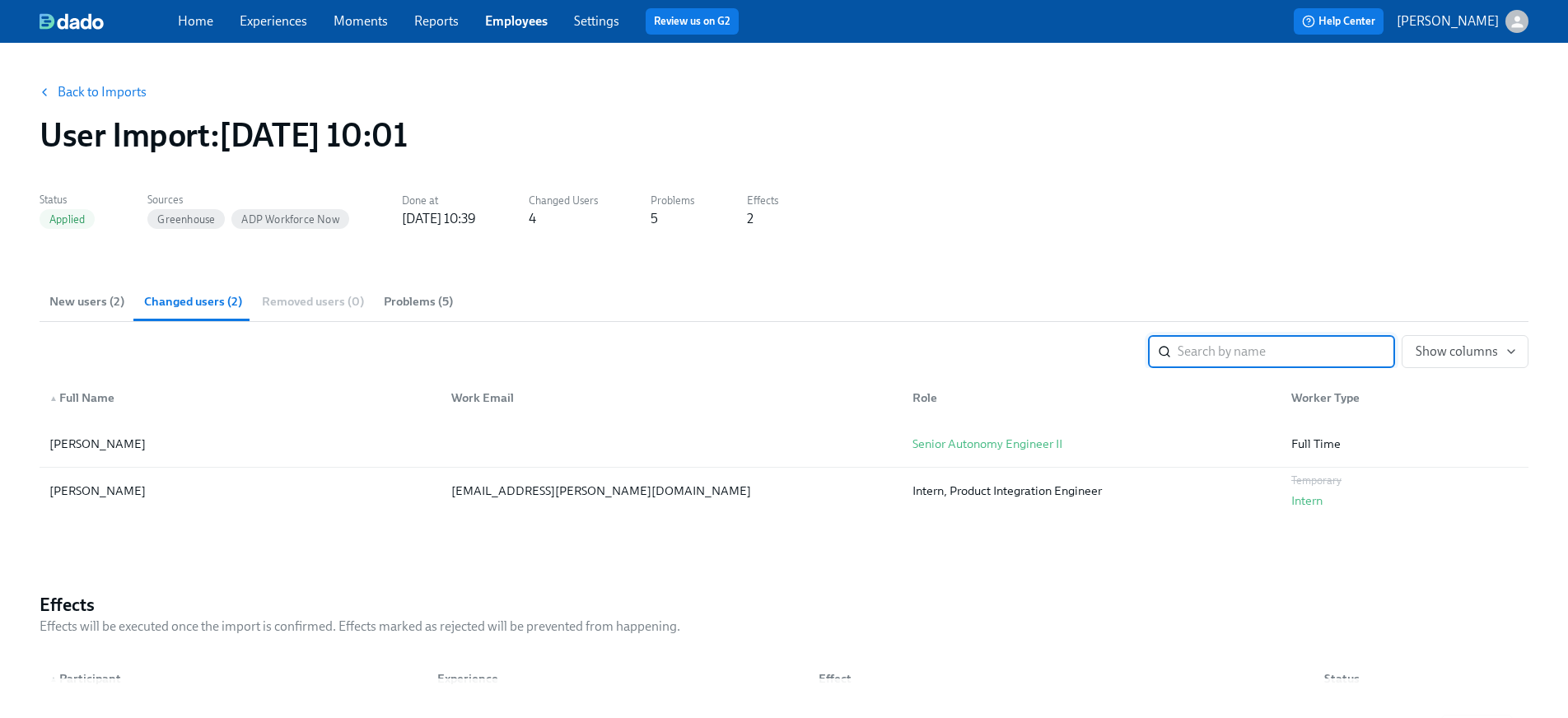 click on "Problems (5)" at bounding box center (418, 301) 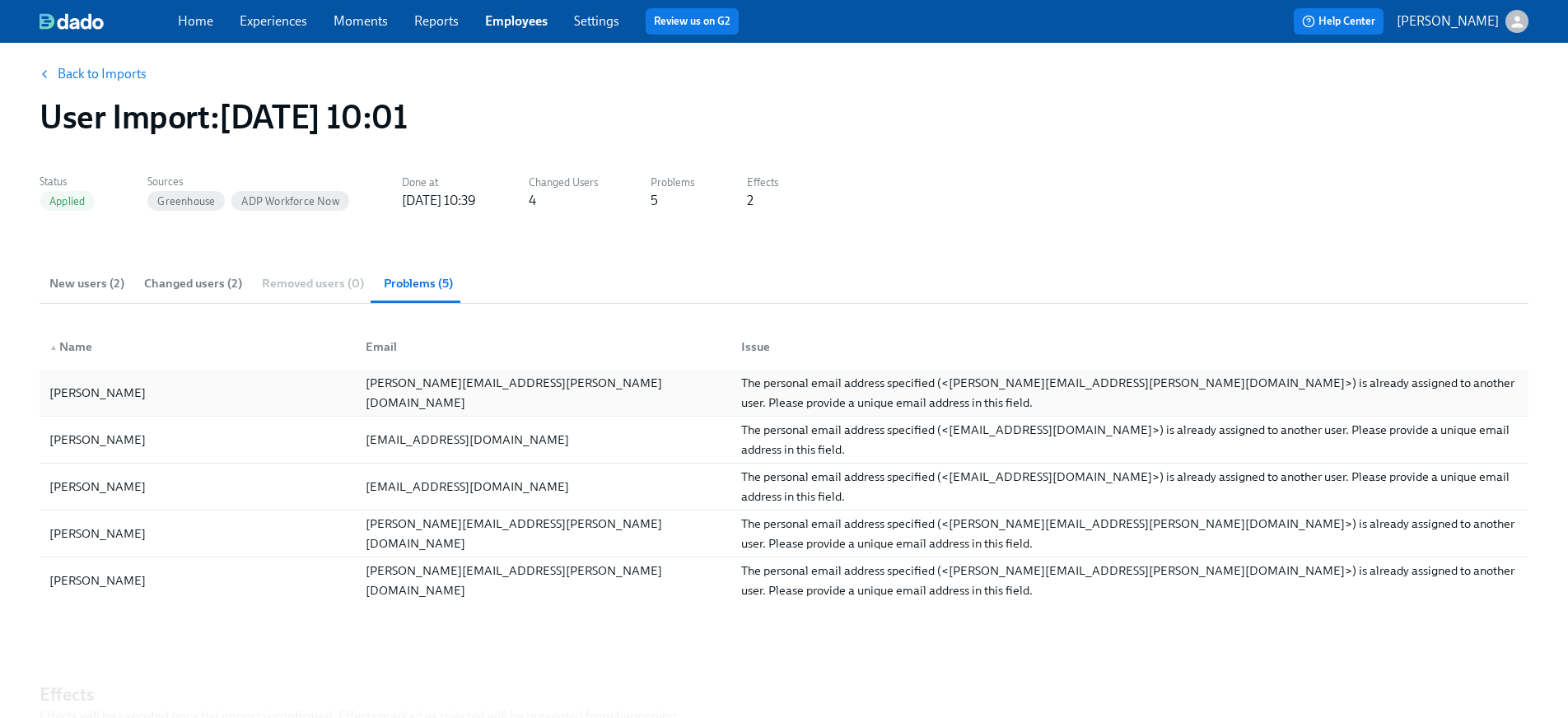 scroll, scrollTop: 19, scrollLeft: 0, axis: vertical 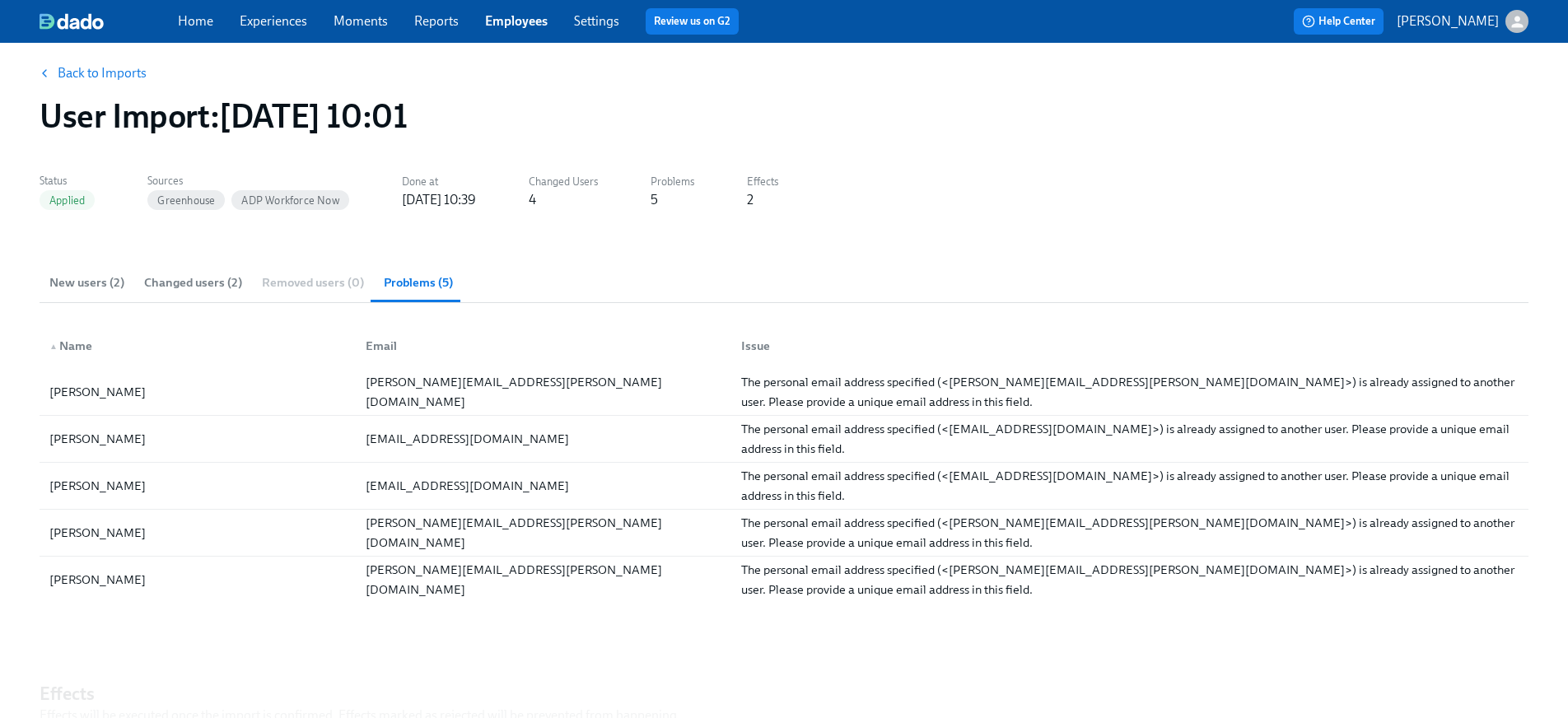 click on "Back to Imports" at bounding box center (94, 73) 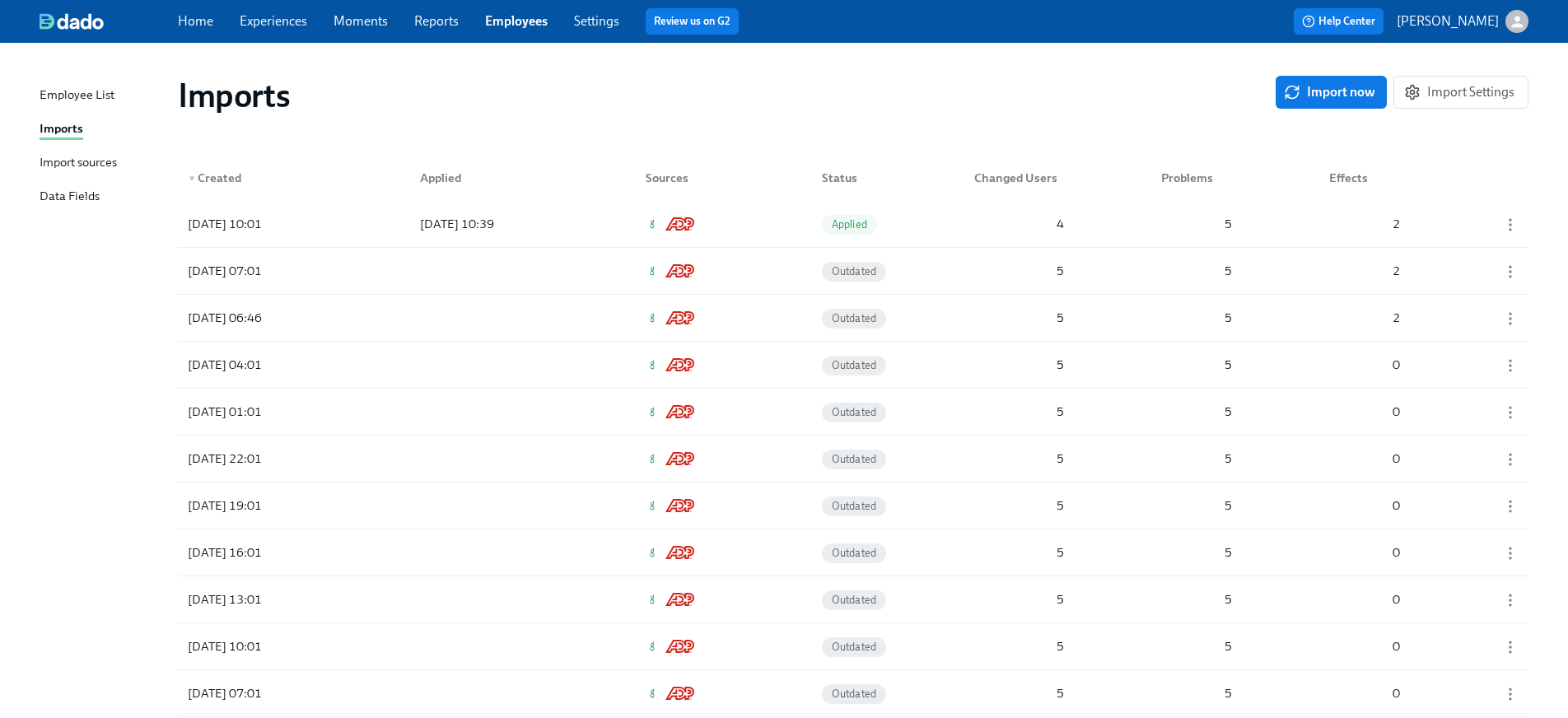 click on "Employee List" at bounding box center (77, 96) 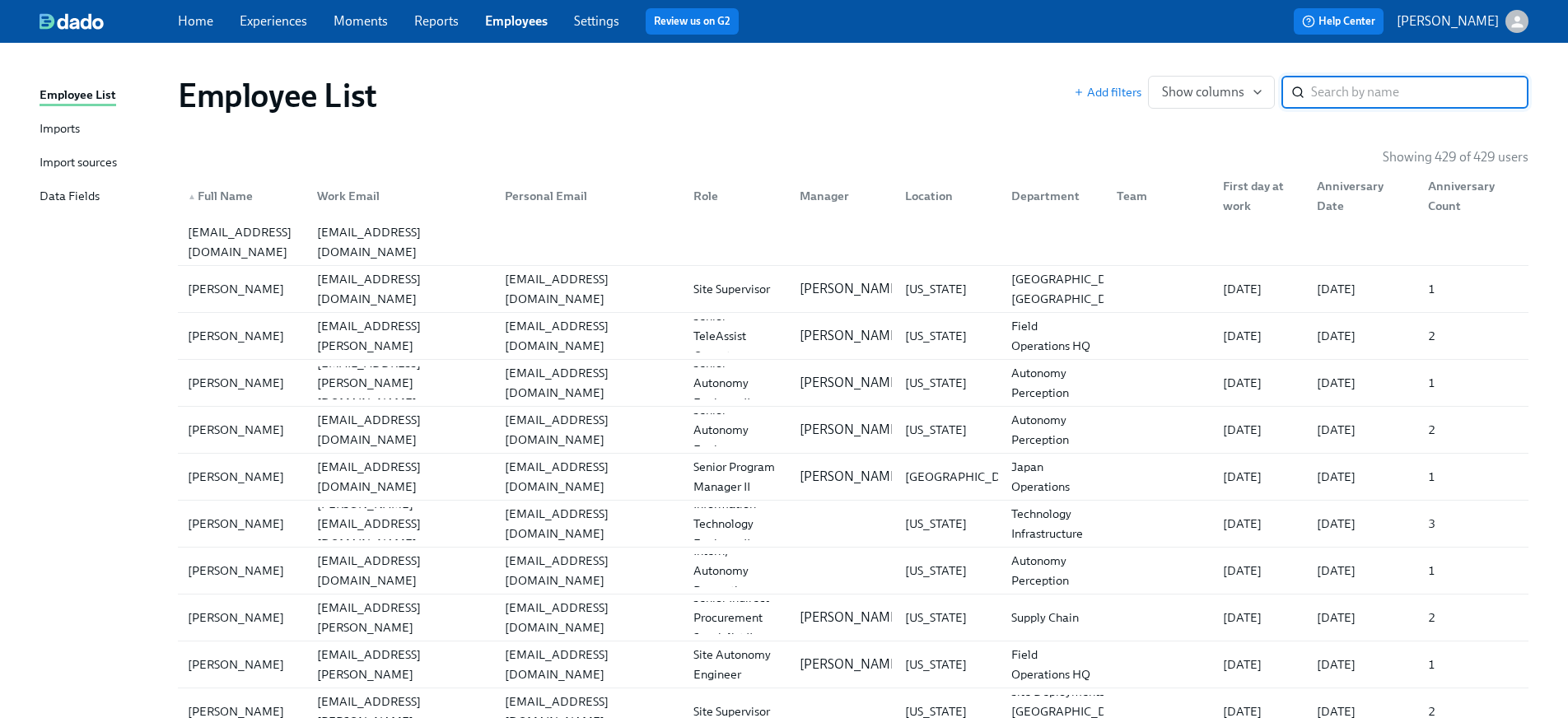 click at bounding box center (1420, 92) 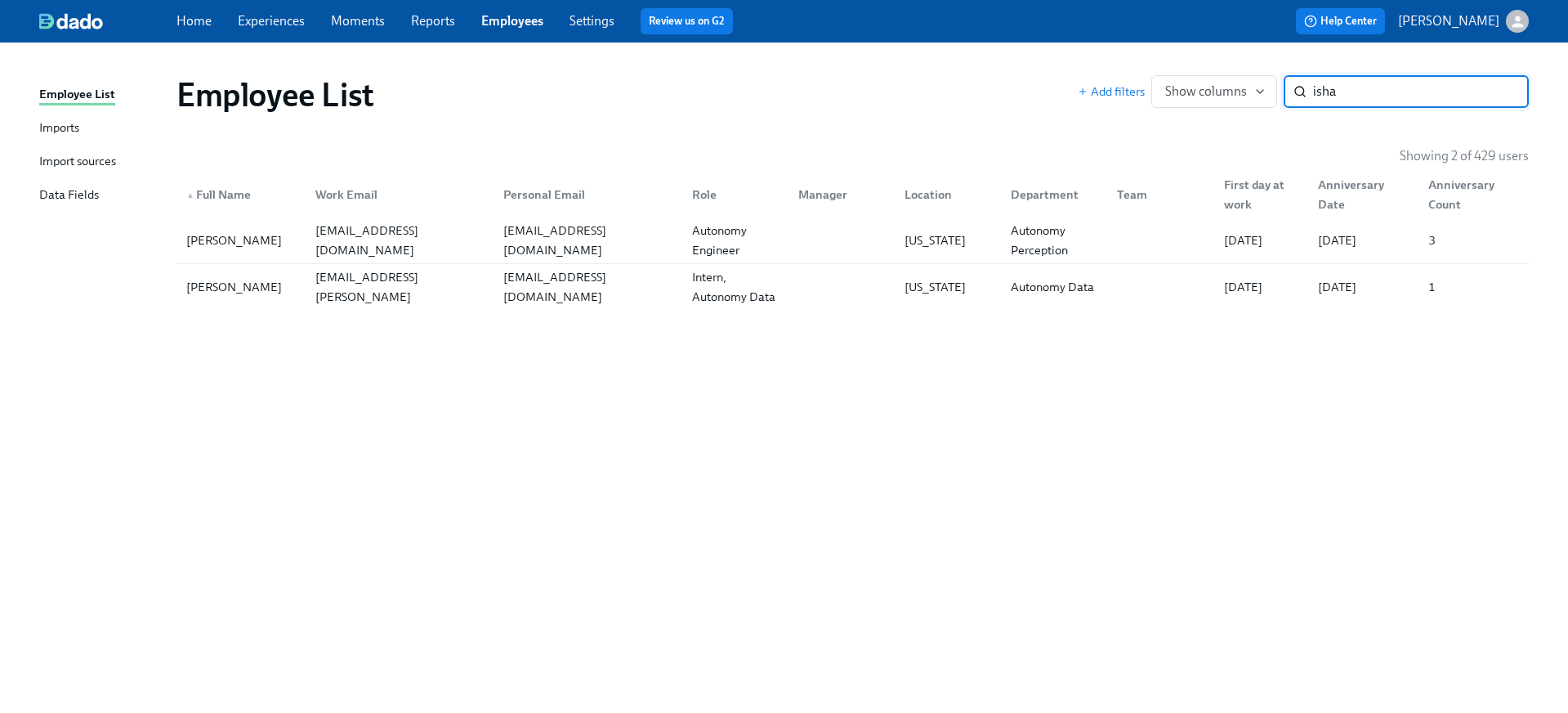 type on "isha" 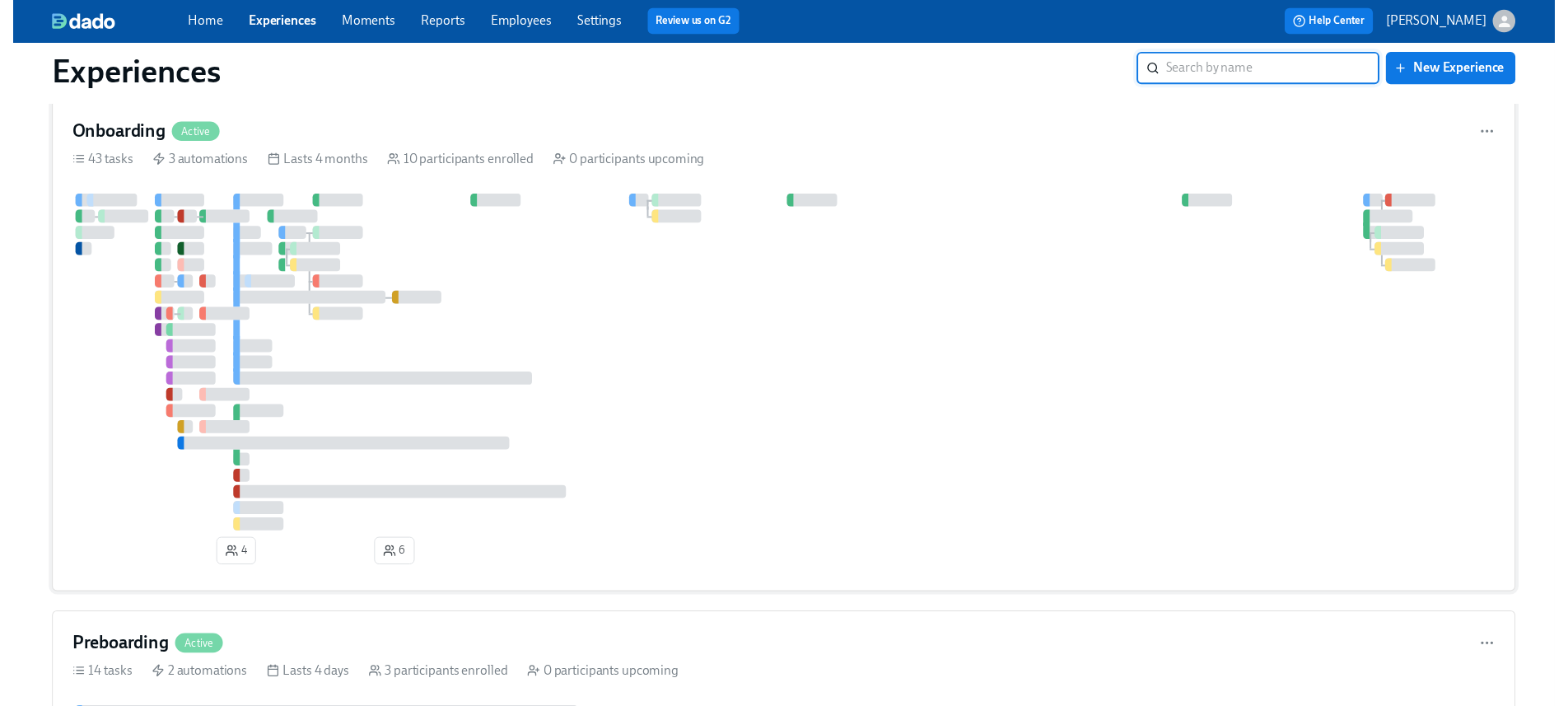 scroll, scrollTop: 0, scrollLeft: 0, axis: both 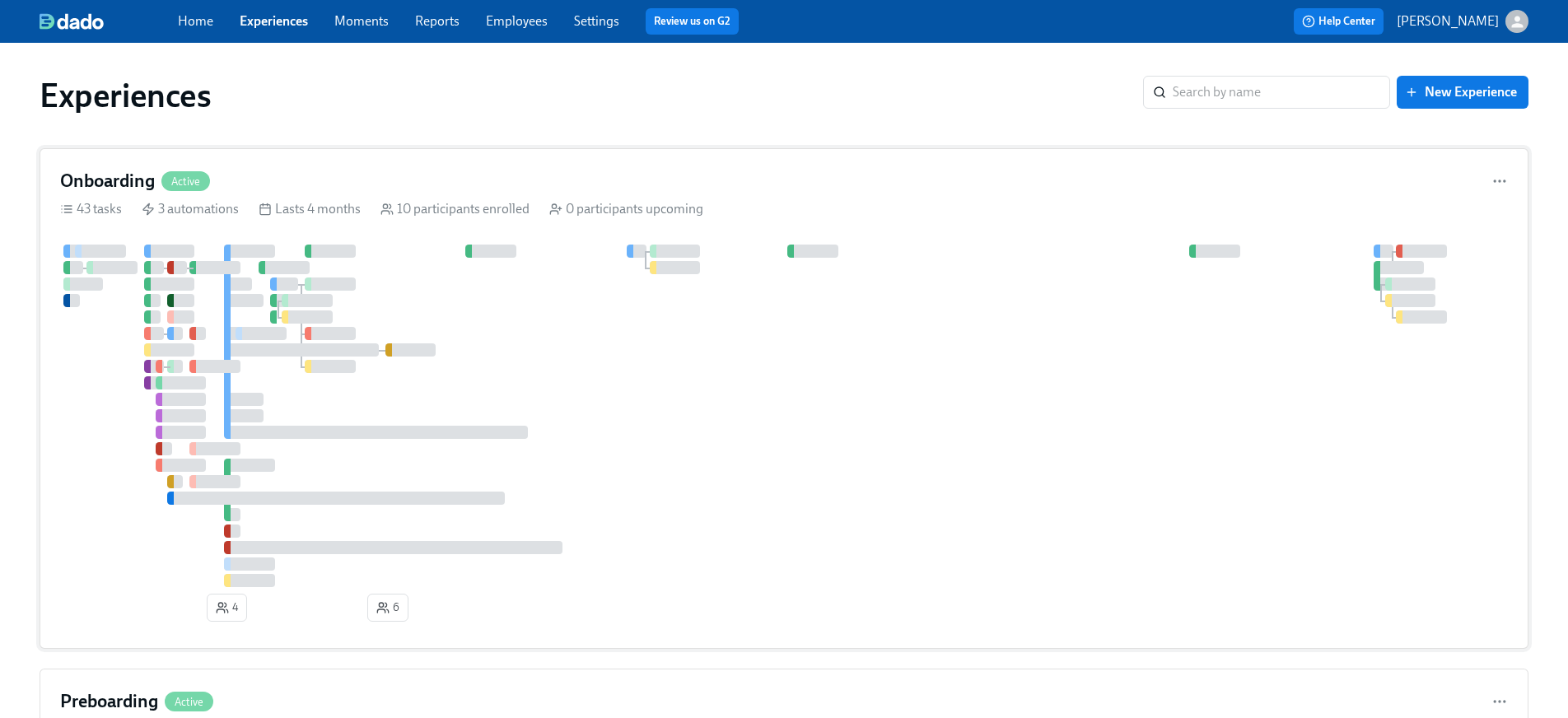 click at bounding box center [784, 416] 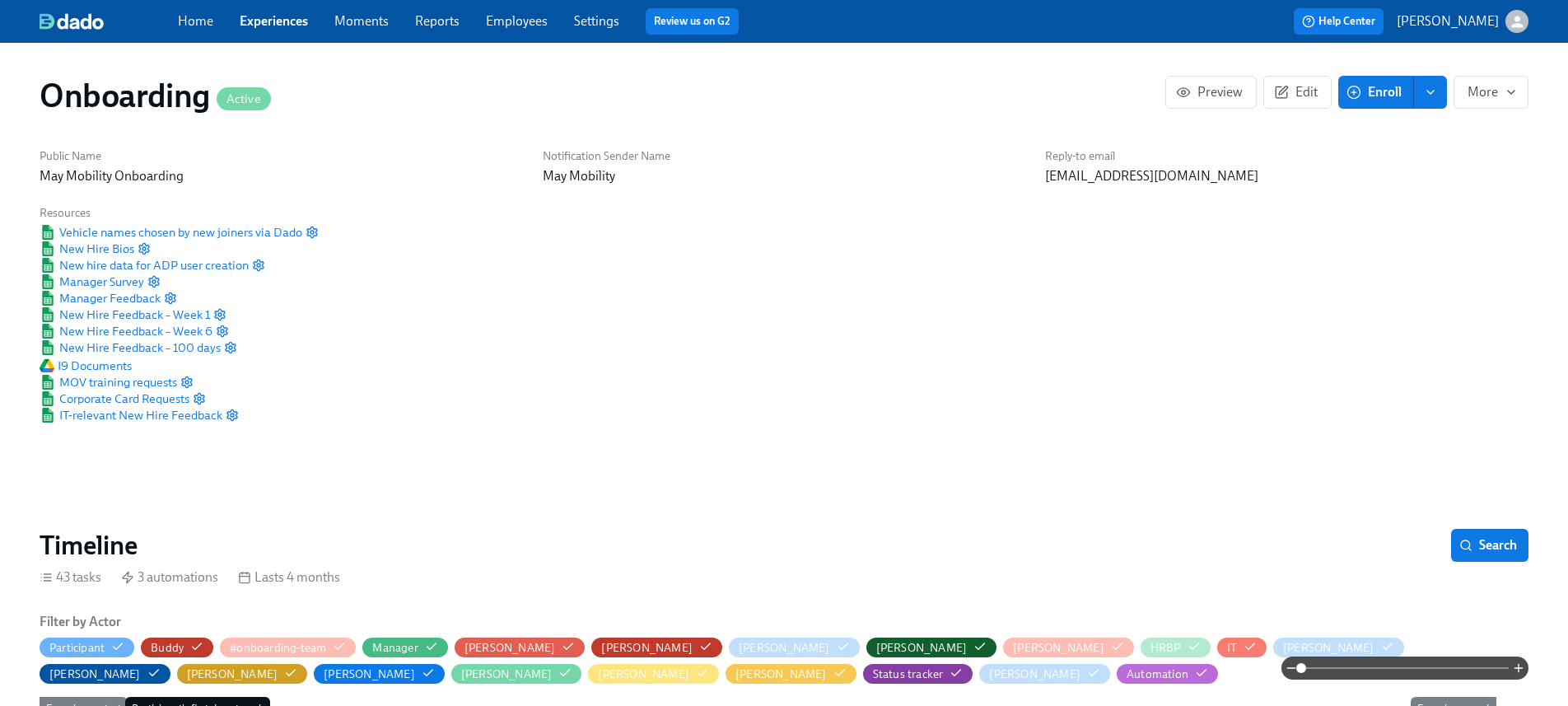 scroll, scrollTop: 0, scrollLeft: 3610, axis: horizontal 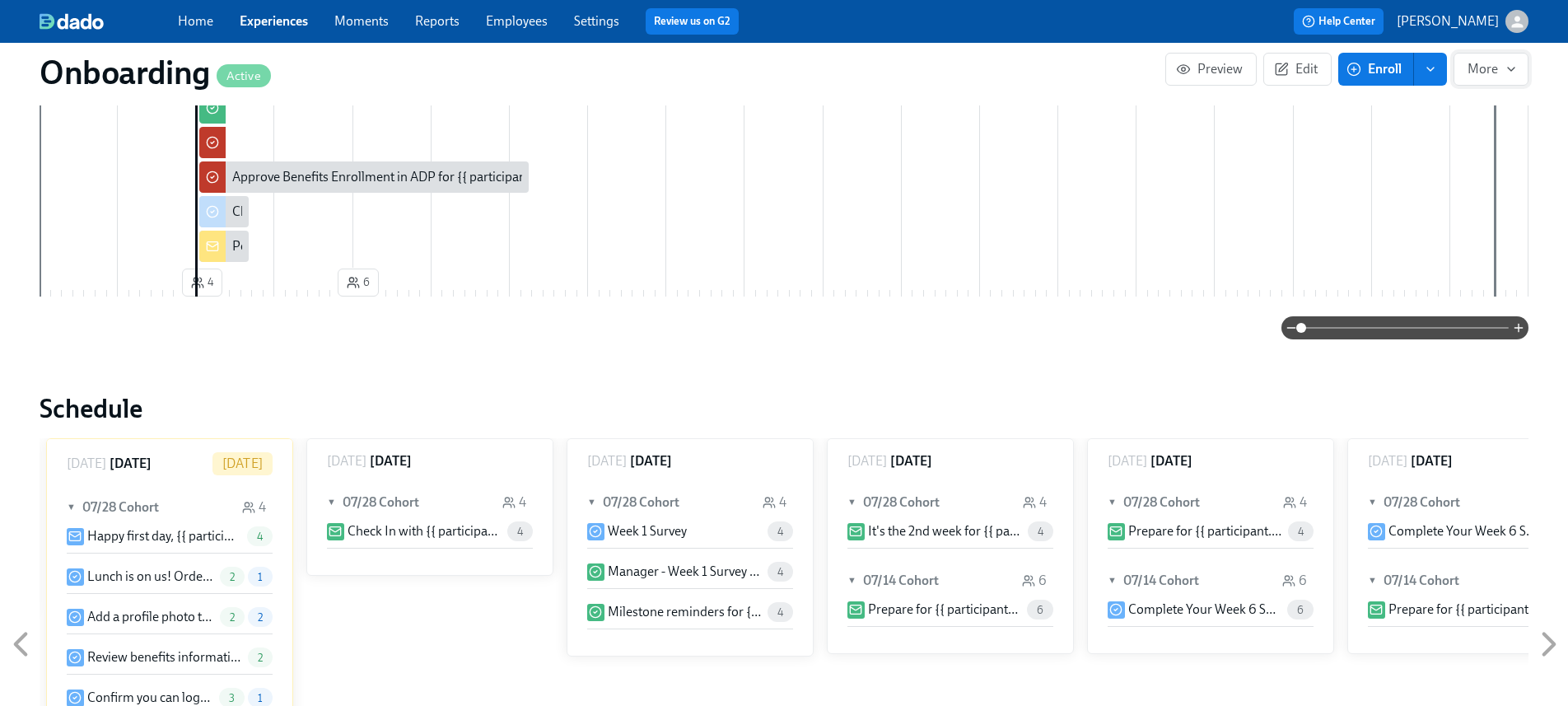 click on "More" at bounding box center (1491, 69) 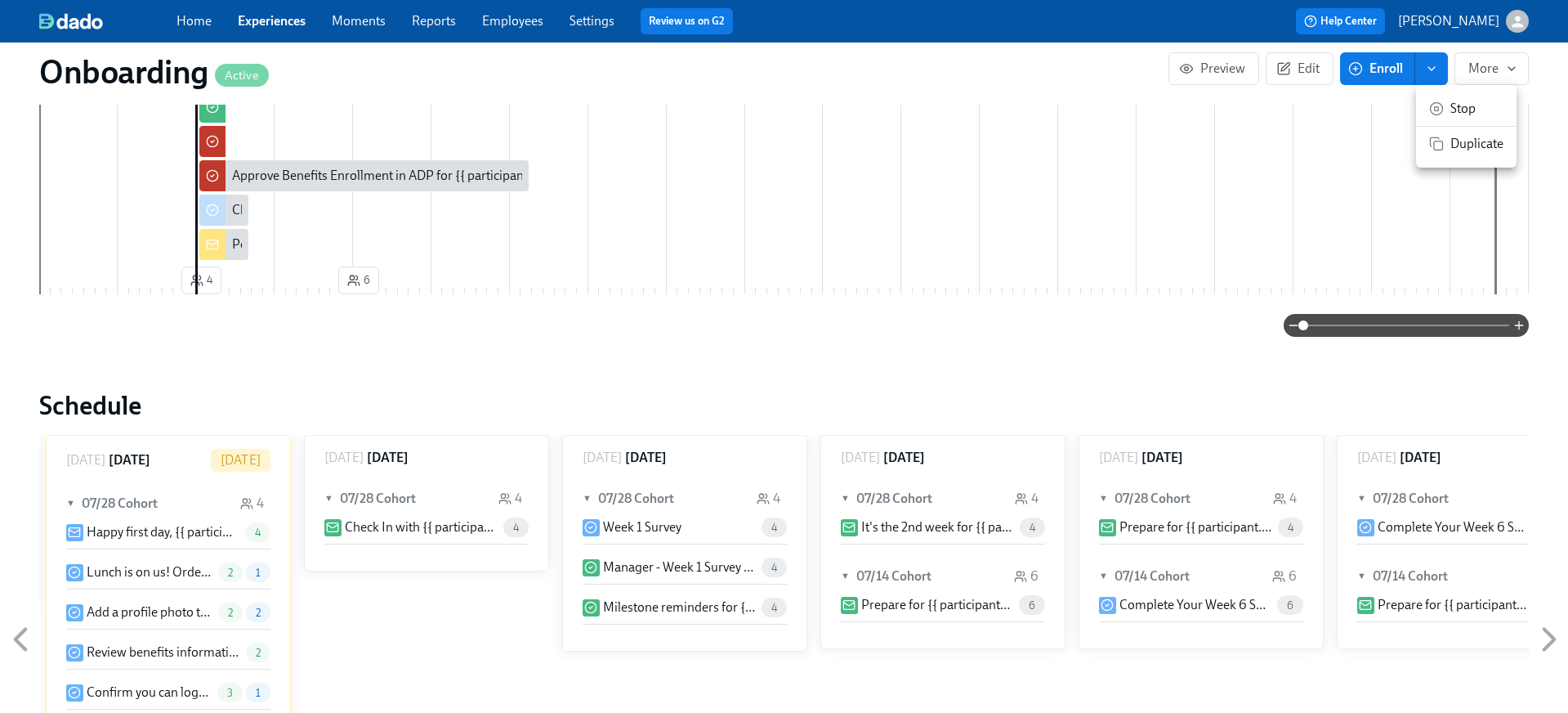 click at bounding box center [784, 356] 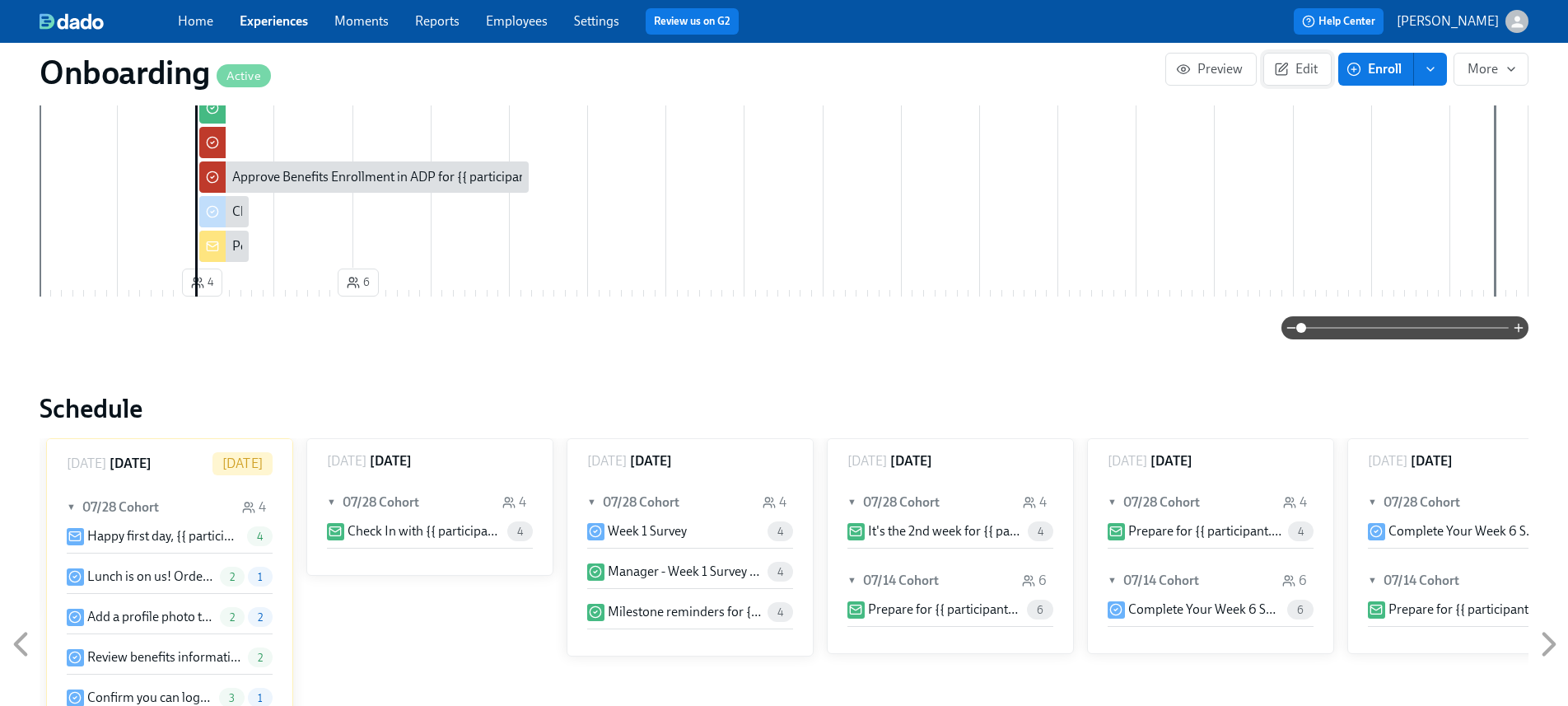 click 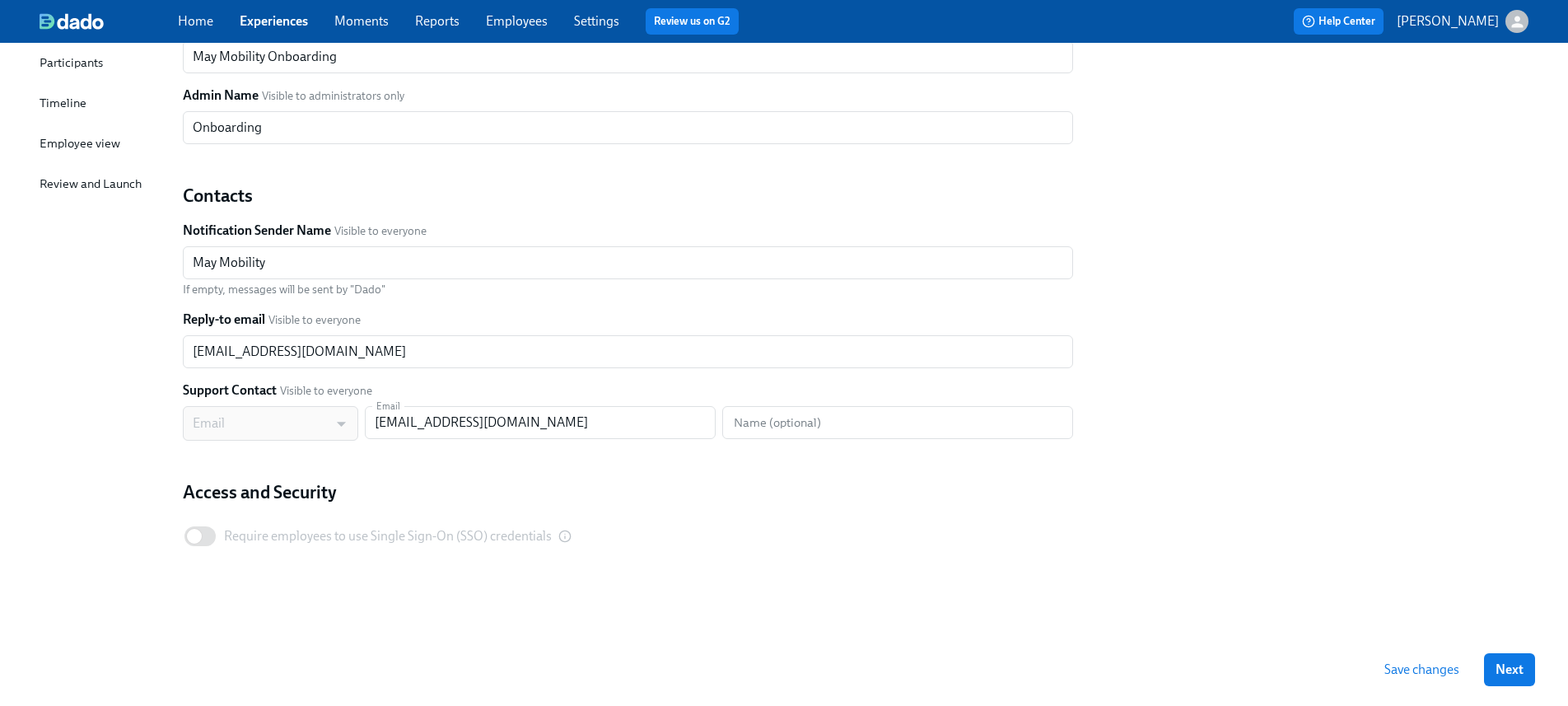 scroll, scrollTop: 0, scrollLeft: 0, axis: both 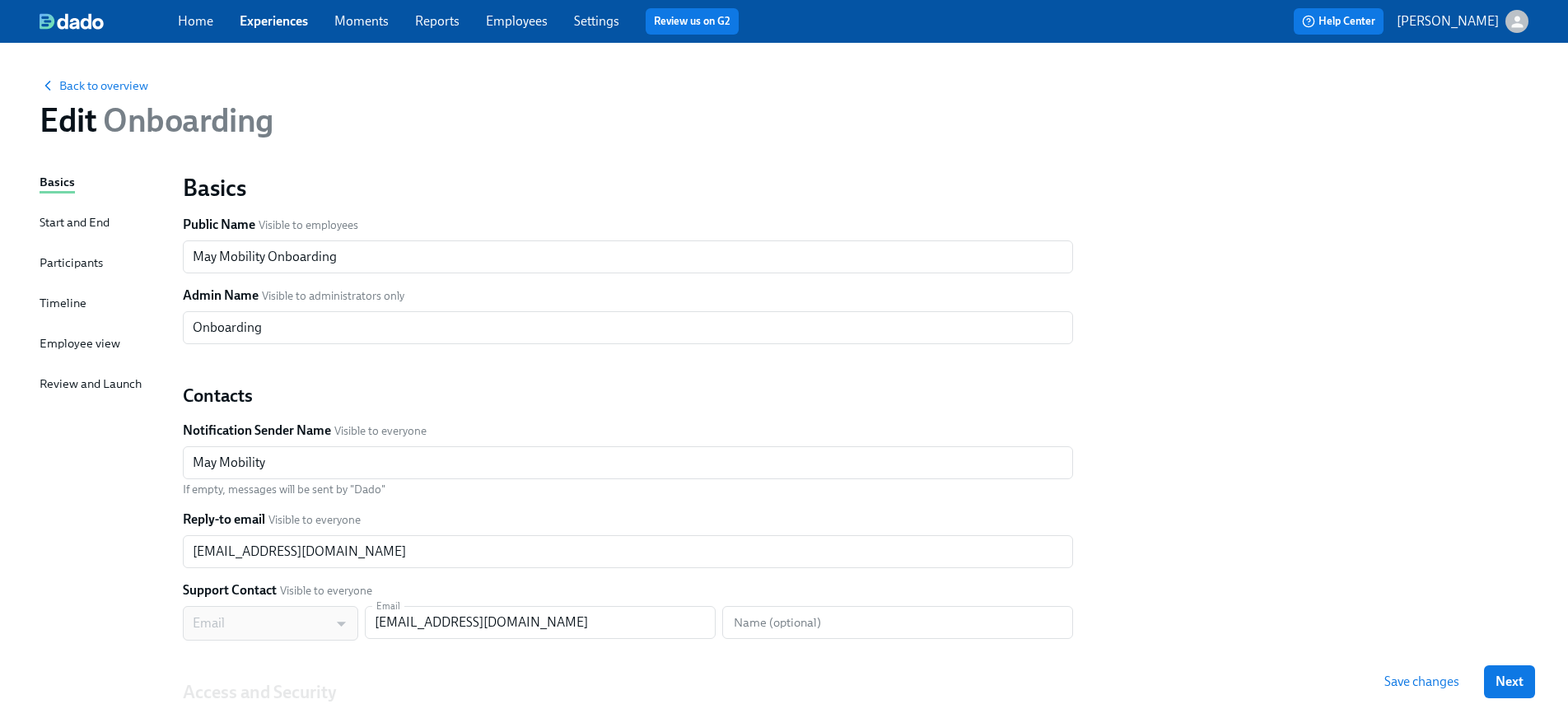 click on "Review and Launch" at bounding box center (91, 384) 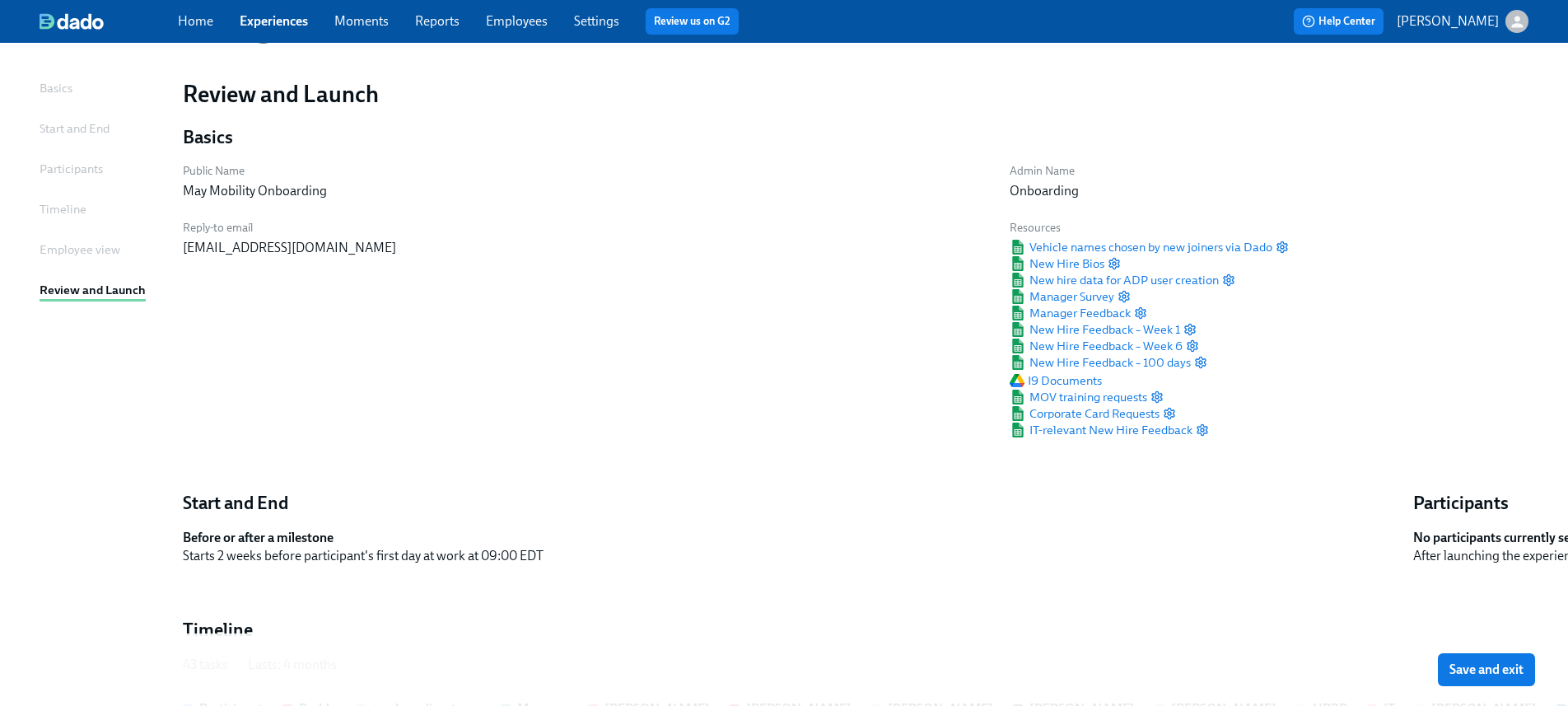 scroll, scrollTop: 0, scrollLeft: 0, axis: both 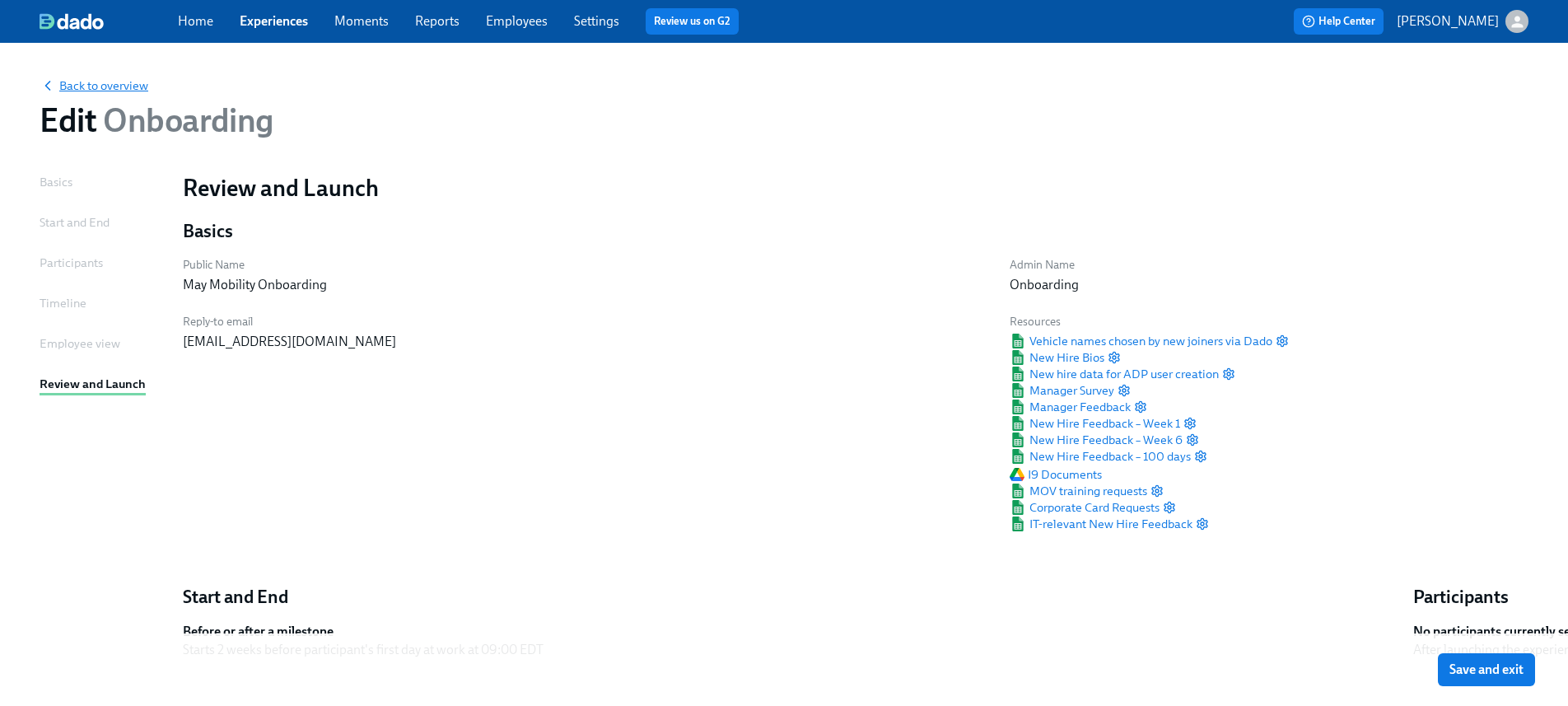 click on "Back to overview" at bounding box center (94, 86) 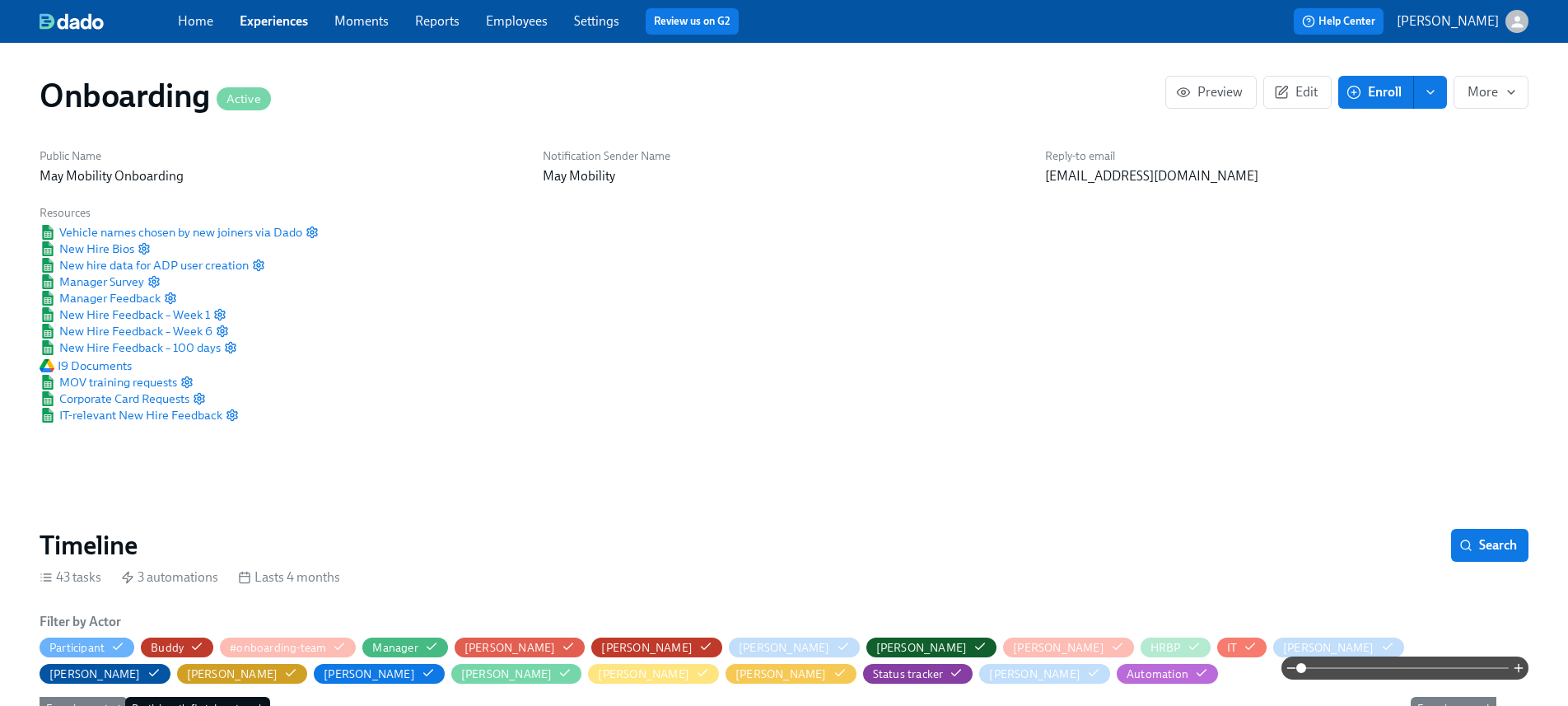 scroll, scrollTop: 0, scrollLeft: 3897, axis: horizontal 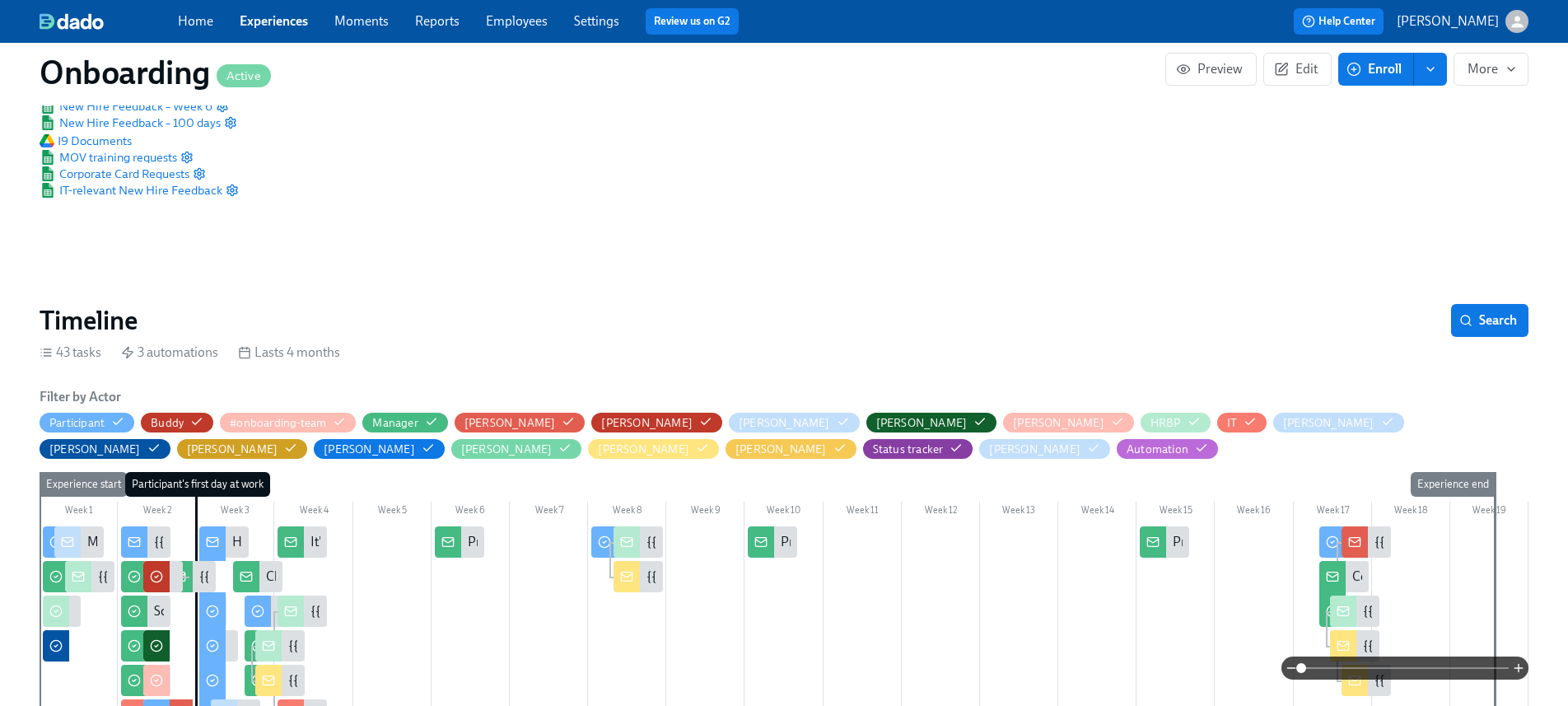 click on "Home Experiences Moments Reports Employees Settings Review us on G2" at bounding box center (516, 21) 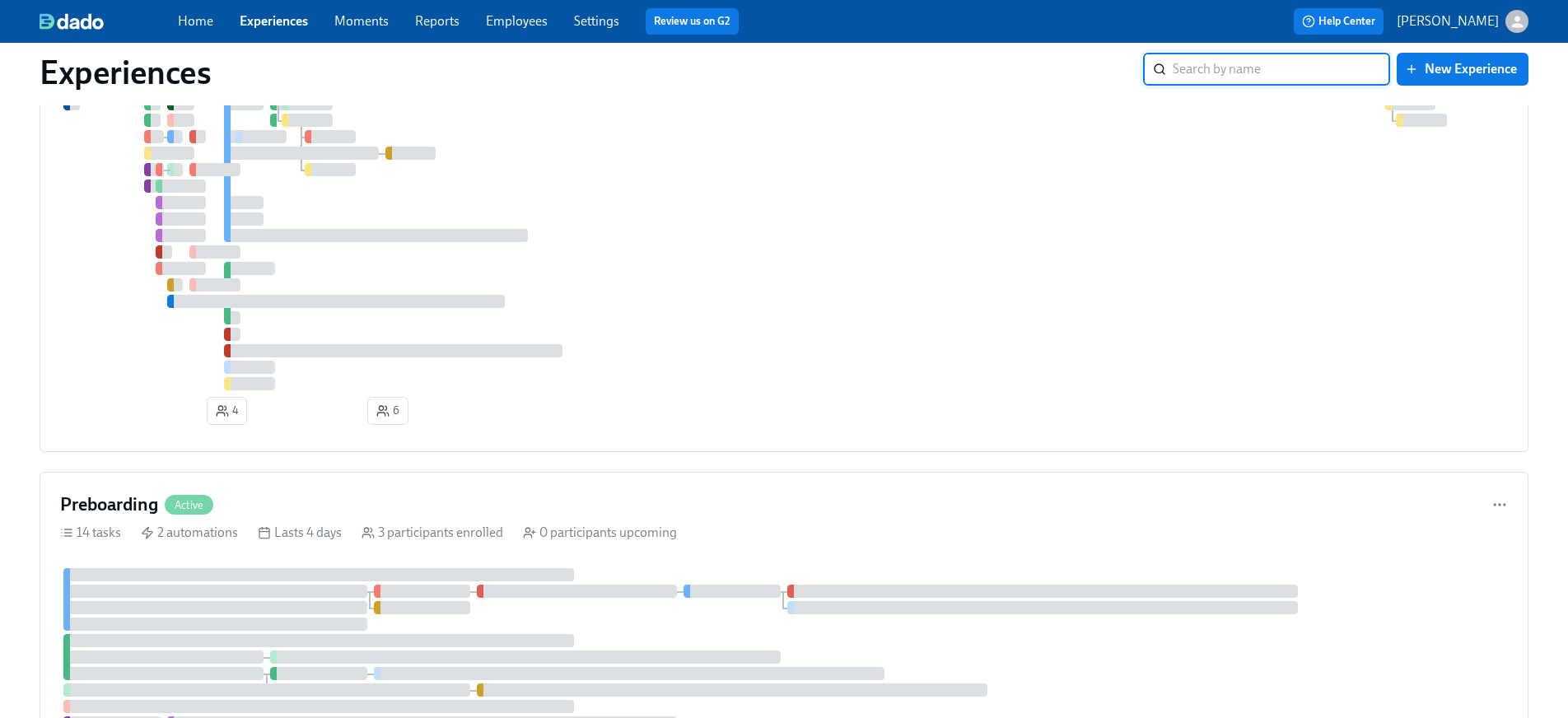 scroll, scrollTop: 325, scrollLeft: 0, axis: vertical 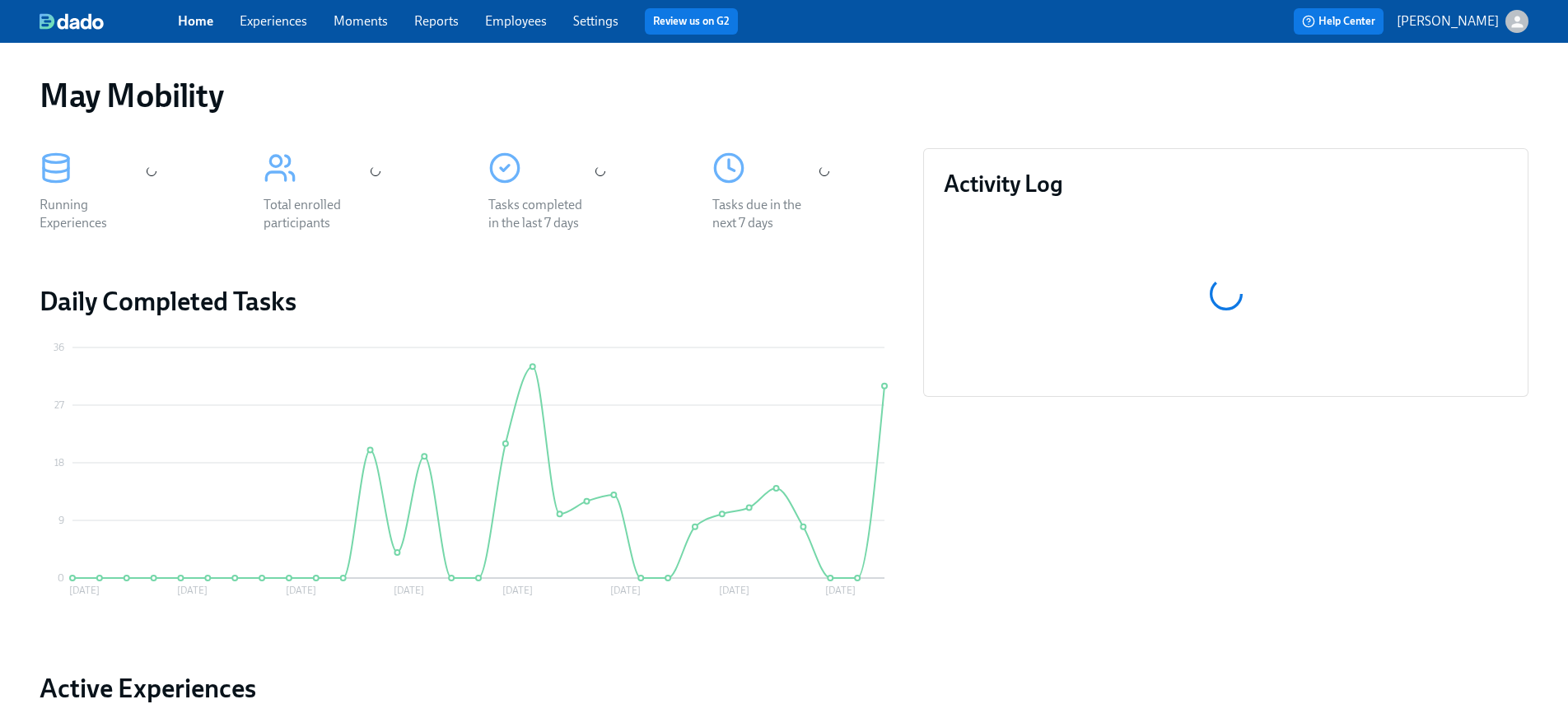 click on "Experiences" at bounding box center [273, 21] 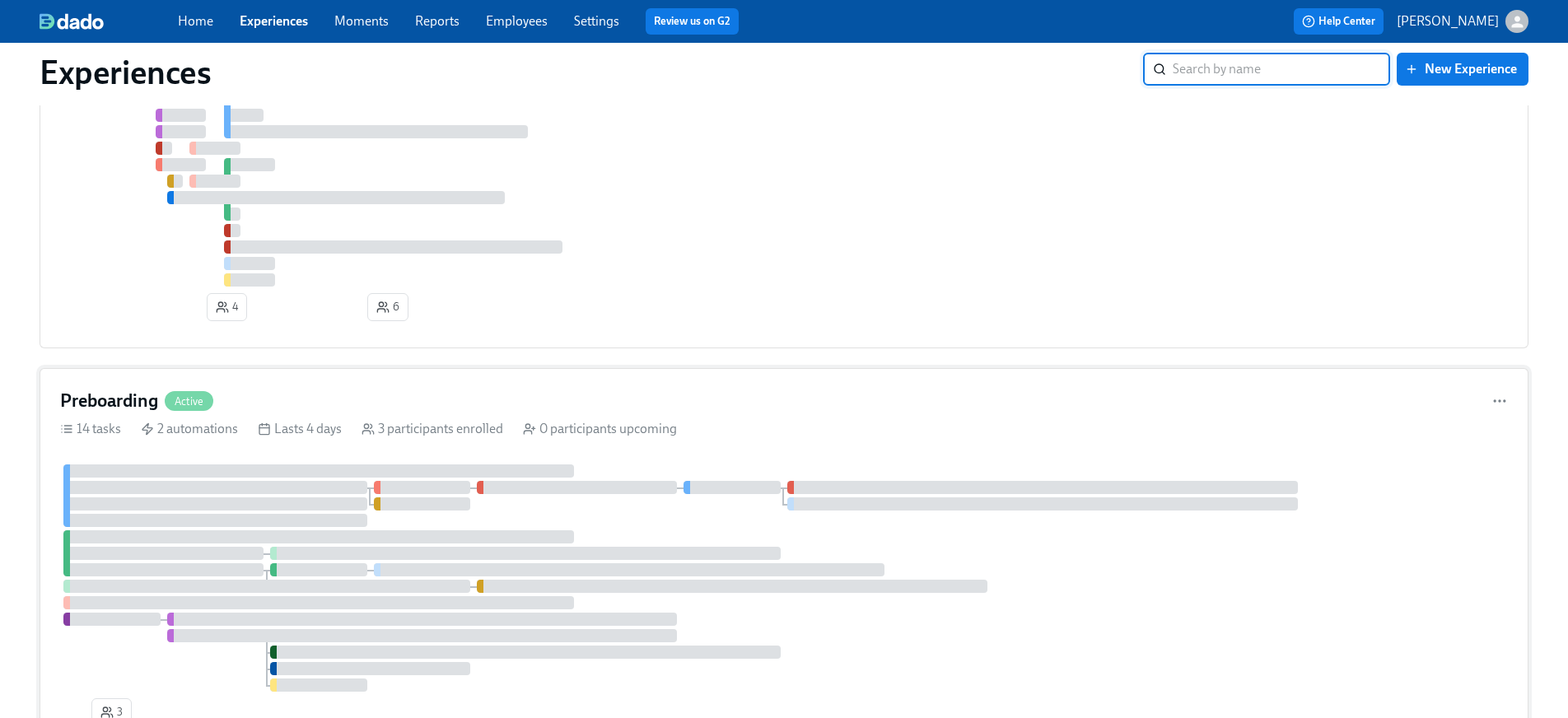 scroll, scrollTop: 303, scrollLeft: 0, axis: vertical 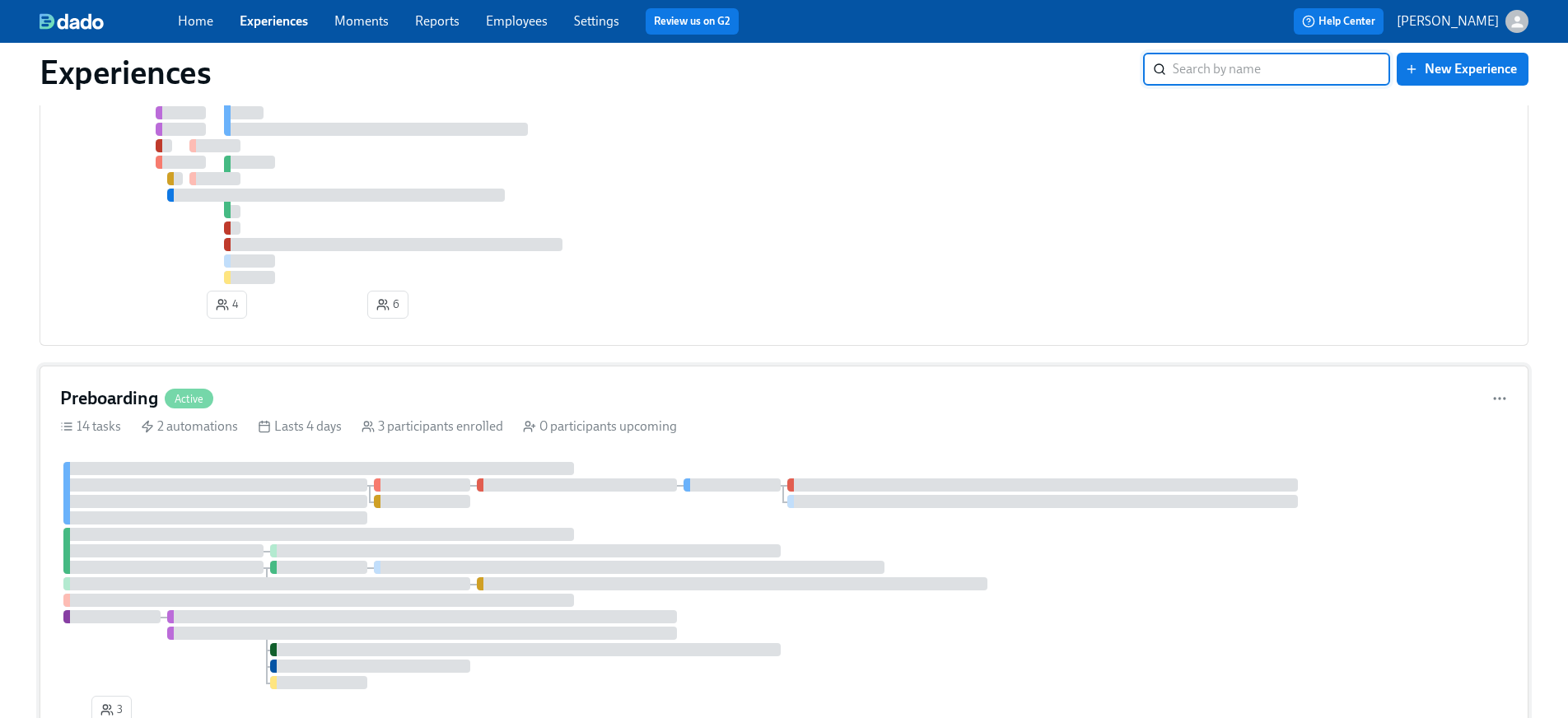 click at bounding box center (319, 469) 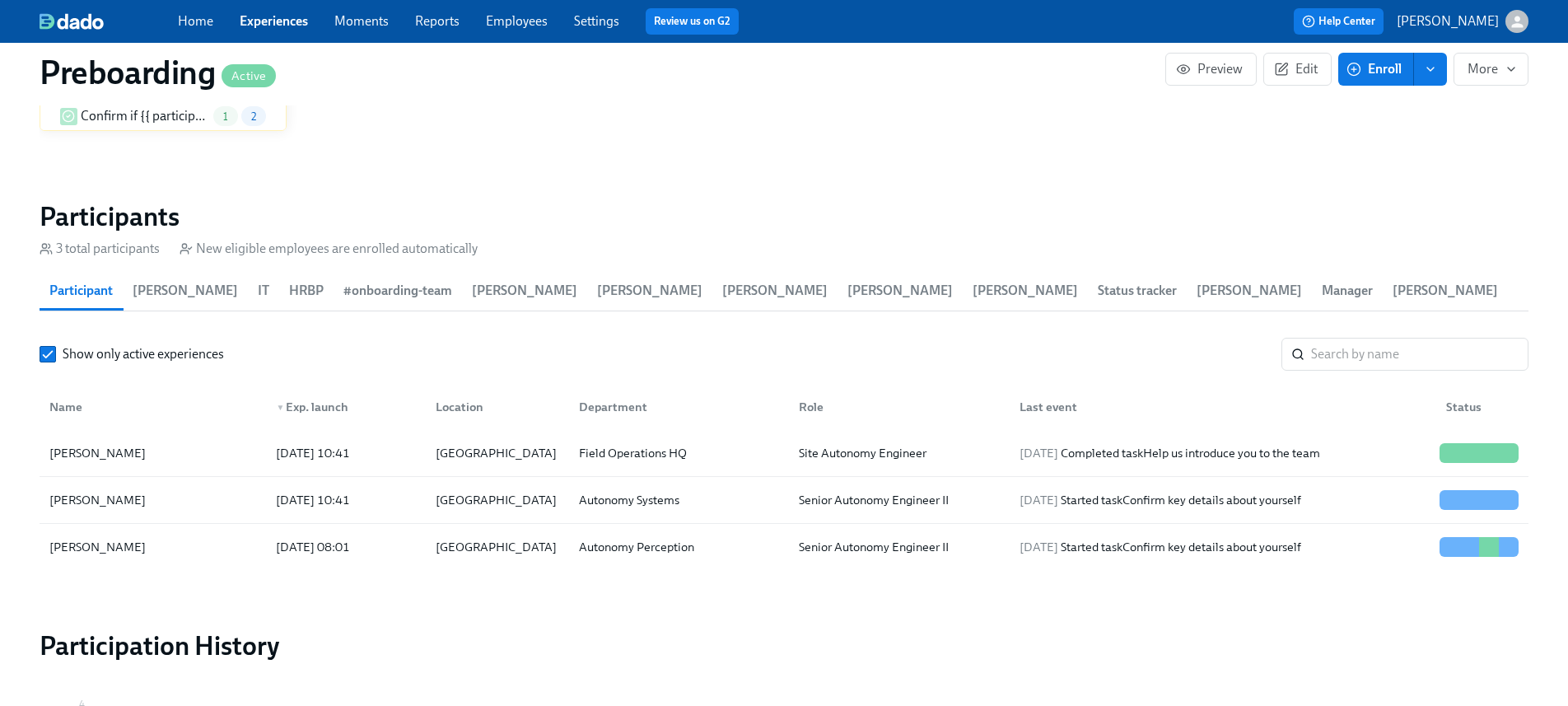scroll, scrollTop: 1571, scrollLeft: 0, axis: vertical 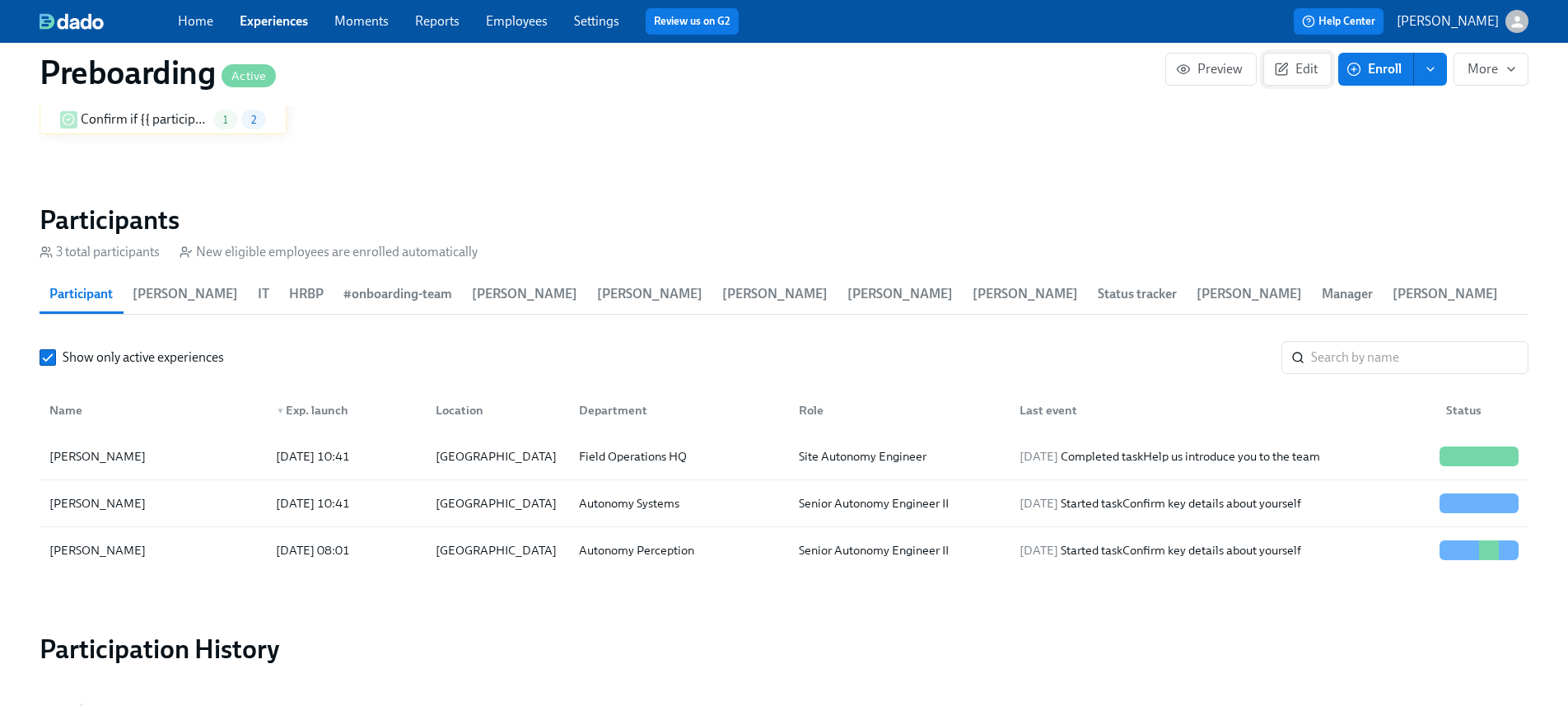 click 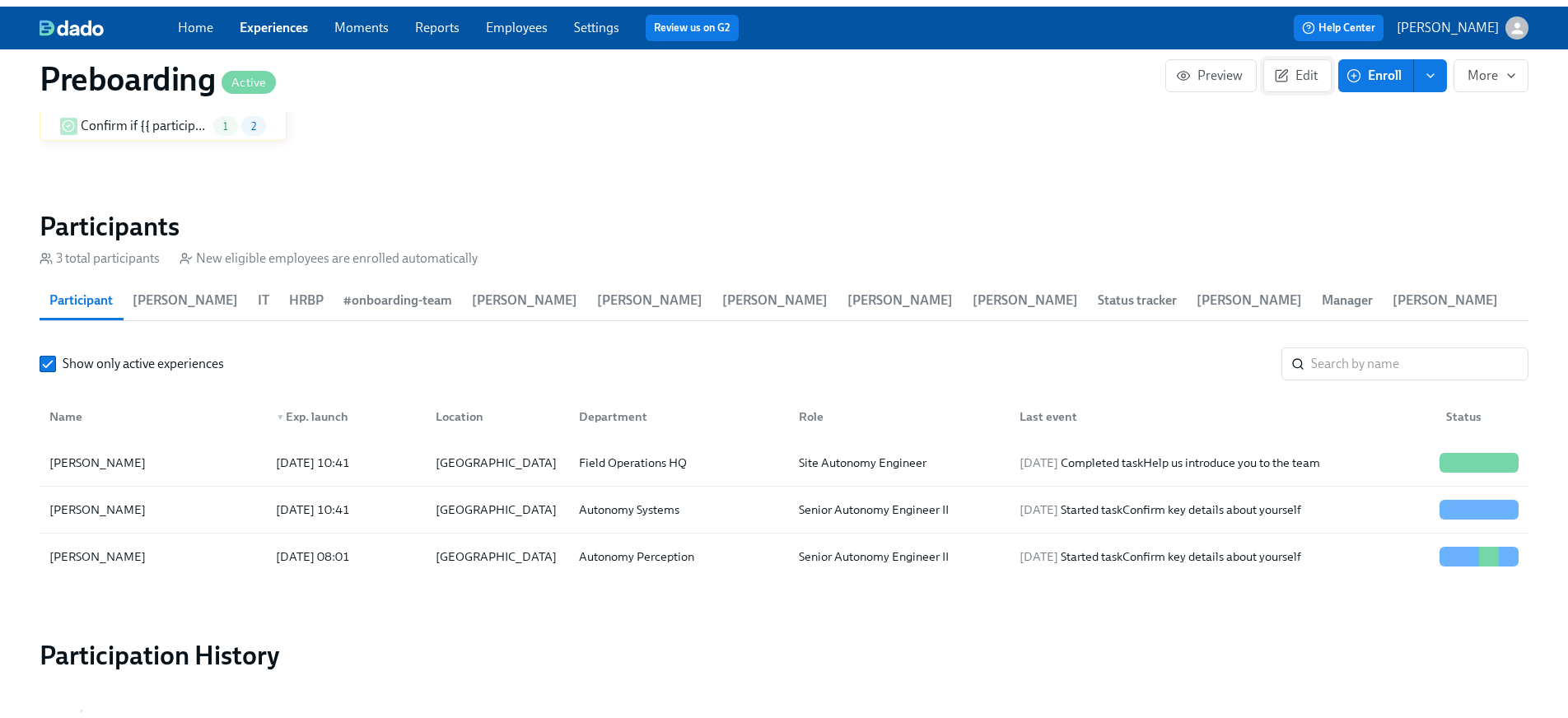 scroll, scrollTop: 0, scrollLeft: 0, axis: both 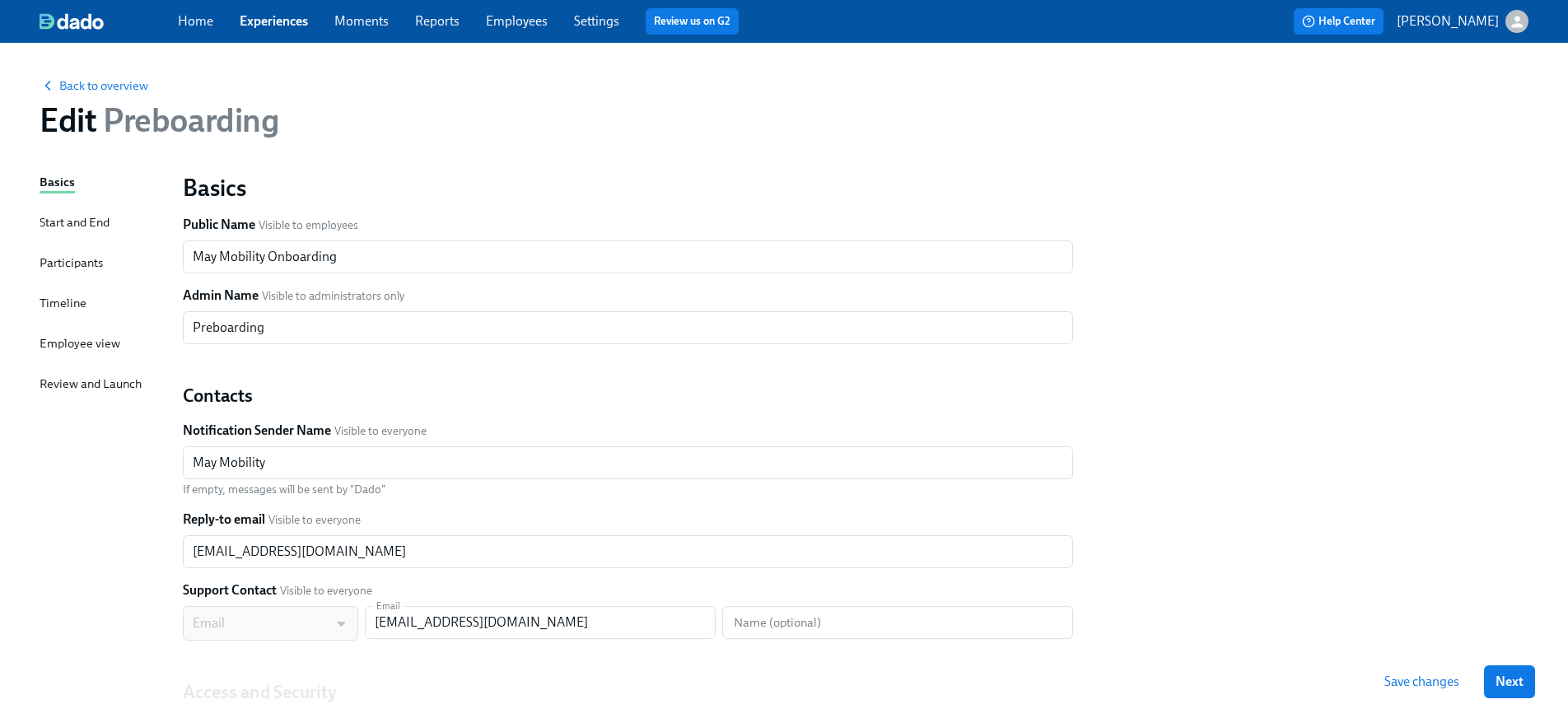 click on "Start and End" at bounding box center (74, 222) 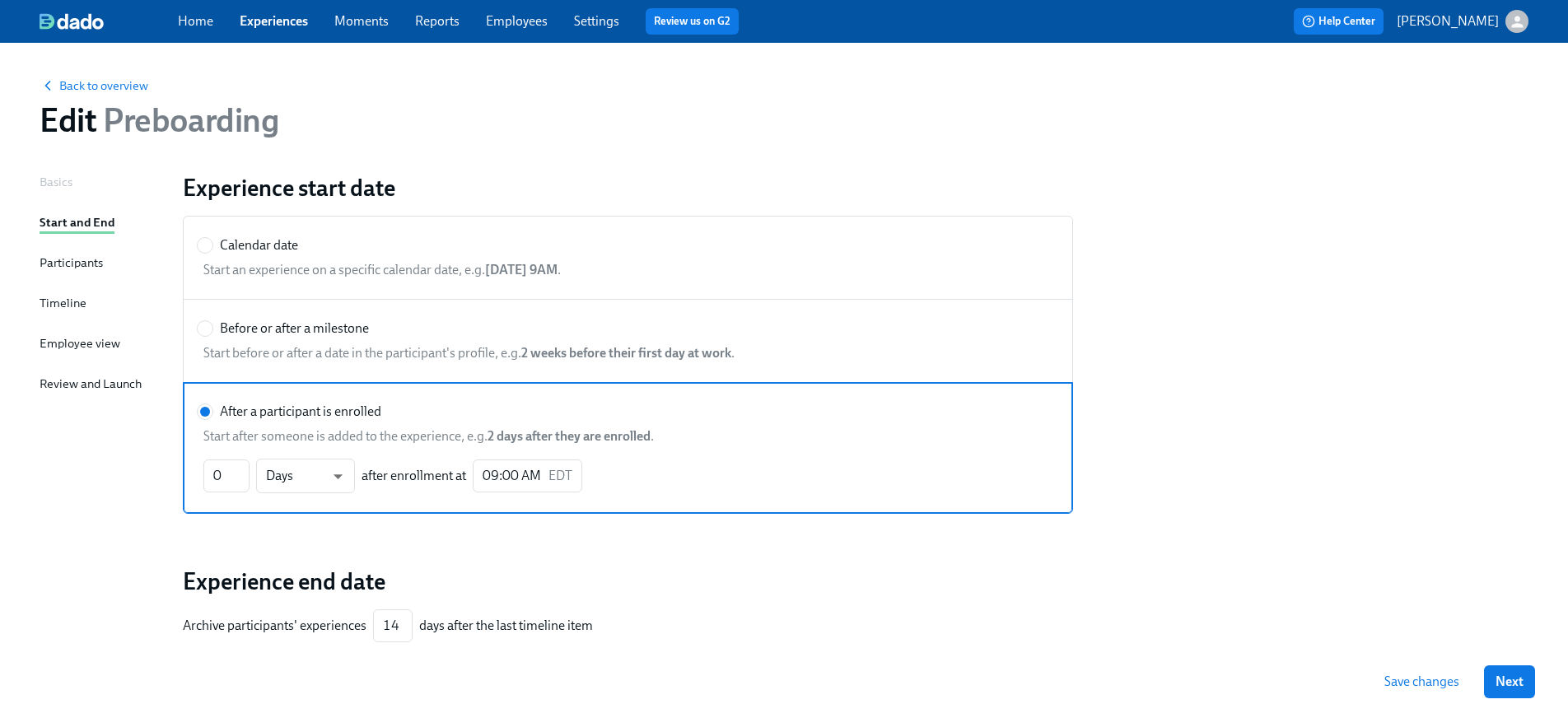 scroll, scrollTop: 3, scrollLeft: 0, axis: vertical 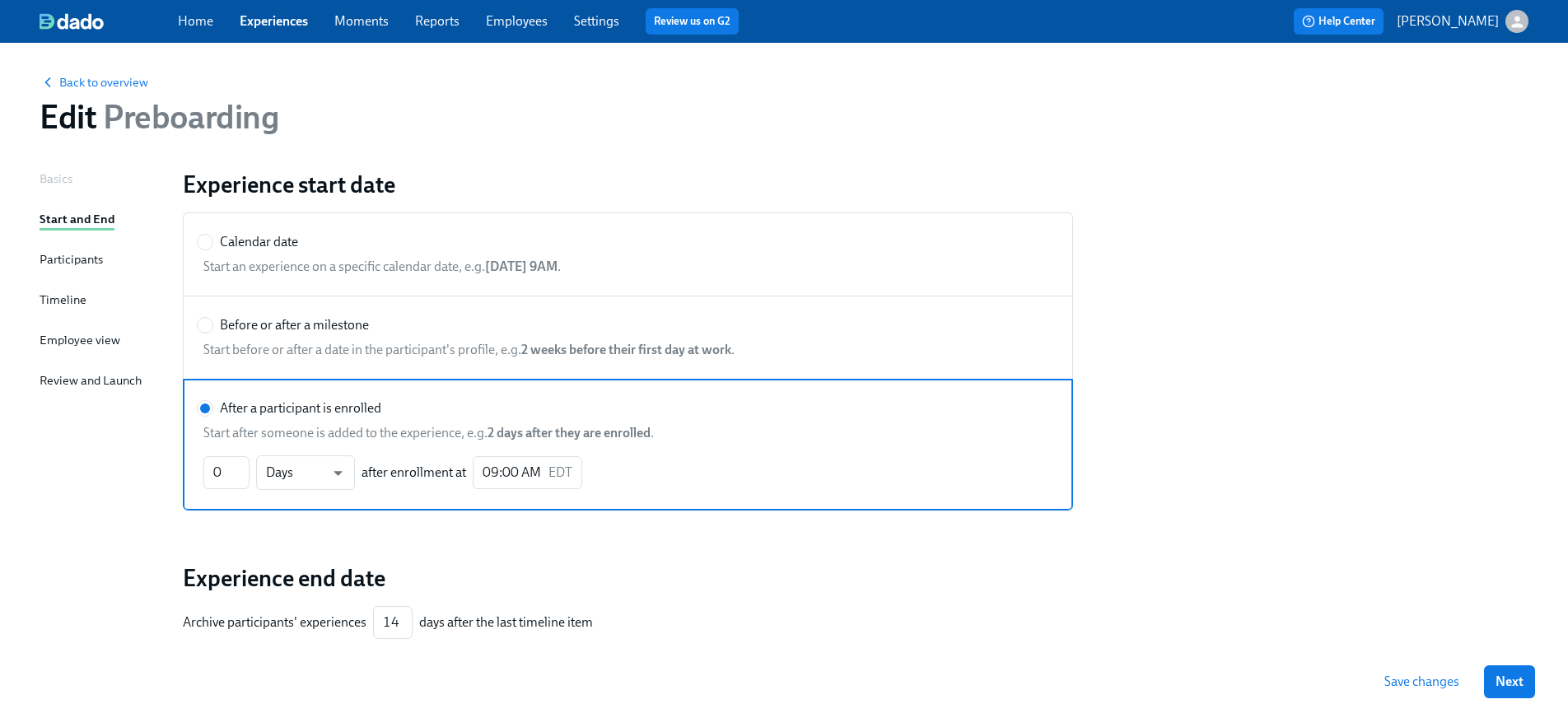 click on "Participants" at bounding box center (71, 259) 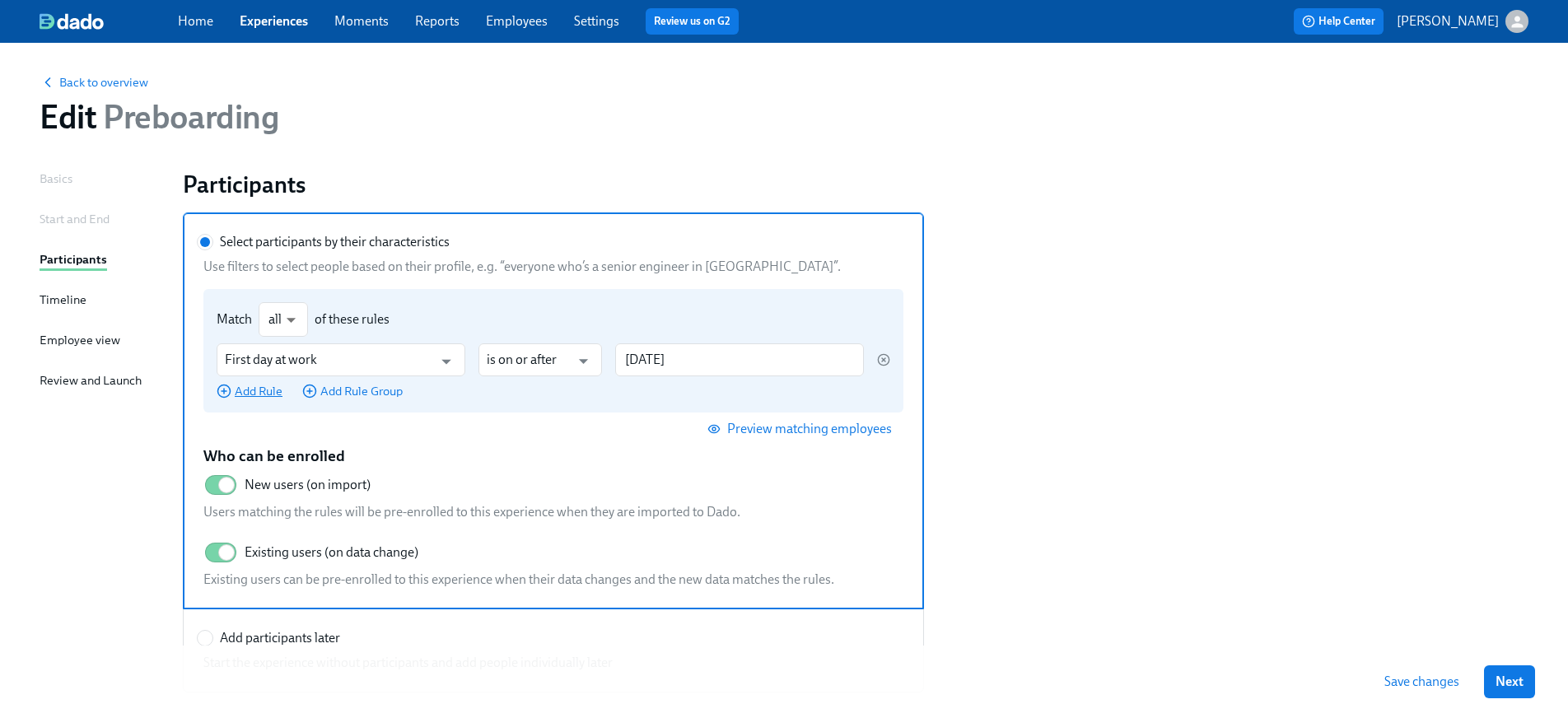 click on "Add Rule" at bounding box center [250, 391] 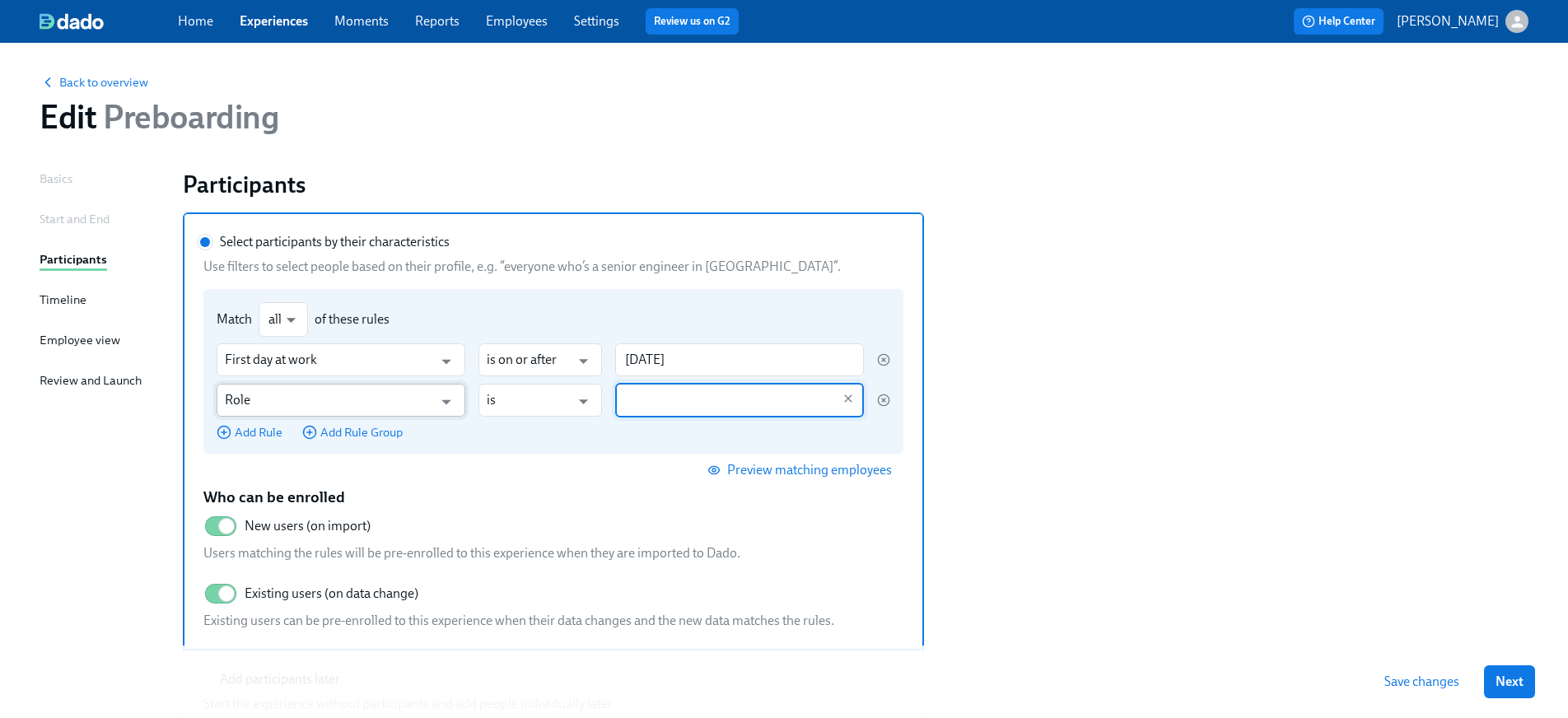 click on "Role" at bounding box center (329, 400) 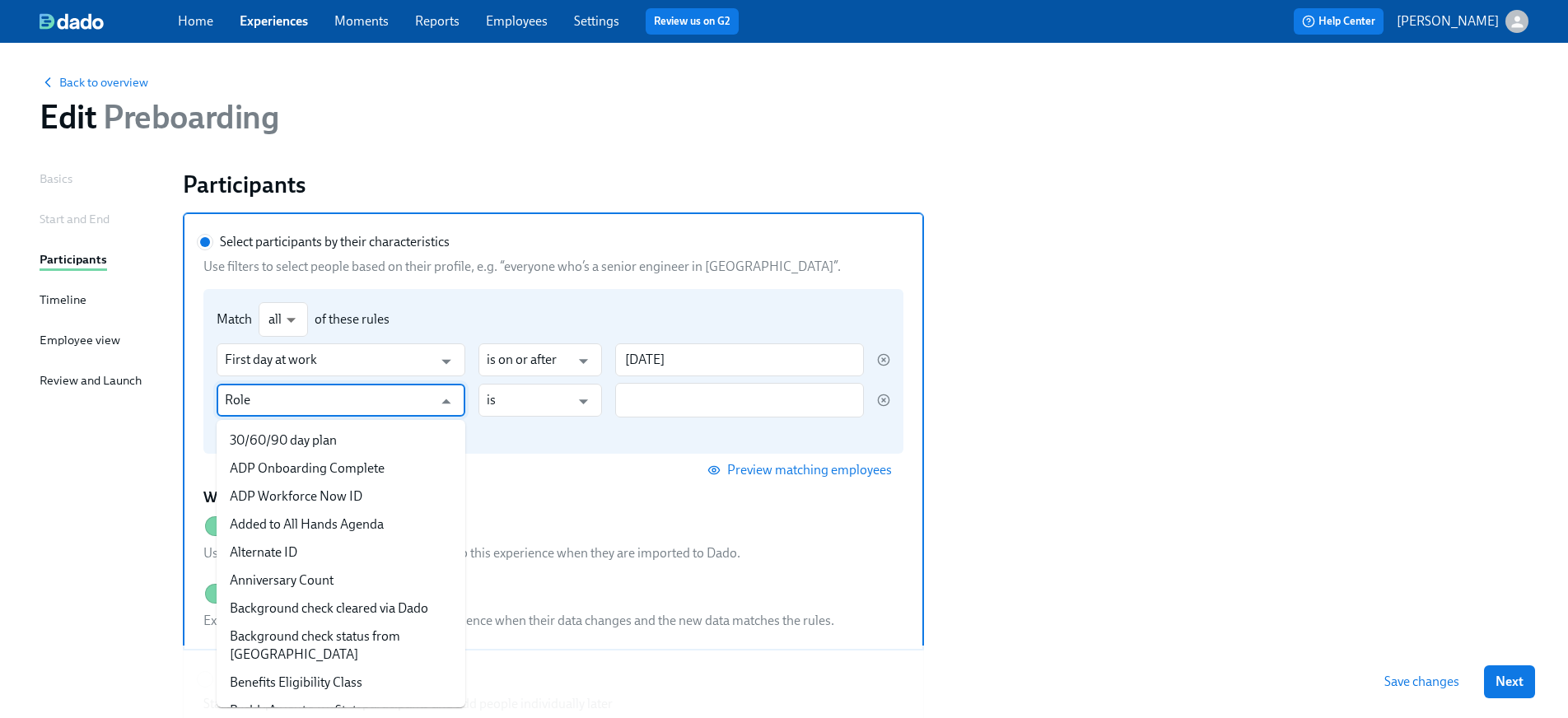 scroll, scrollTop: 2031, scrollLeft: 0, axis: vertical 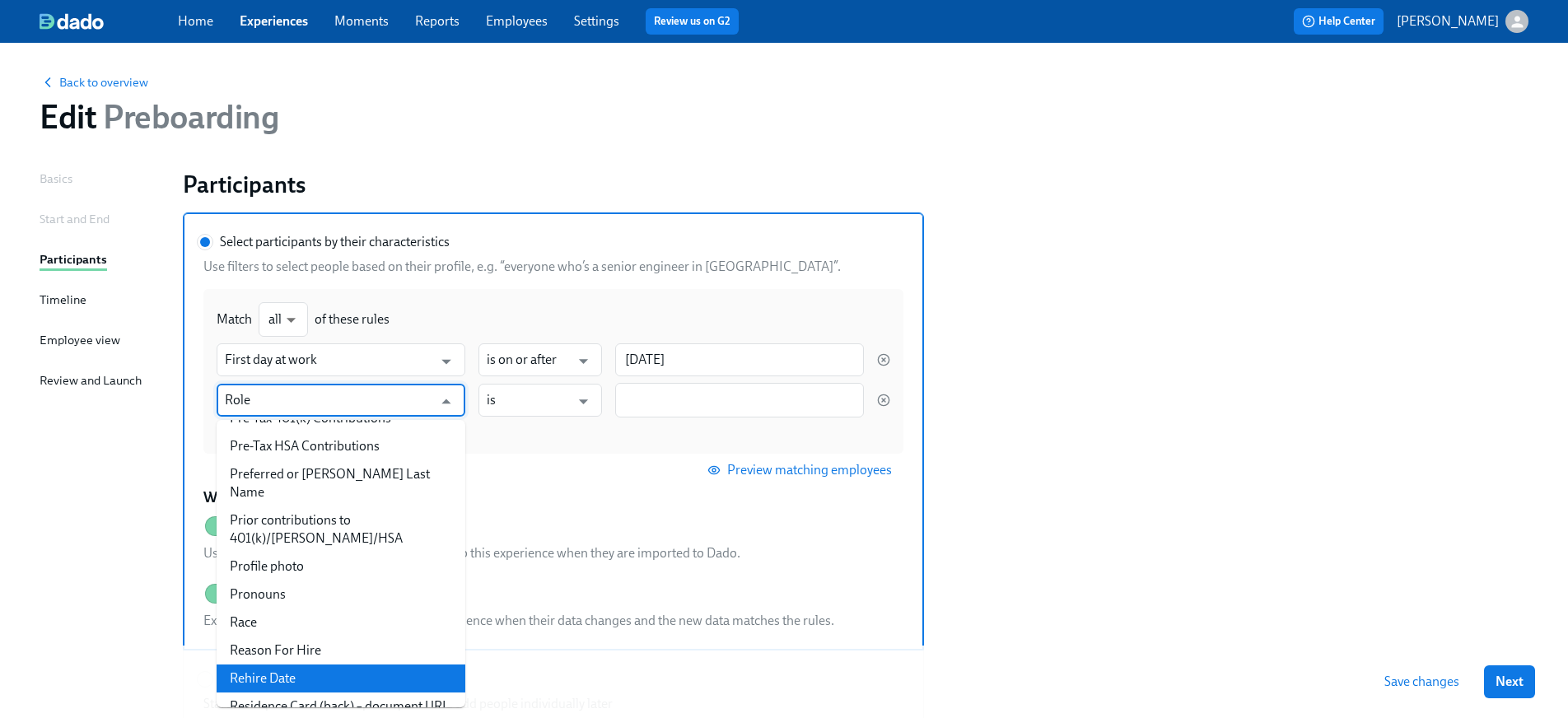 click on "Rehire Date" at bounding box center (341, 678) 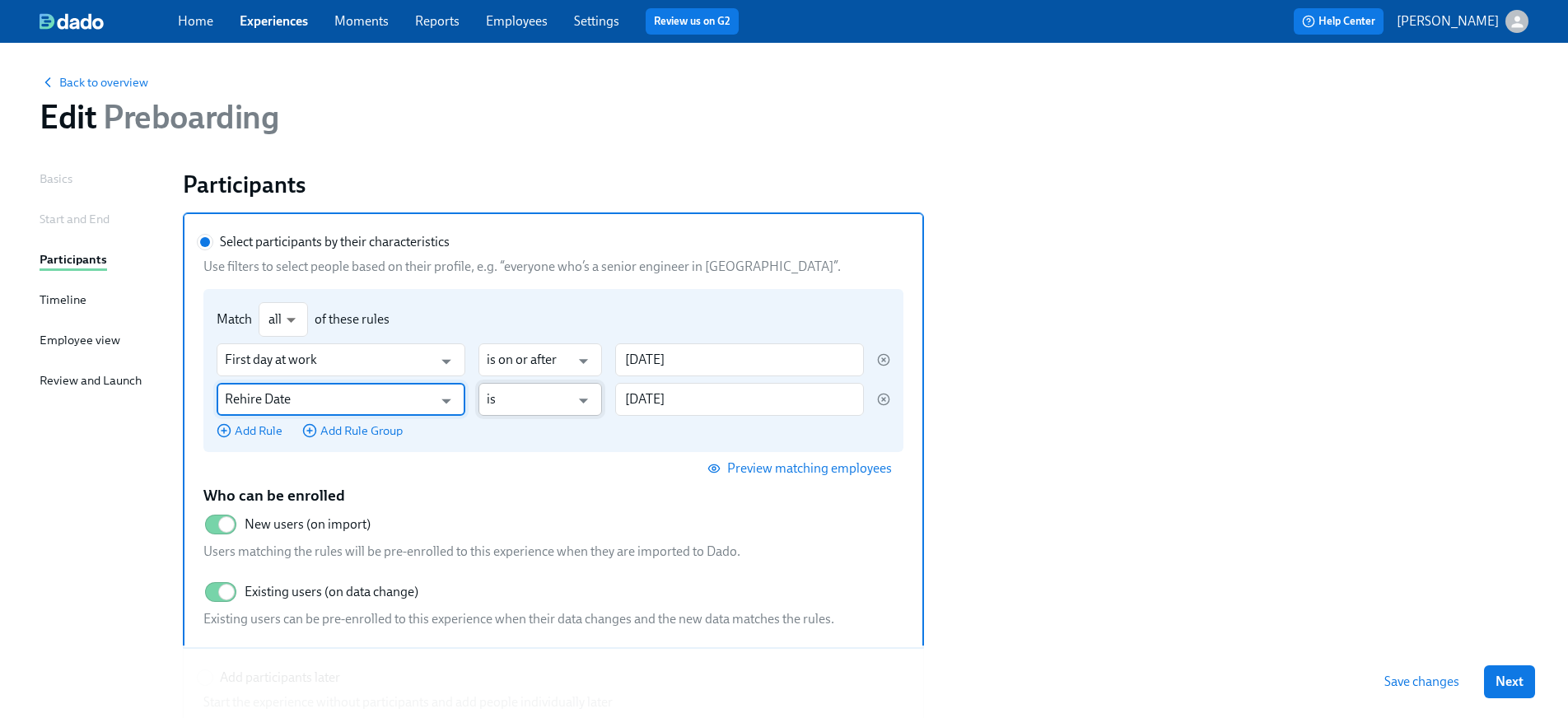 click on "is" at bounding box center [529, 399] 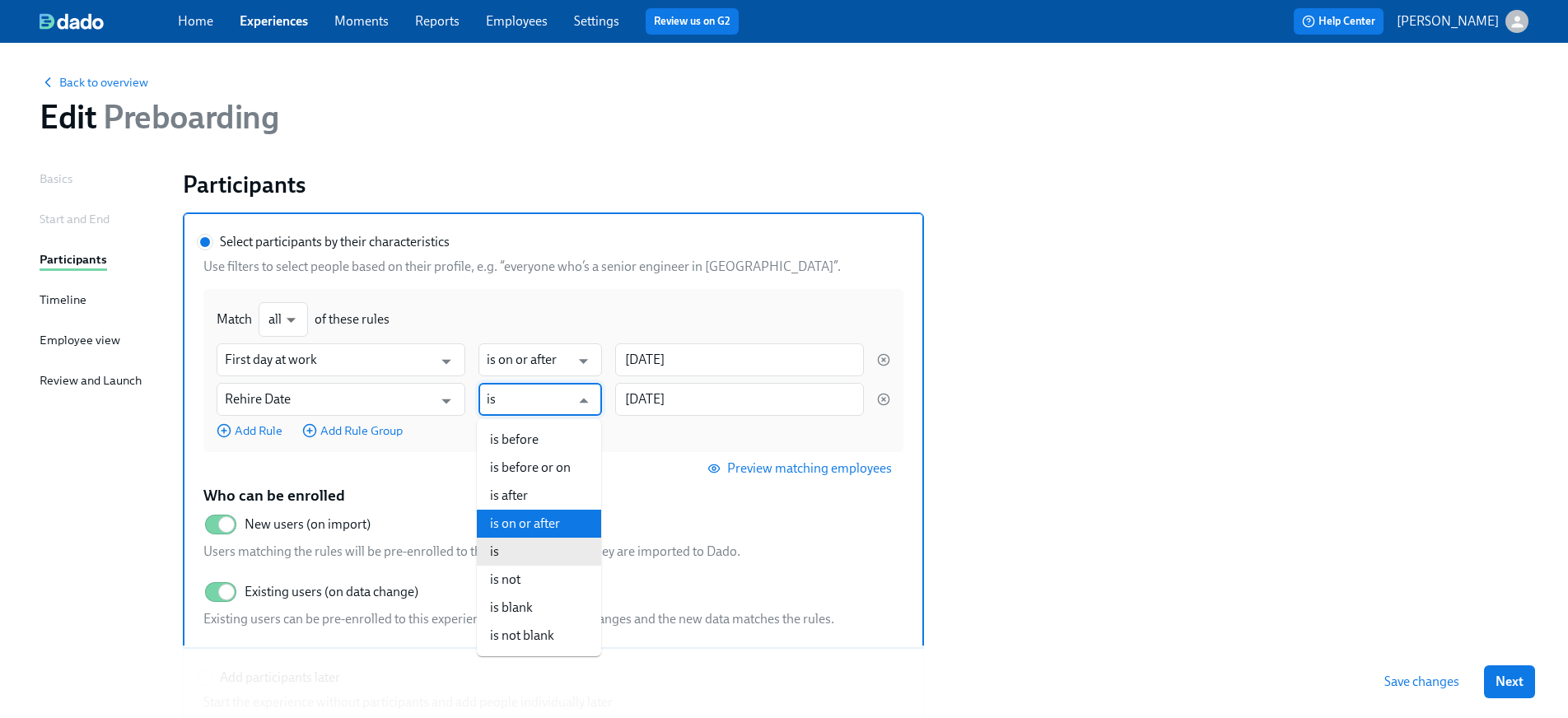 click on "is on or after" at bounding box center [539, 524] 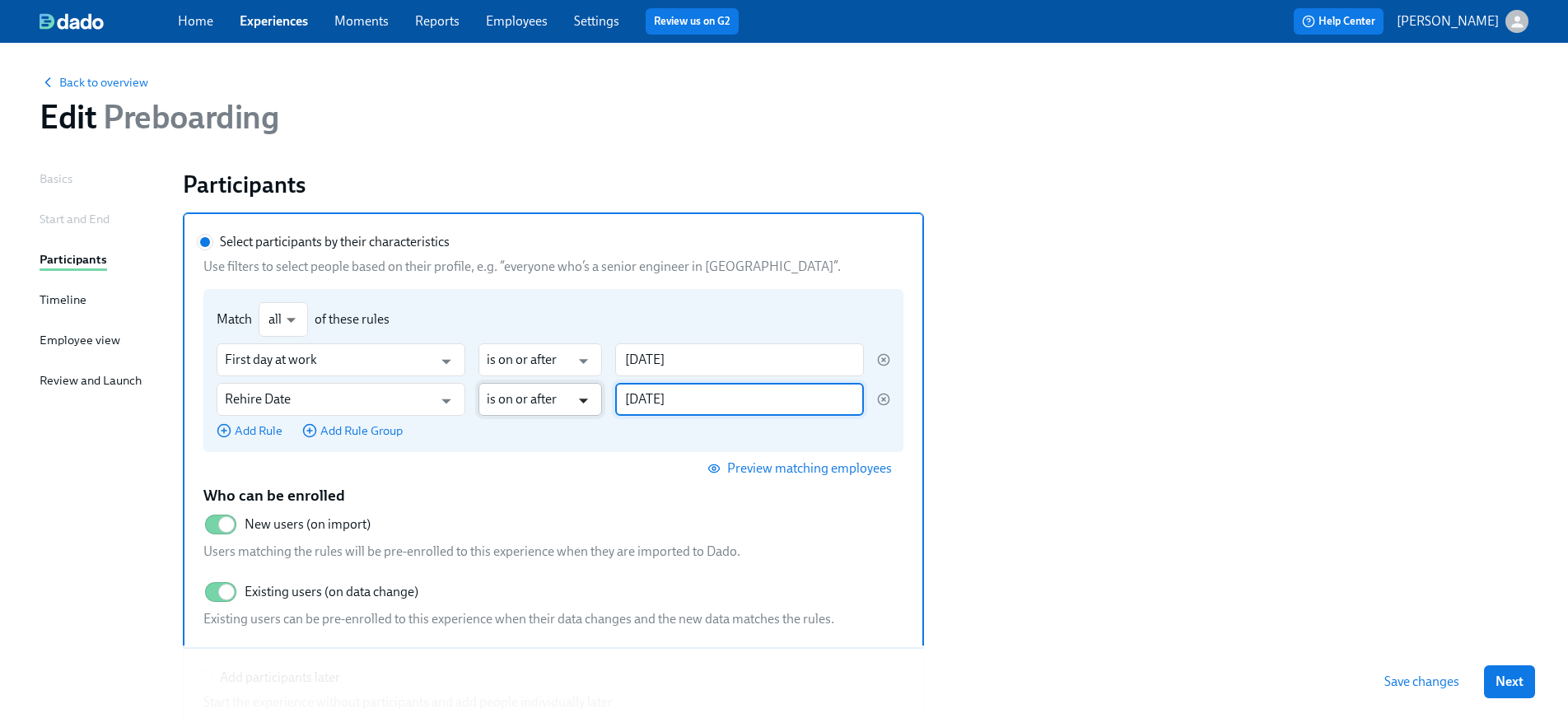 drag, startPoint x: 707, startPoint y: 398, endPoint x: 595, endPoint y: 394, distance: 112.07141 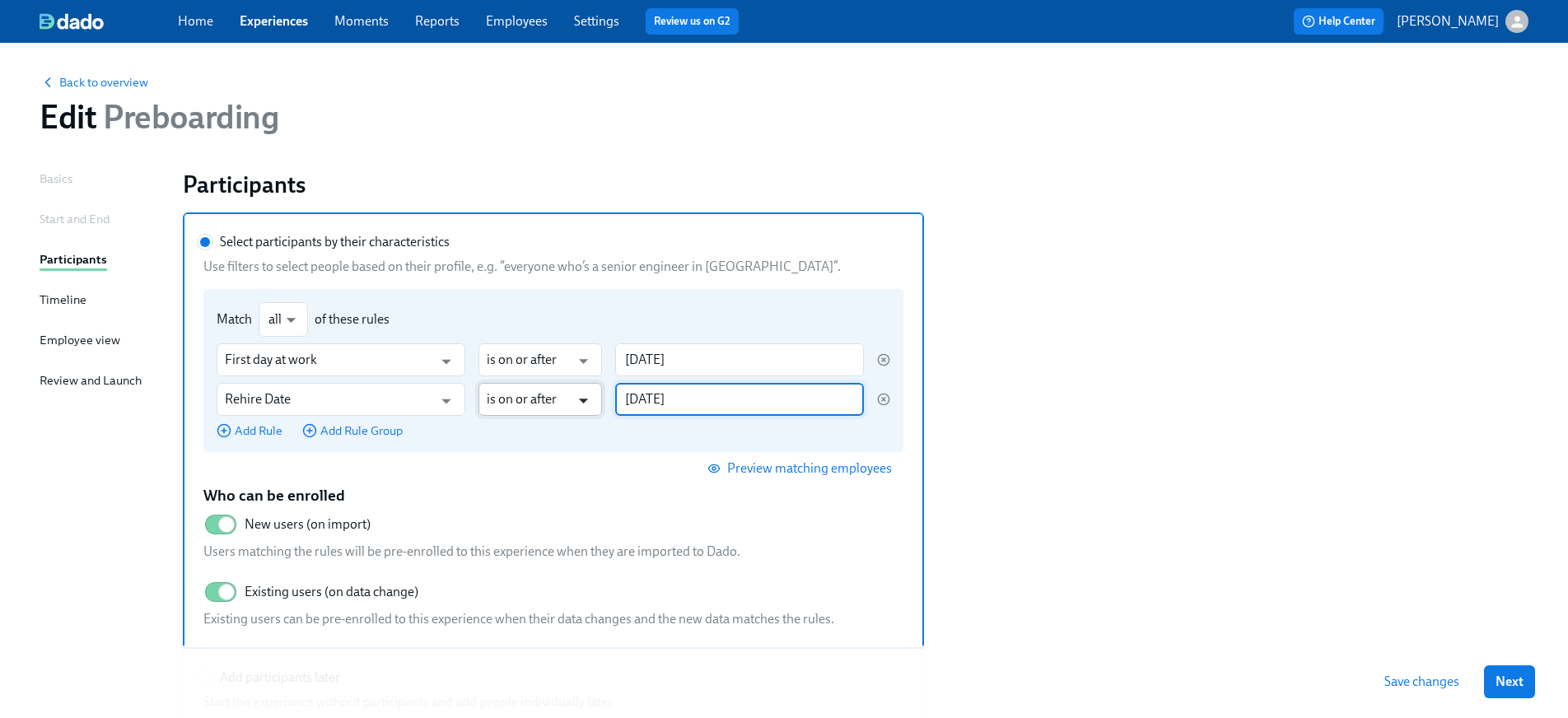 click on "Rehire Date ​ is on or after ​ 2025/07/28 ​" at bounding box center [553, 399] 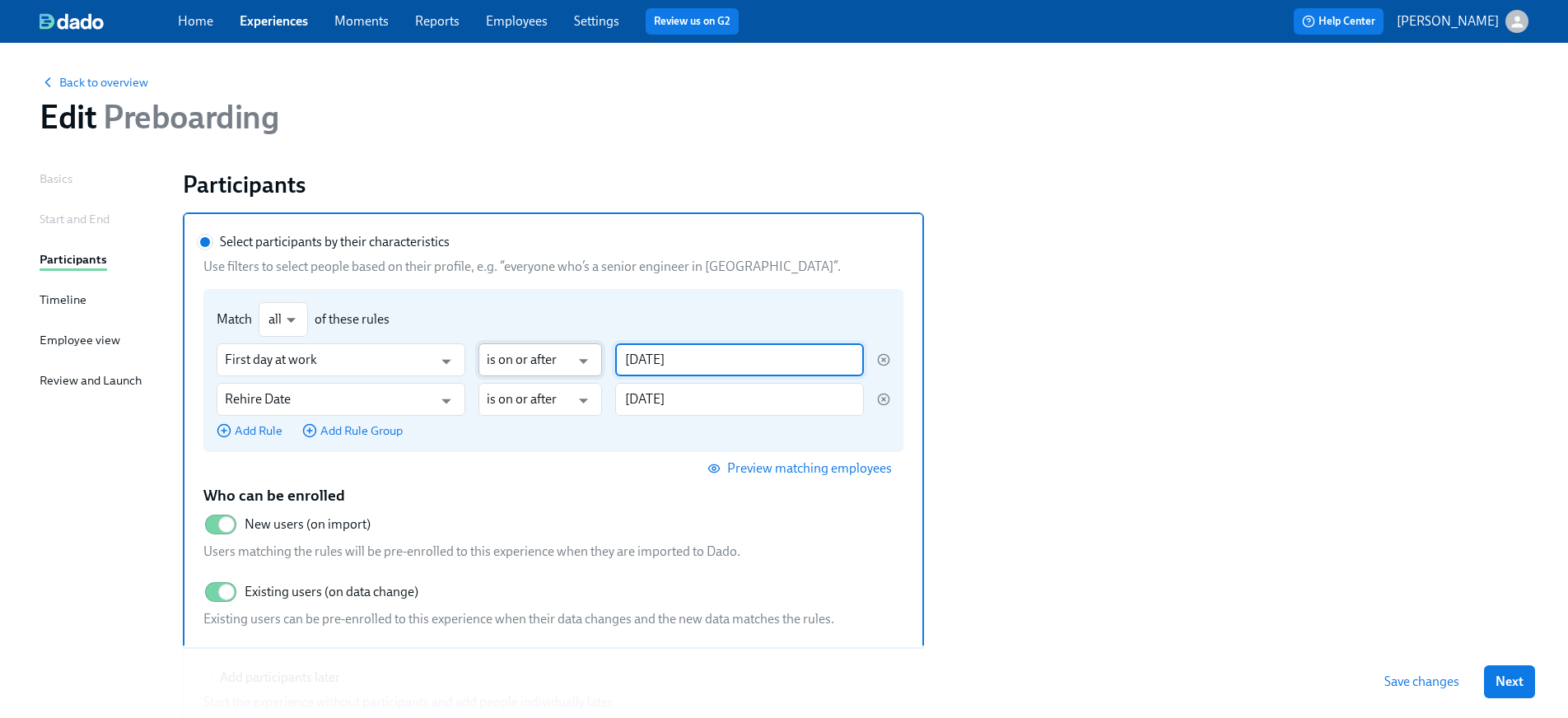 drag, startPoint x: 782, startPoint y: 371, endPoint x: 531, endPoint y: 347, distance: 252.1448 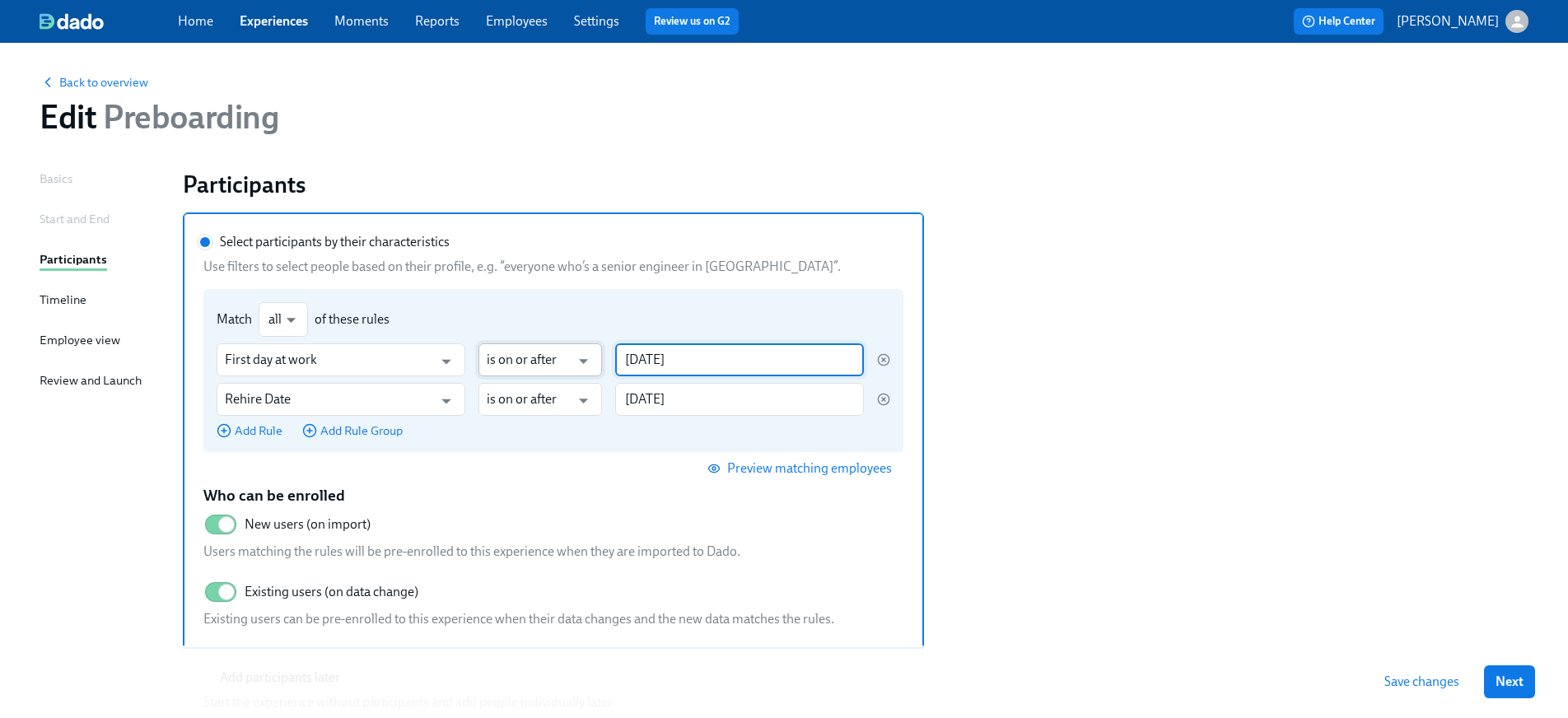 click on "First day at work ​ is on or after ​ 2025/08/04 ​" at bounding box center (553, 360) 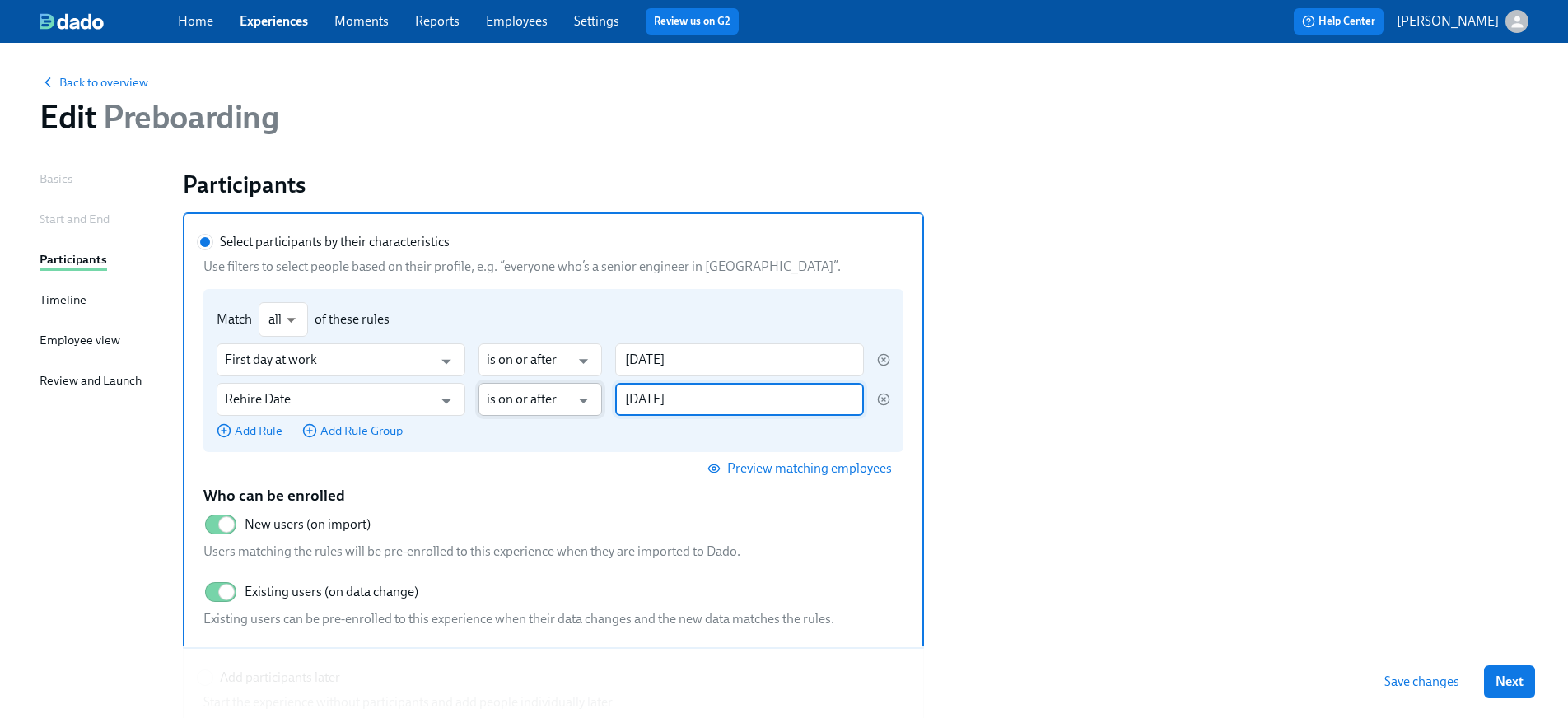 drag, startPoint x: 736, startPoint y: 403, endPoint x: 539, endPoint y: 403, distance: 197 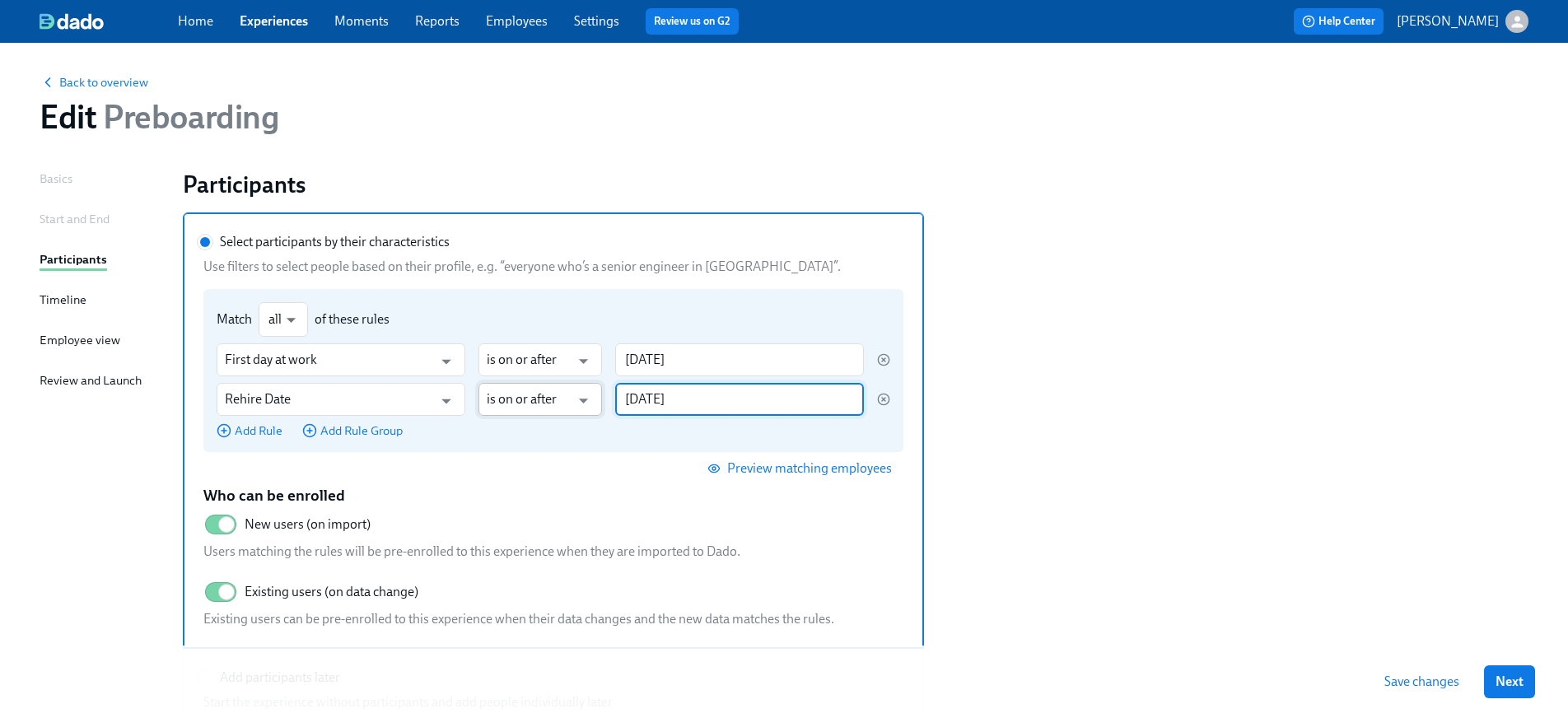 click on "Rehire Date ​ is on or after ​ 2025/07/28 ​" at bounding box center [553, 399] 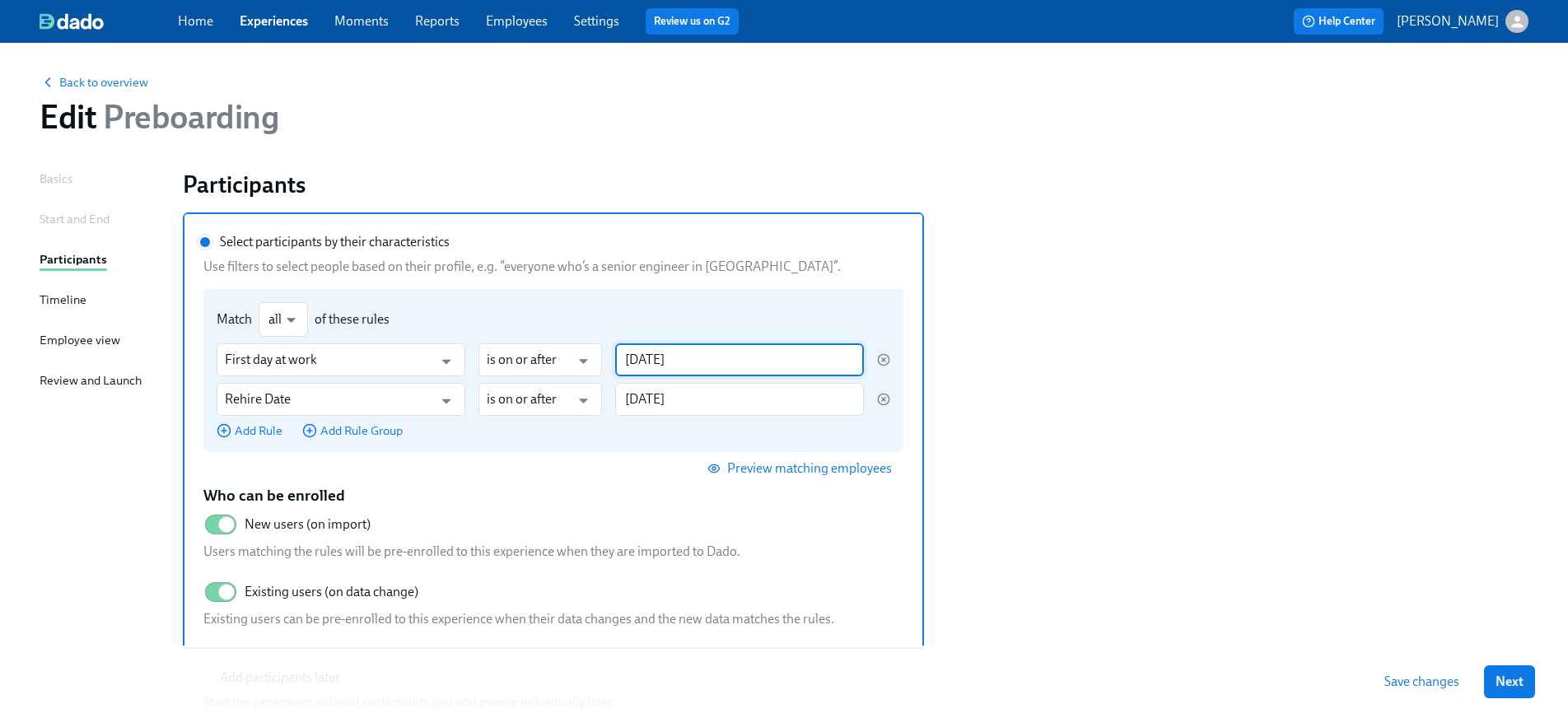 drag, startPoint x: 695, startPoint y: 354, endPoint x: 573, endPoint y: 329, distance: 124.53514 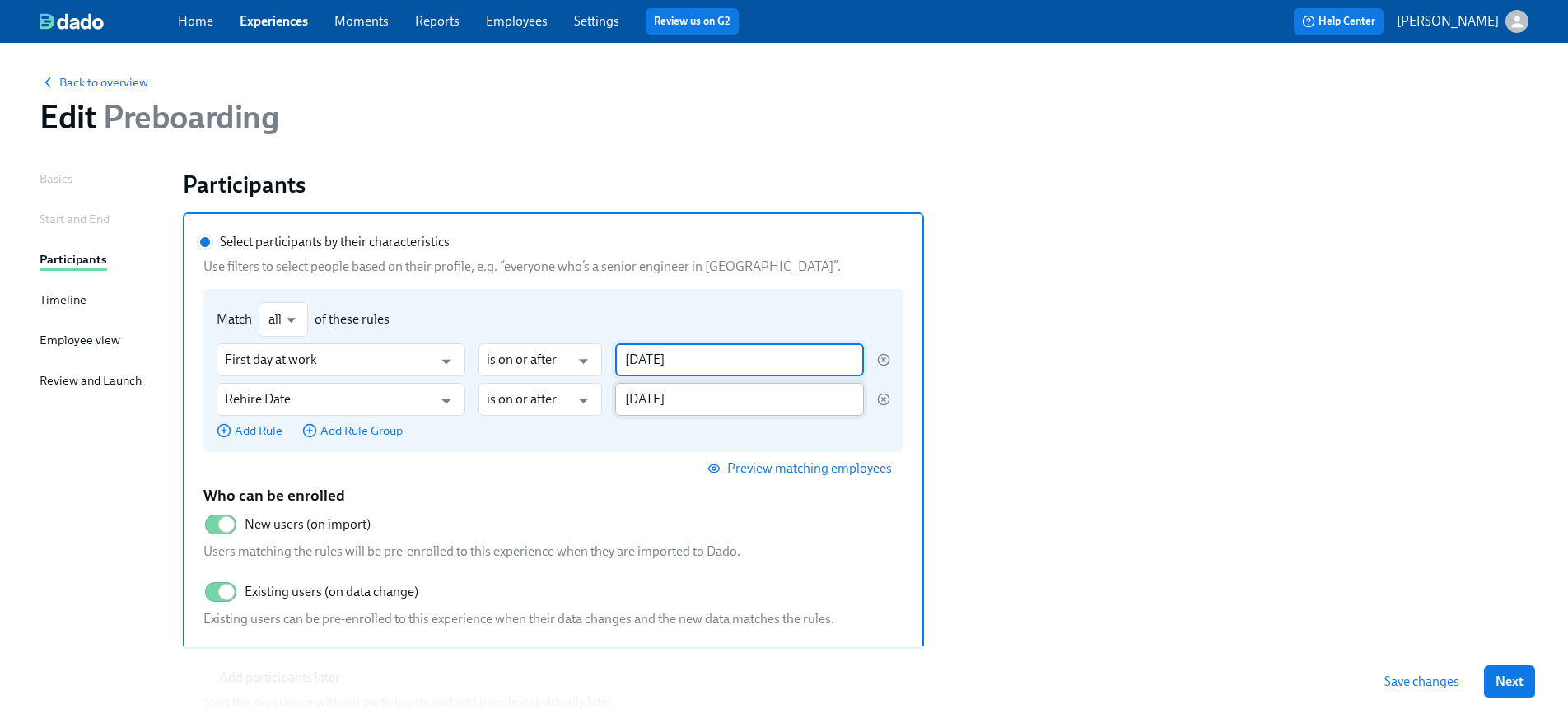 click on "2025/07/28" at bounding box center (740, 399) 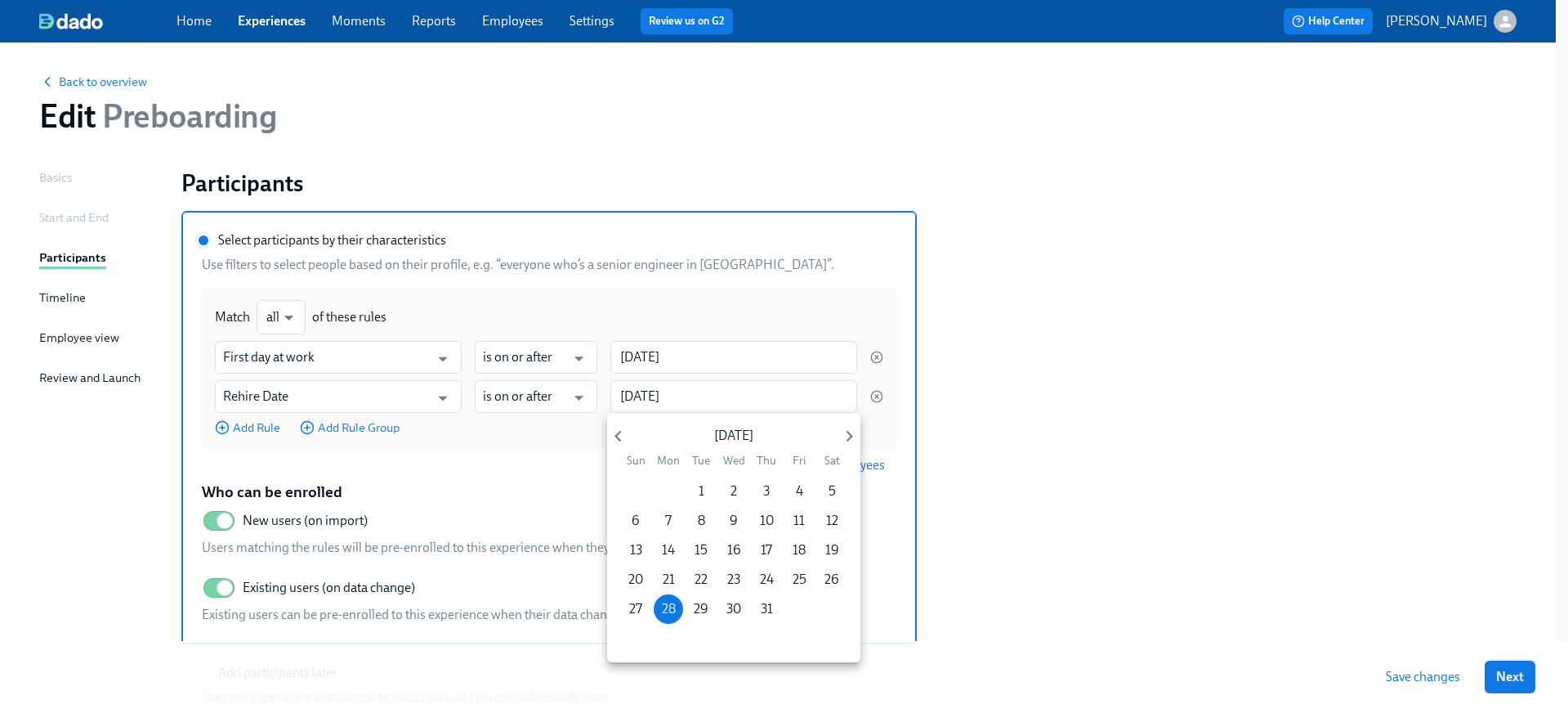 drag, startPoint x: 713, startPoint y: 399, endPoint x: 637, endPoint y: 388, distance: 76.79193 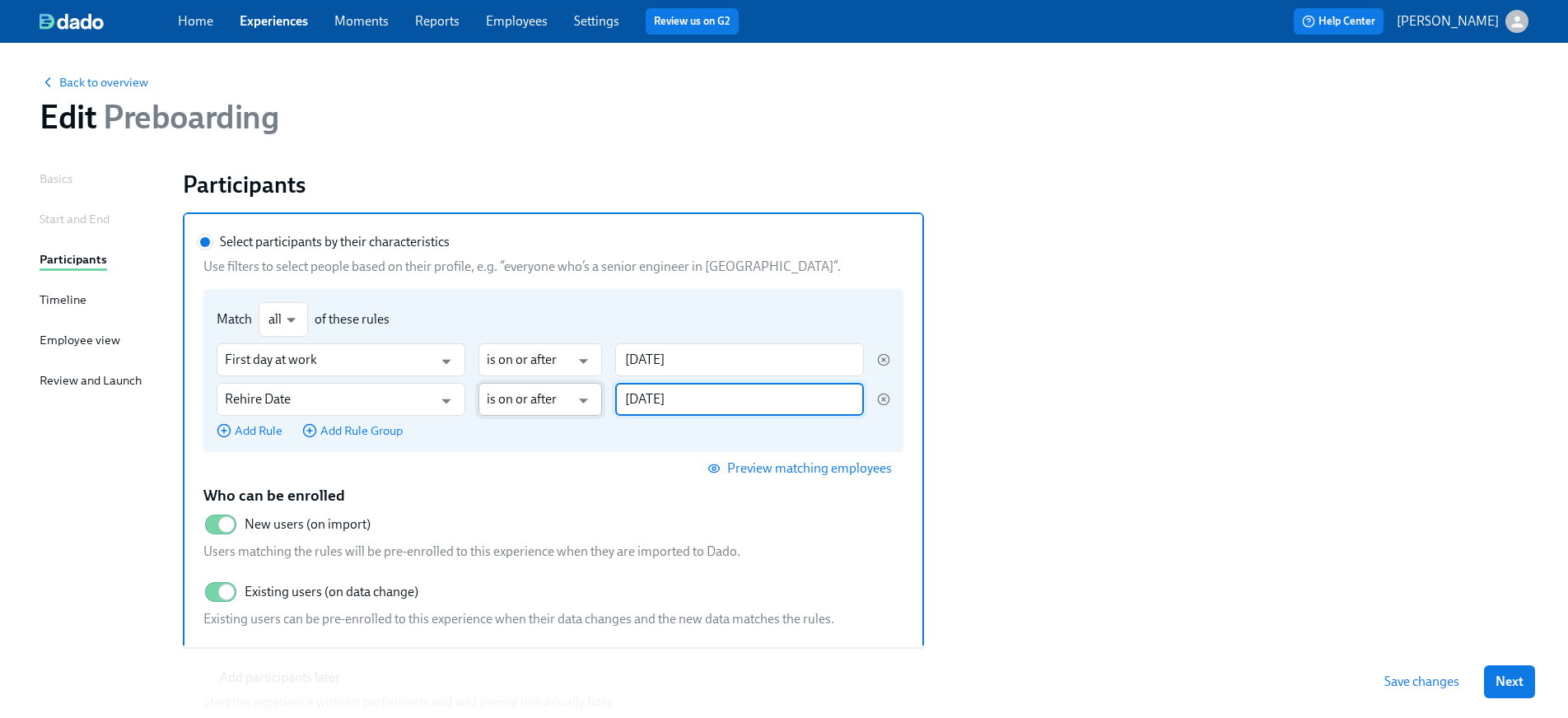 drag, startPoint x: 700, startPoint y: 401, endPoint x: 567, endPoint y: 385, distance: 133.9589 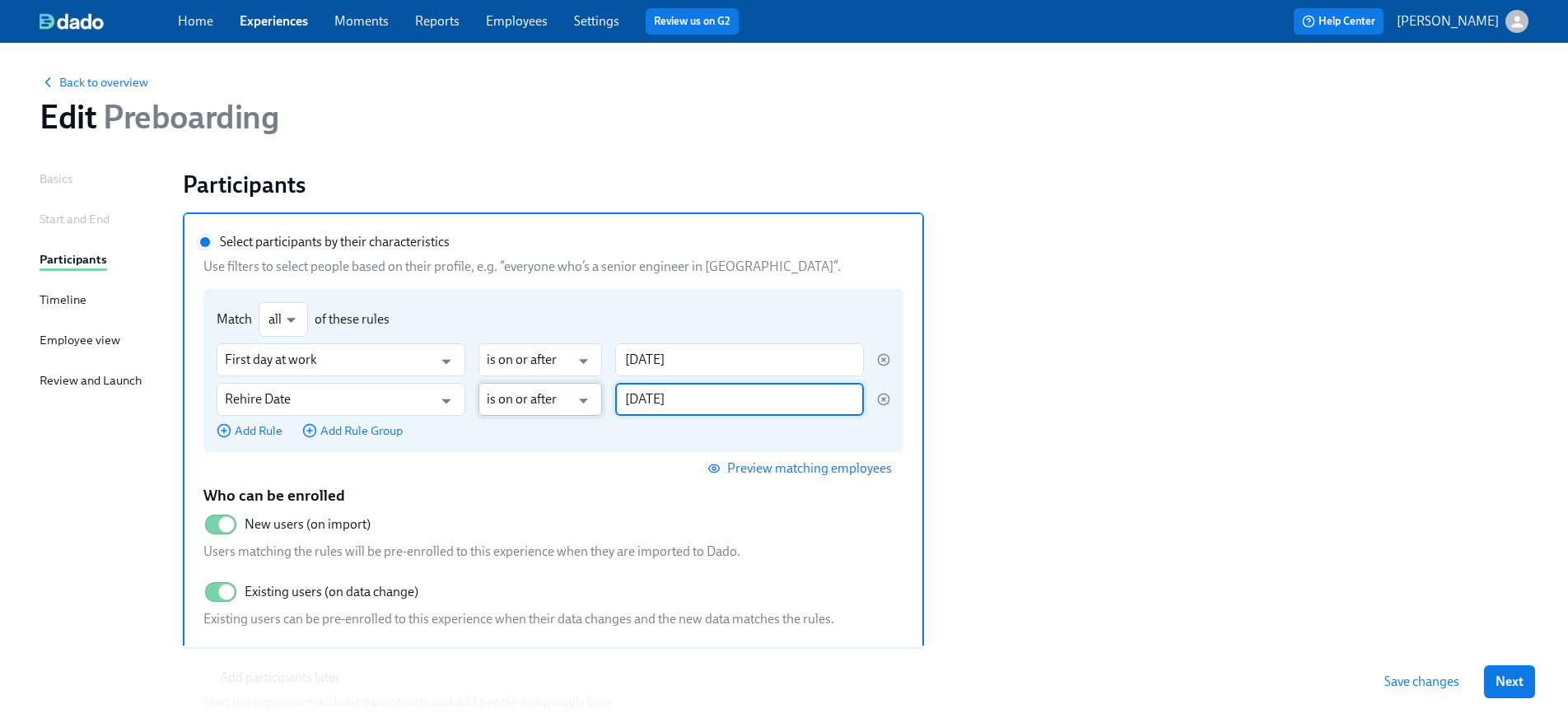 click on "Rehire Date ​ is on or after ​ 2025/07/28 ​" at bounding box center [553, 399] 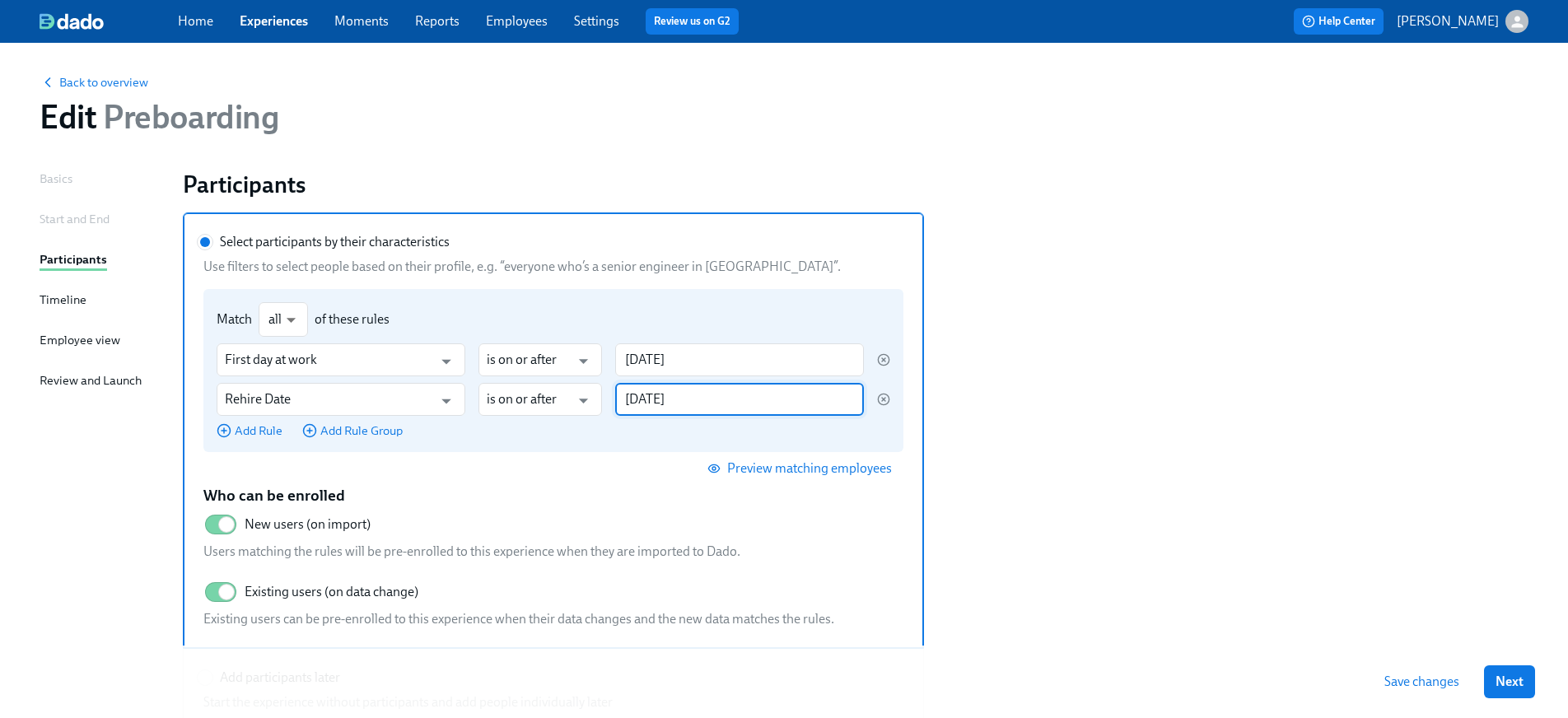 click on "2025/07/28" at bounding box center [740, 399] 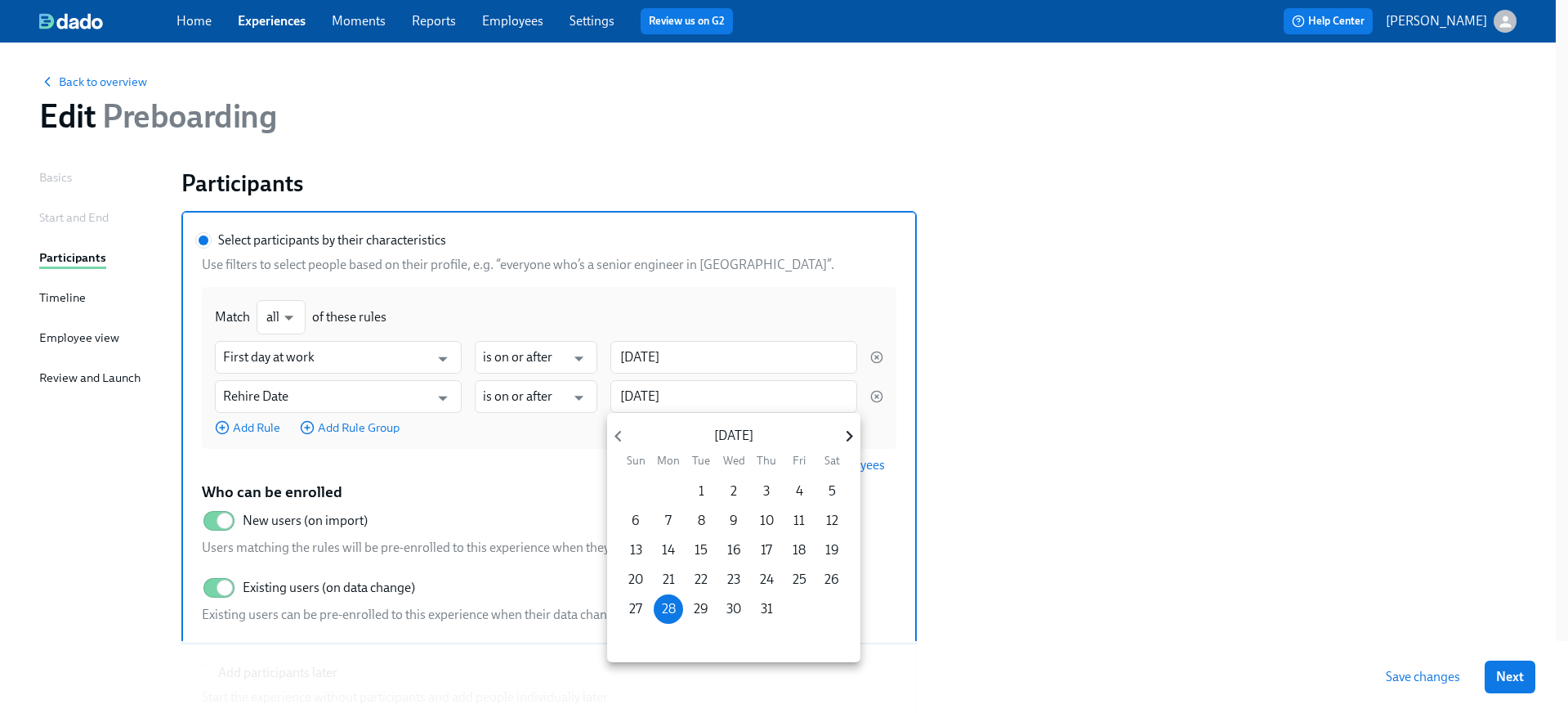 click 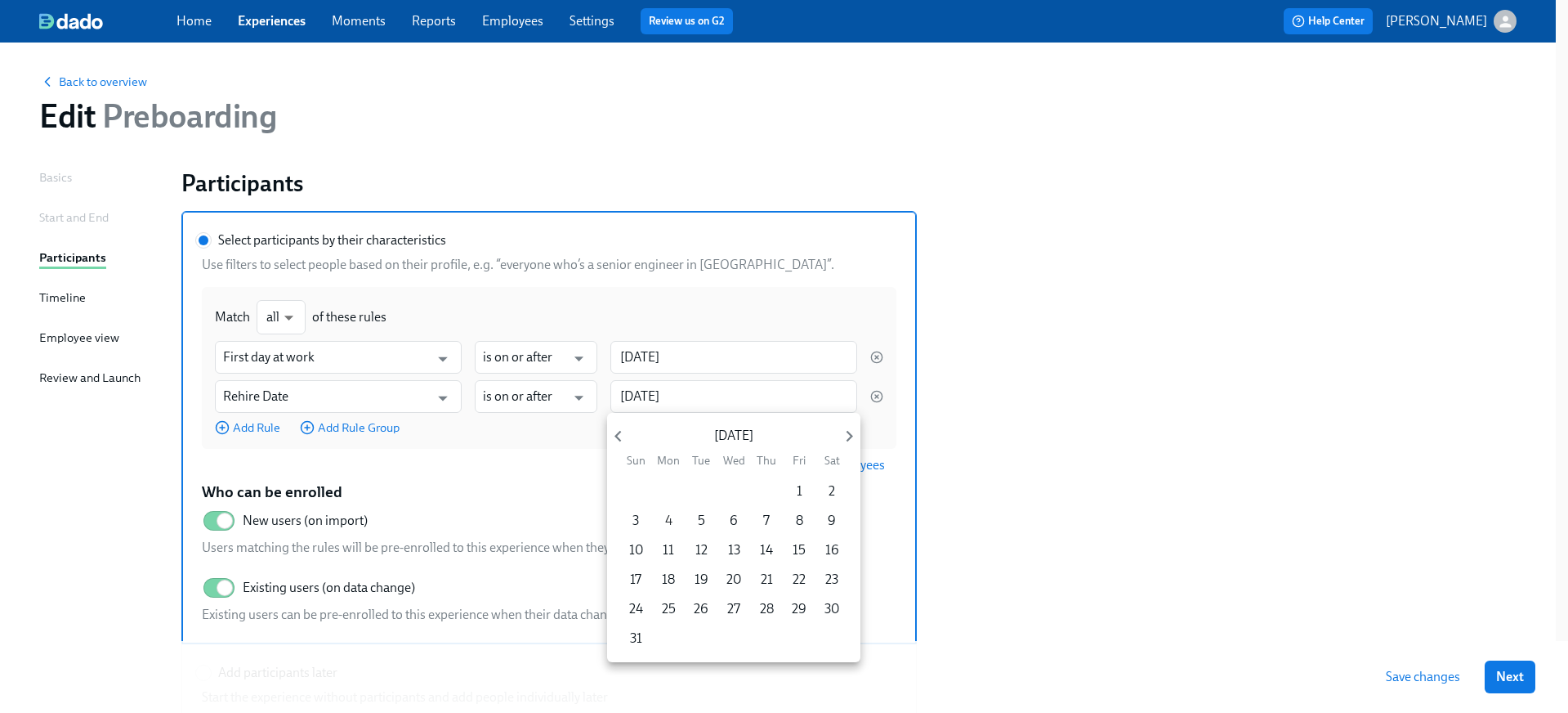 click on "4" at bounding box center (668, 521) 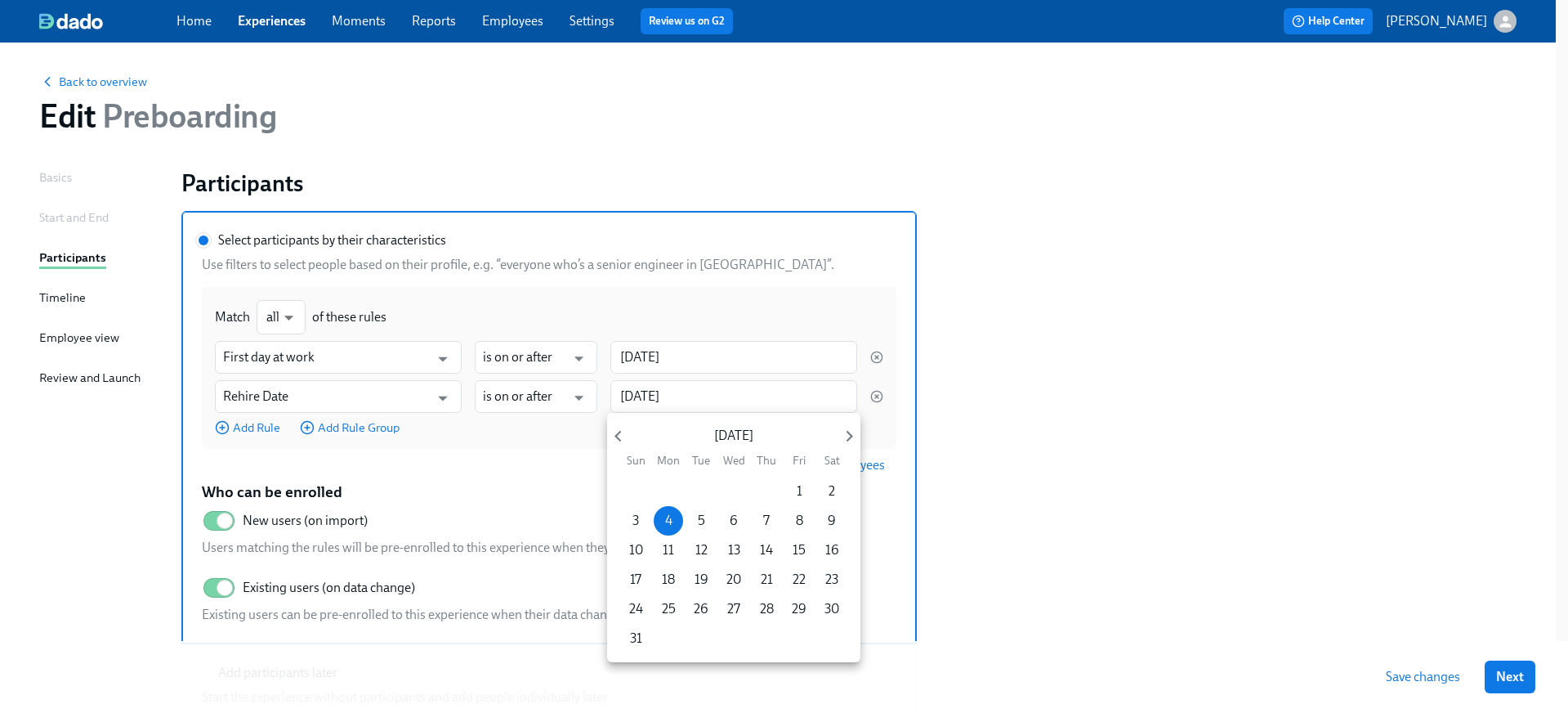 click at bounding box center [784, 356] 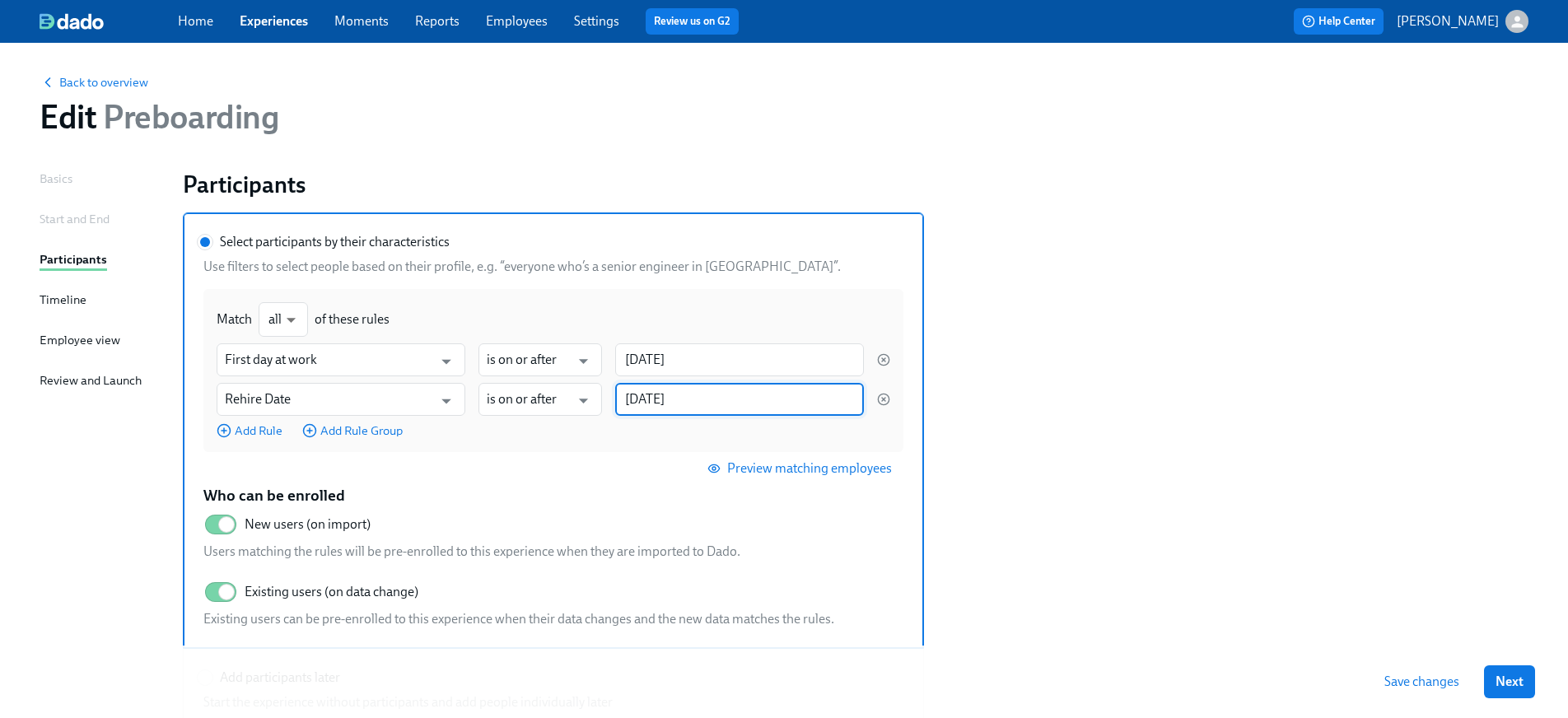 click on "Save changes" at bounding box center (1421, 682) 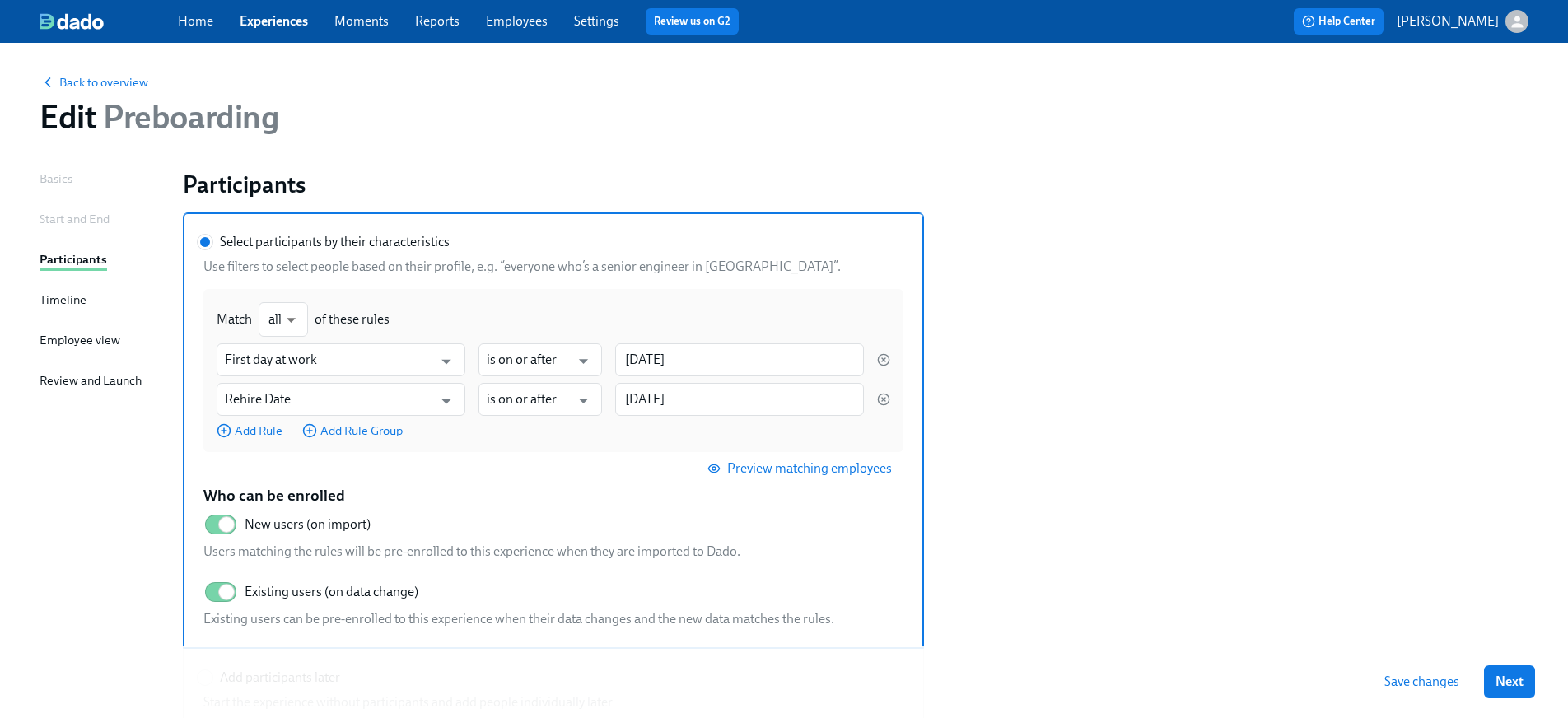 click on "Preview matching employees" at bounding box center [801, 469] 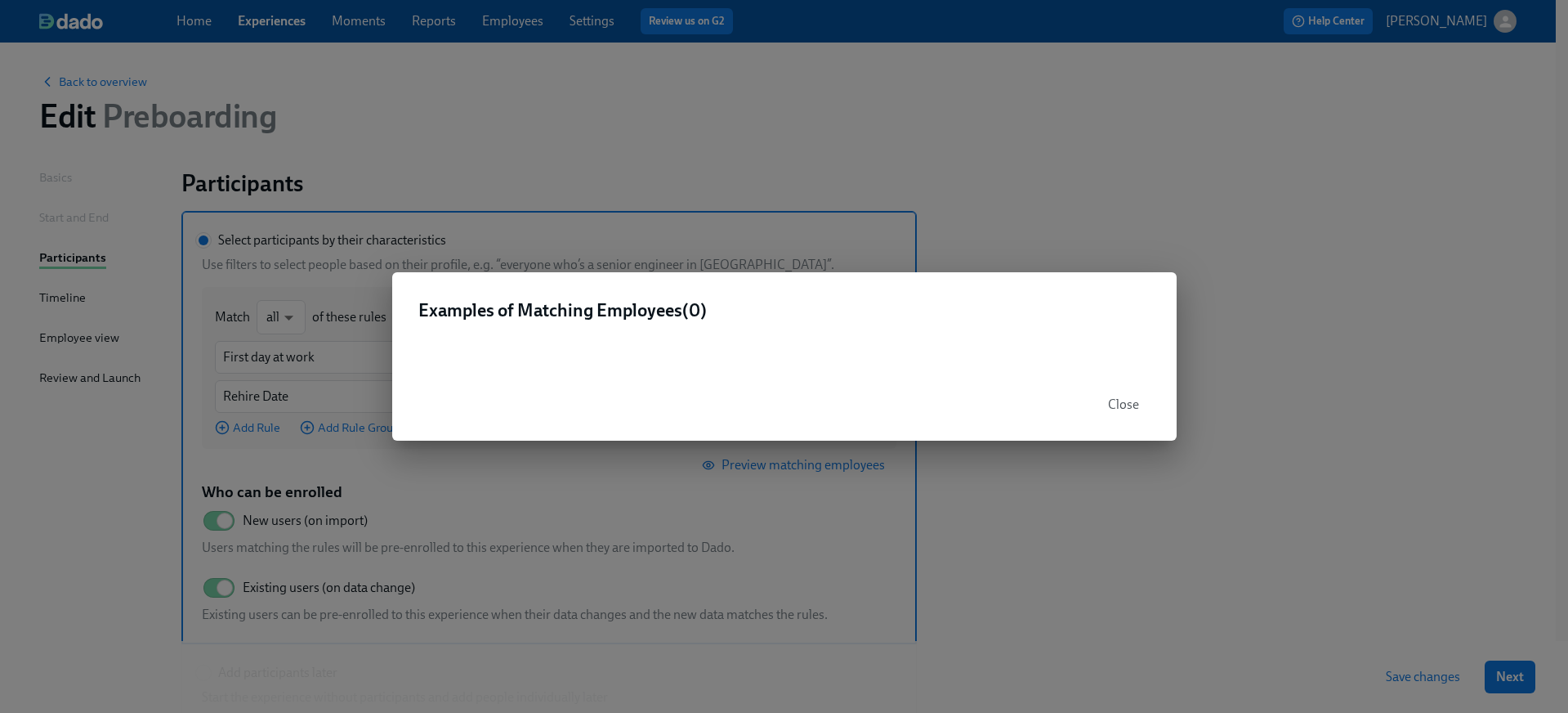 click on "Close" at bounding box center [1124, 405] 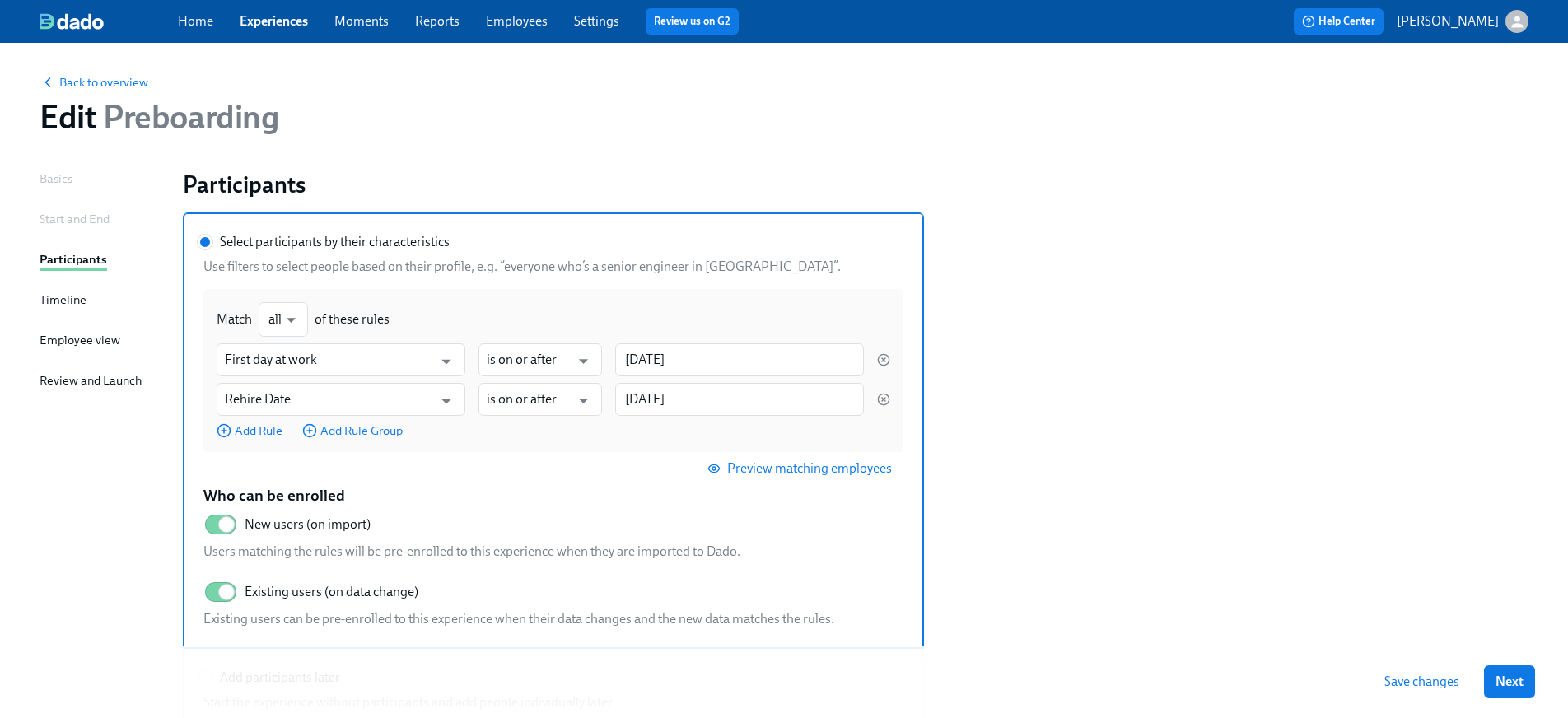 click on "Save changes" at bounding box center [1421, 682] 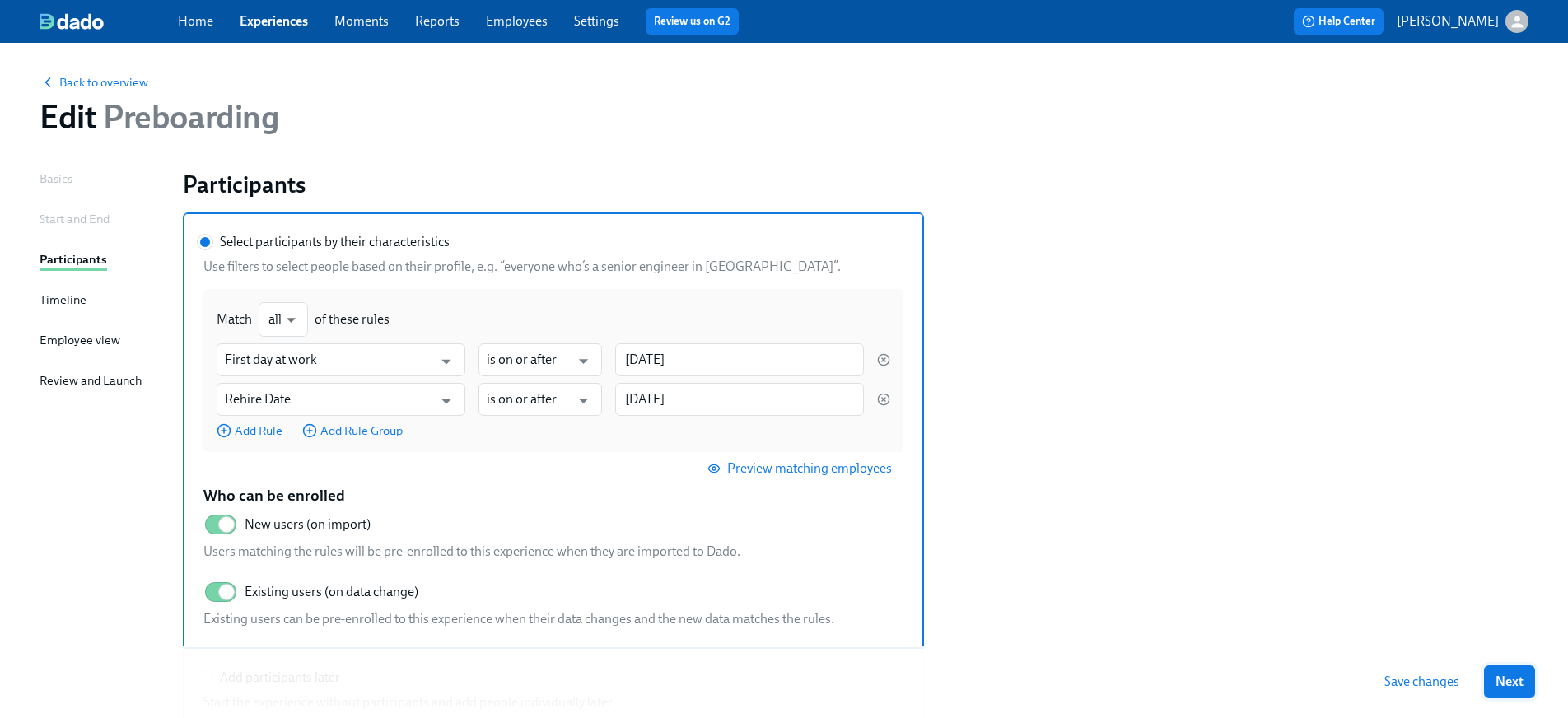 click on "Next" at bounding box center (1510, 682) 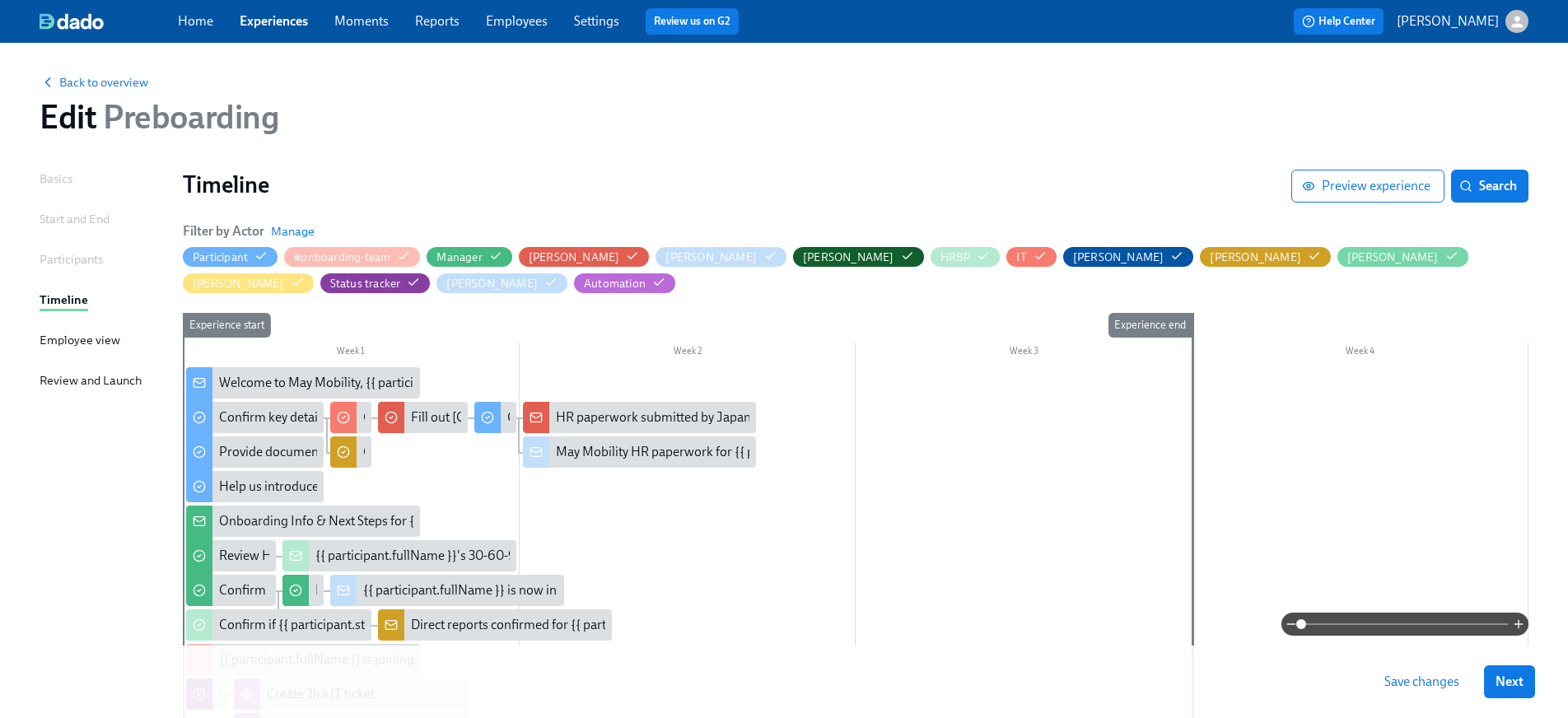 click on "Employees" at bounding box center [516, 21] 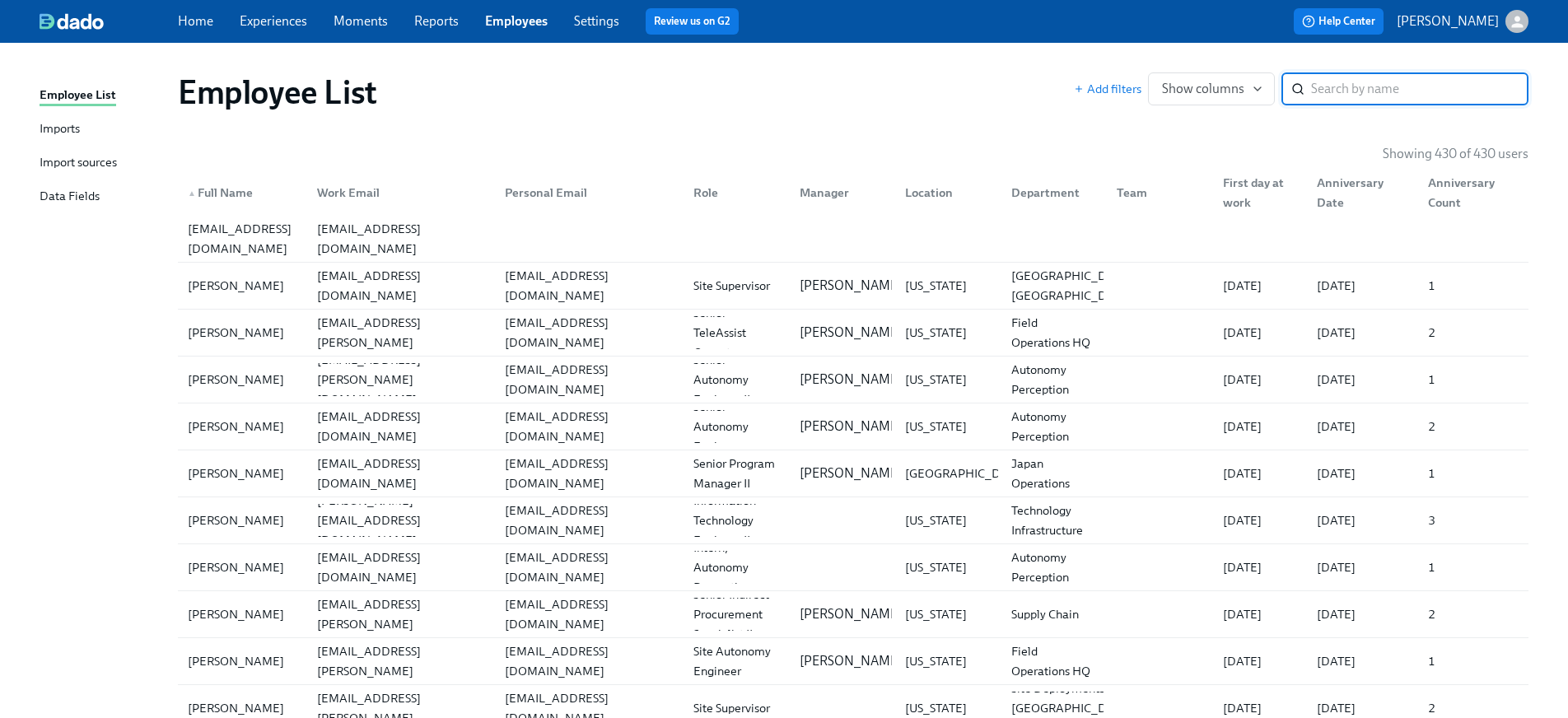 scroll, scrollTop: 0, scrollLeft: 0, axis: both 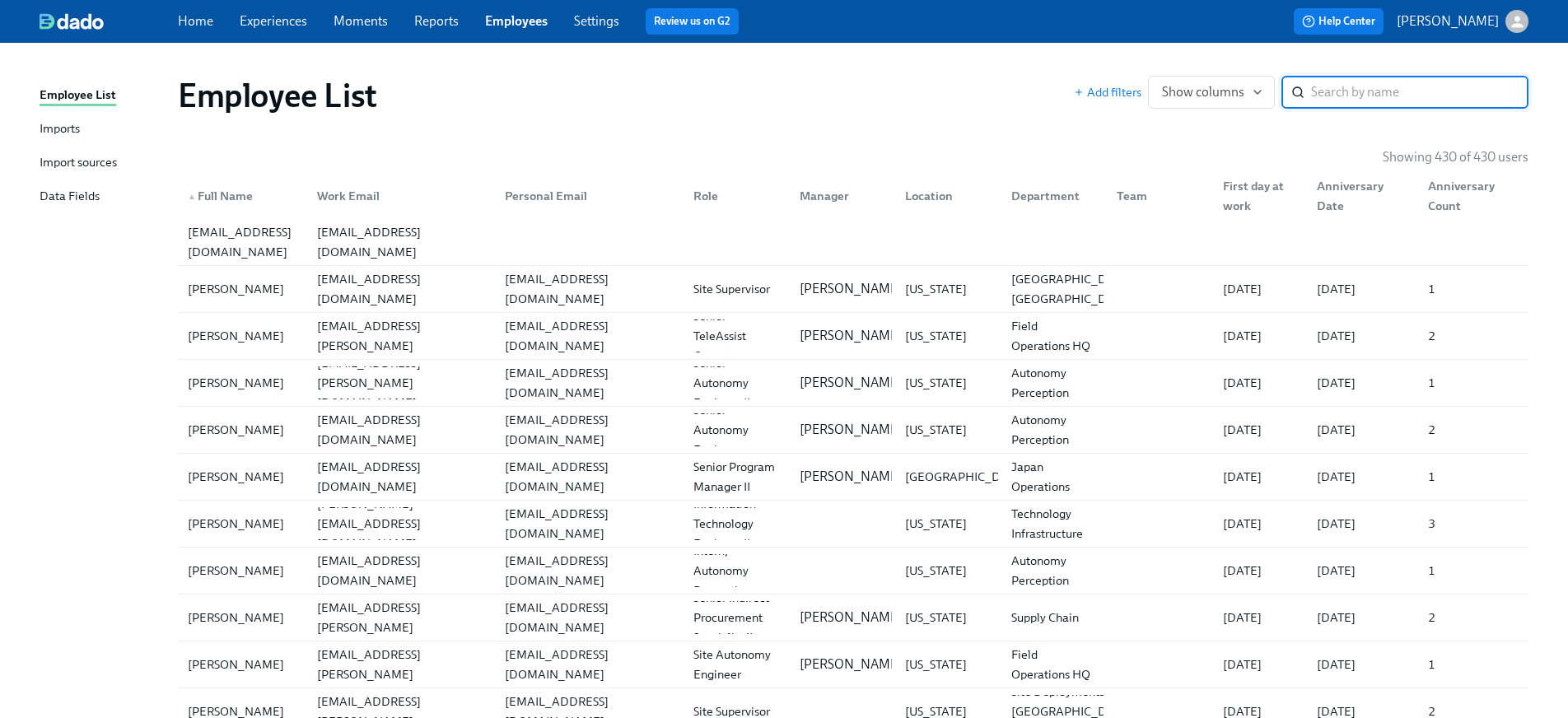 click at bounding box center [1420, 92] 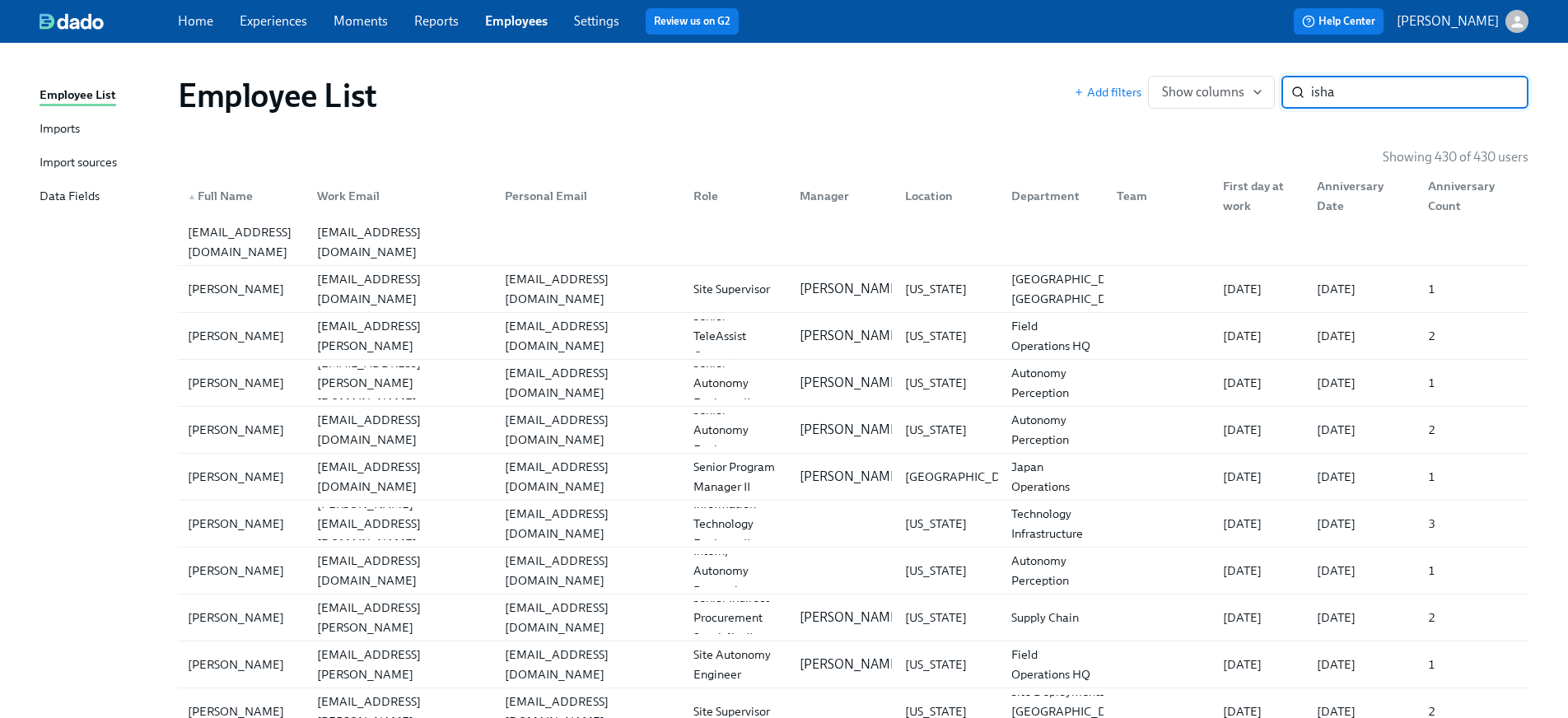 type on "isha" 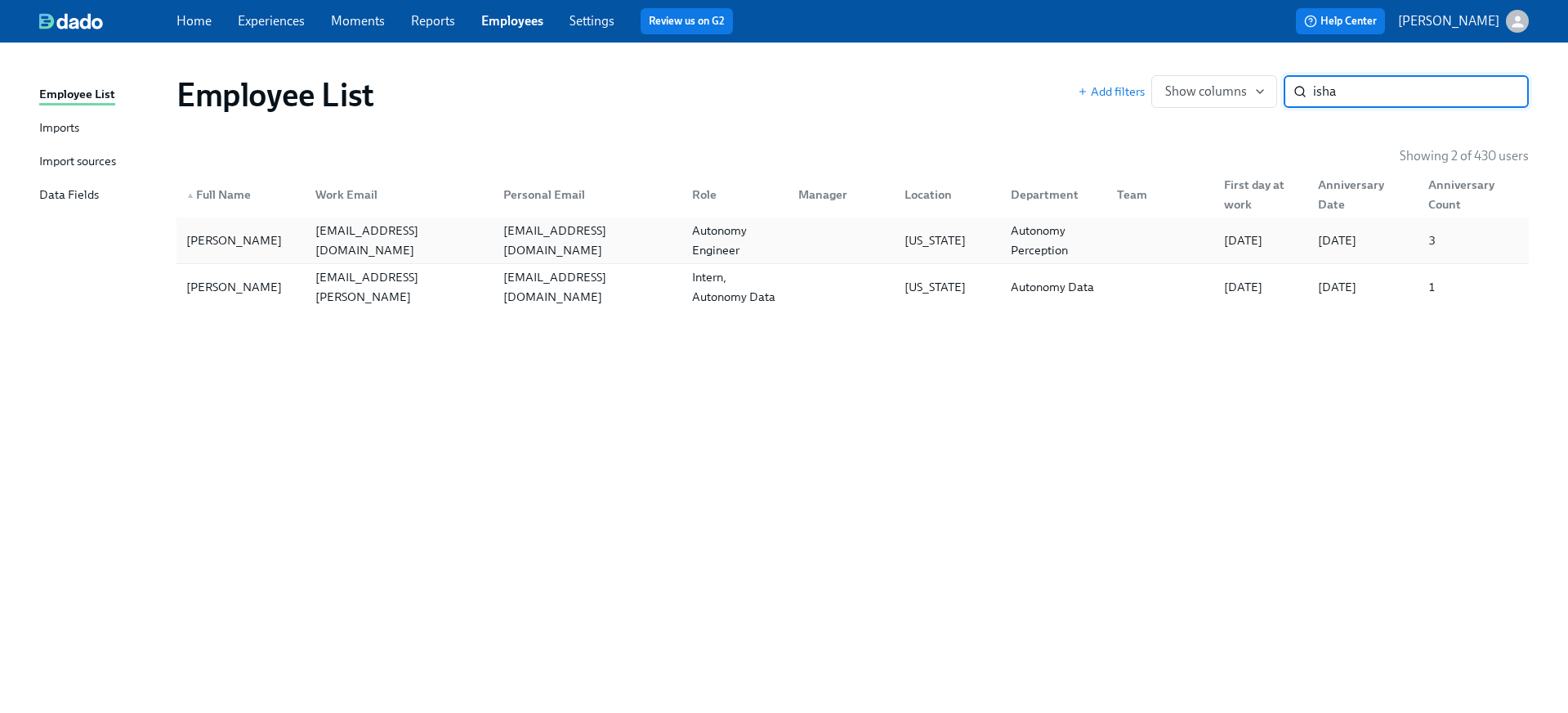 click on "ibhatt@umich.edu" at bounding box center [584, 240] 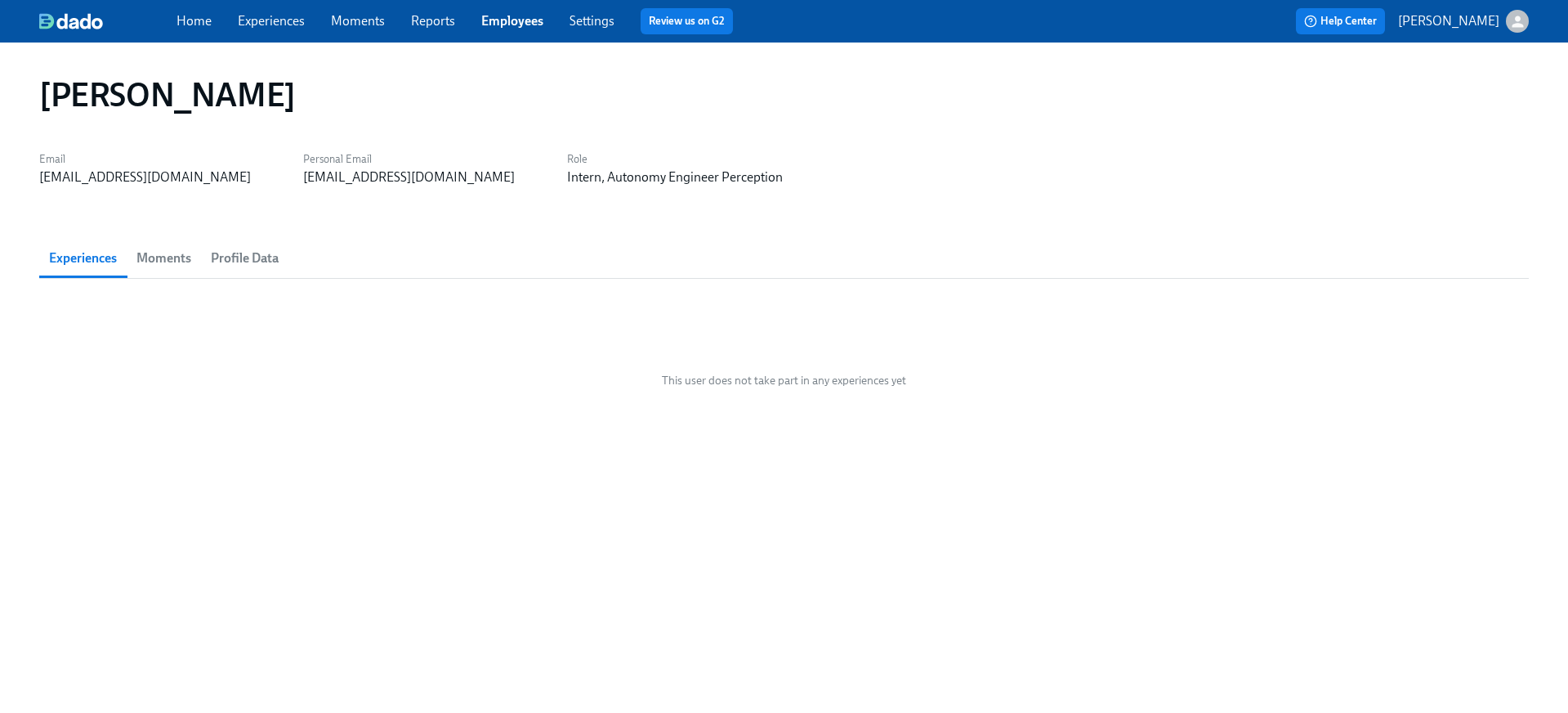 click on "Moments" at bounding box center [163, 258] 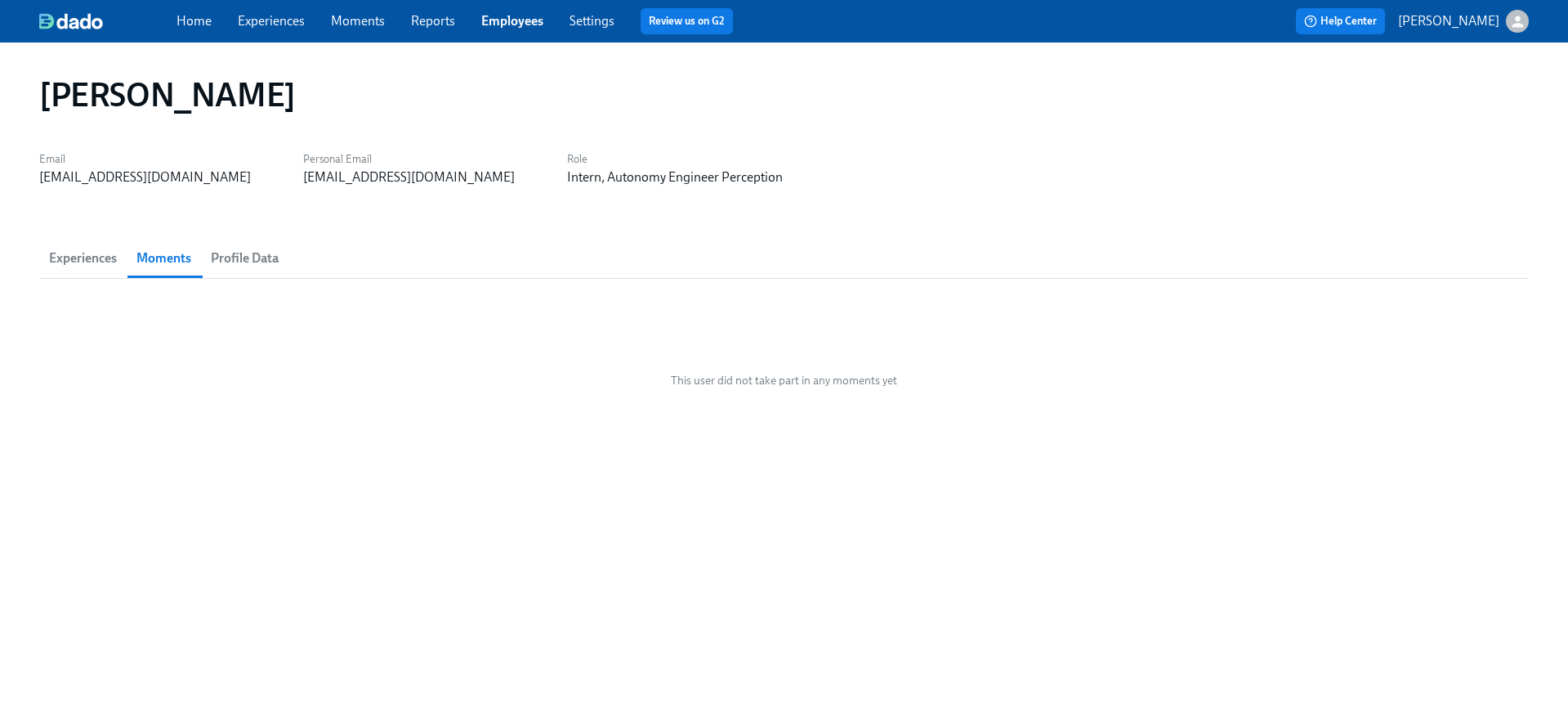 click on "Profile Data" at bounding box center [244, 258] 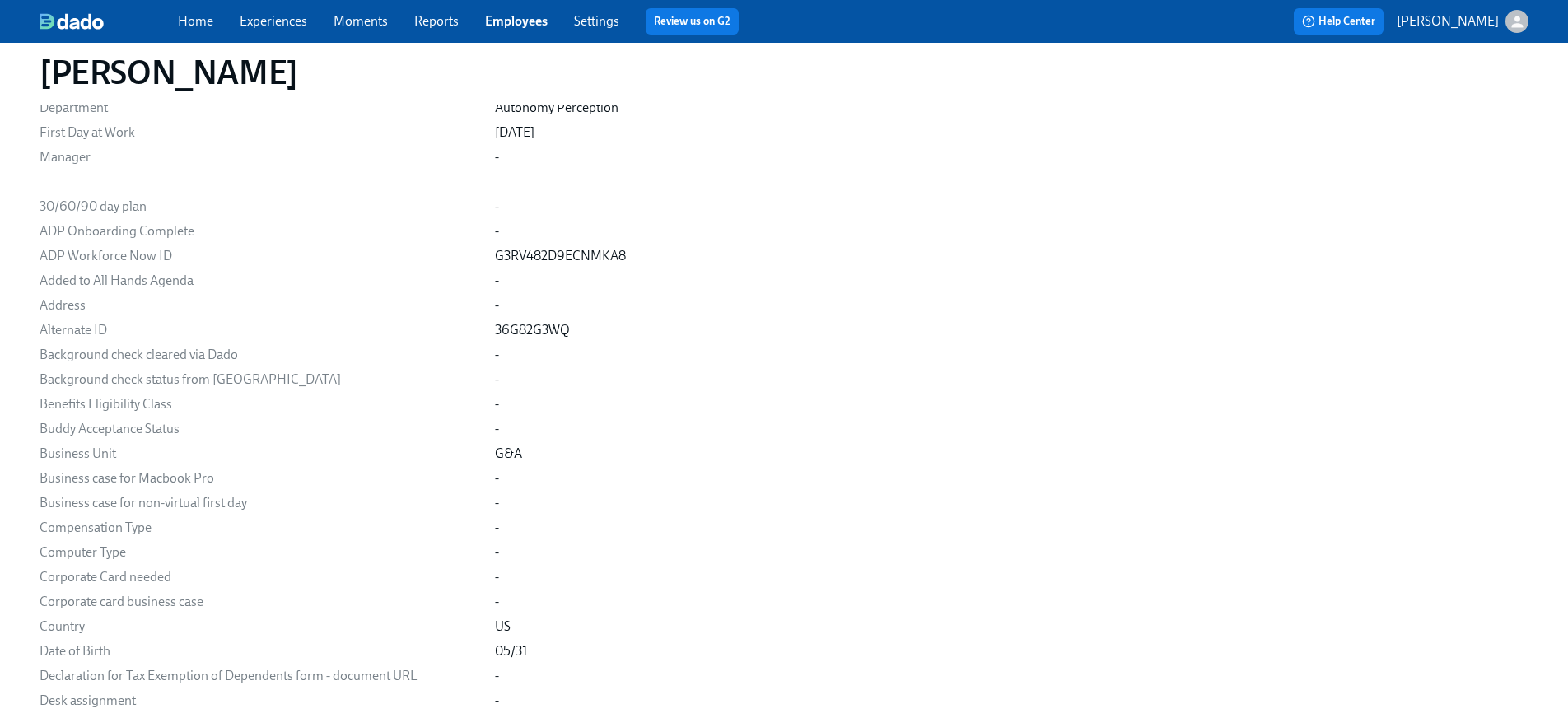 scroll, scrollTop: 0, scrollLeft: 0, axis: both 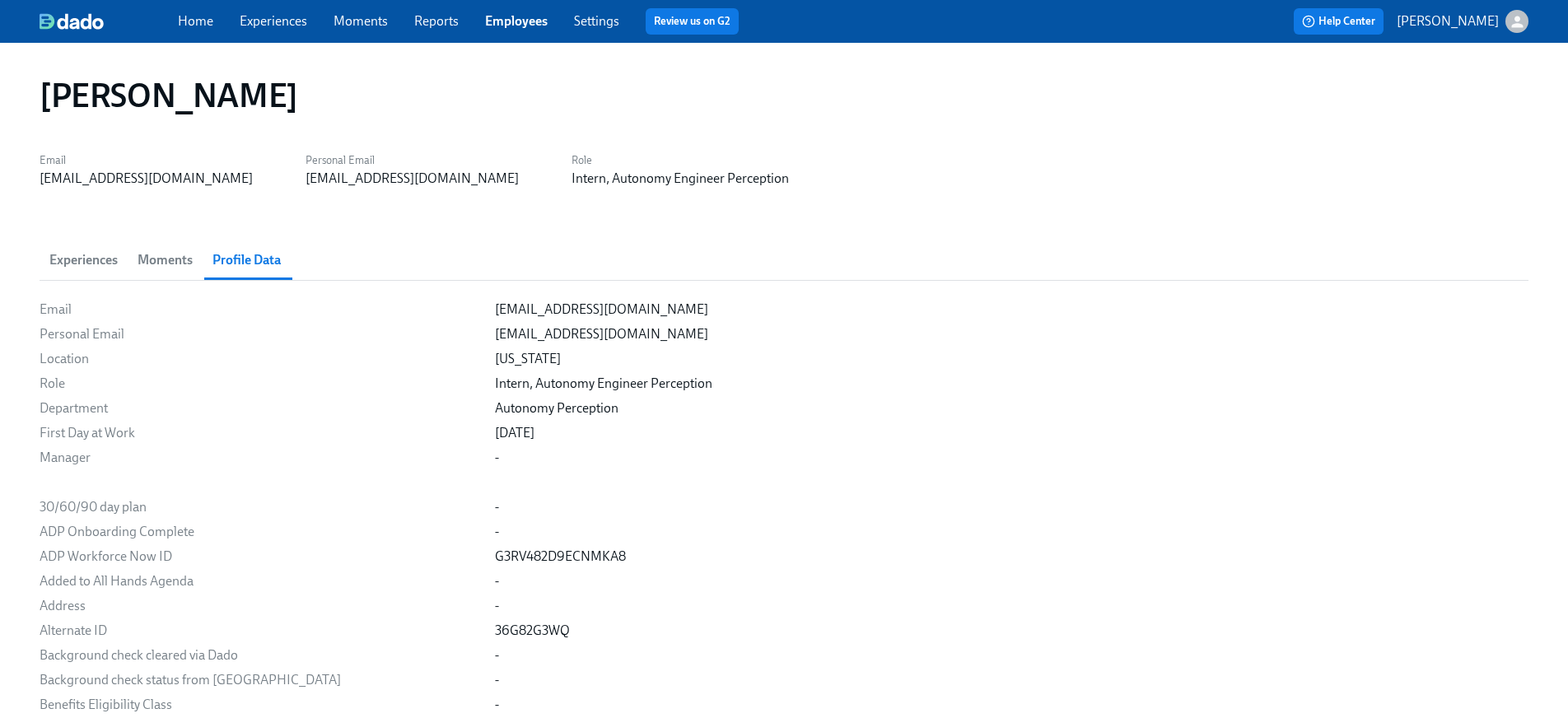 click on "Settings" at bounding box center (596, 21) 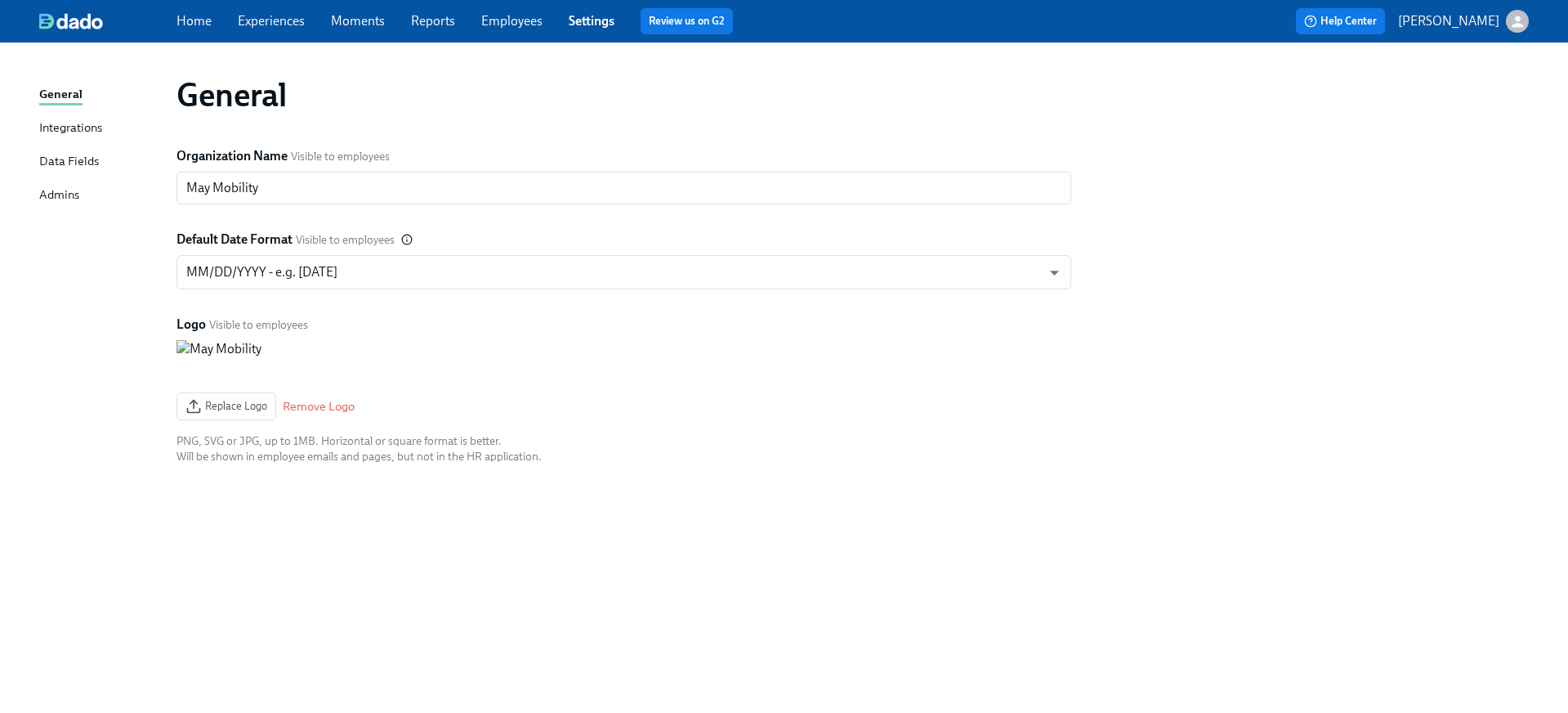 click on "Employees" at bounding box center [511, 20] 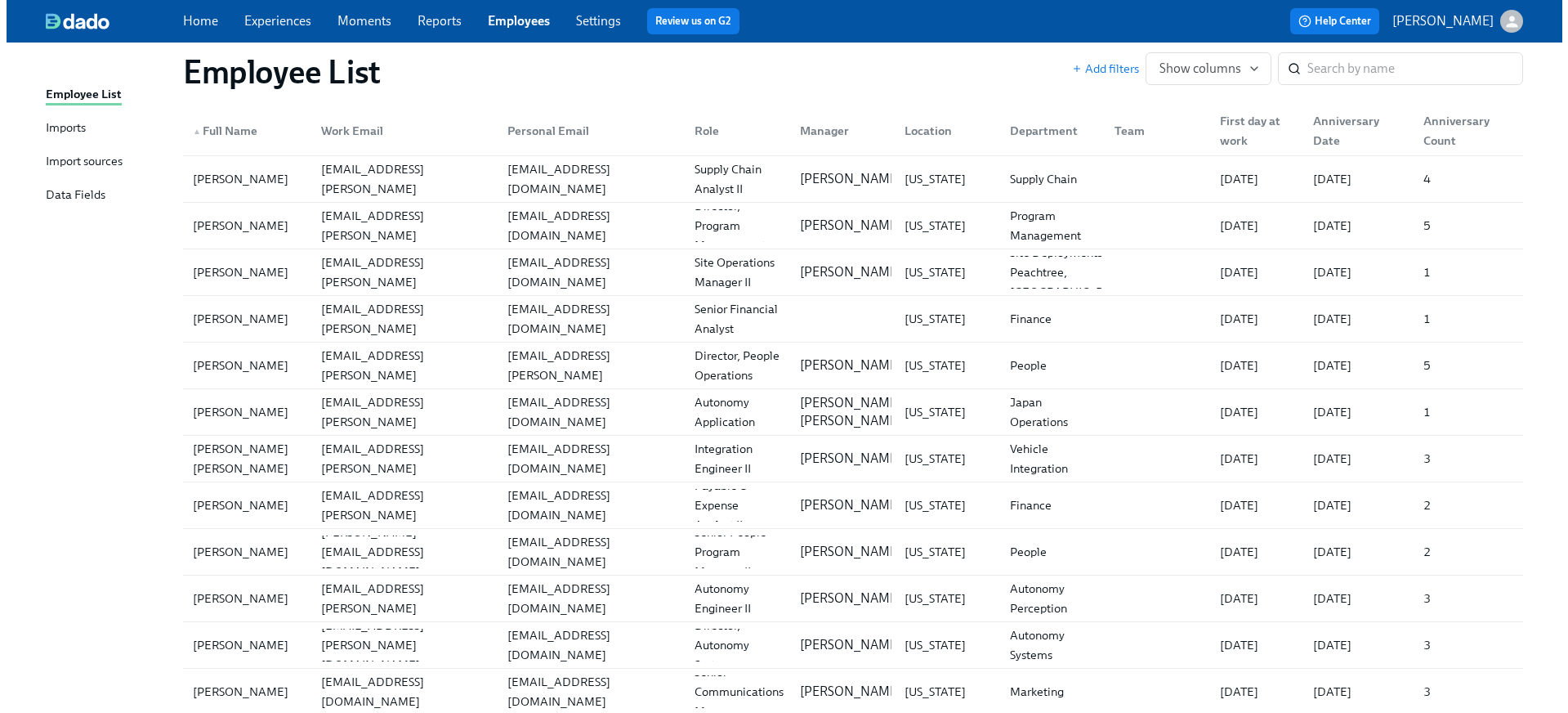 scroll, scrollTop: 7307, scrollLeft: 0, axis: vertical 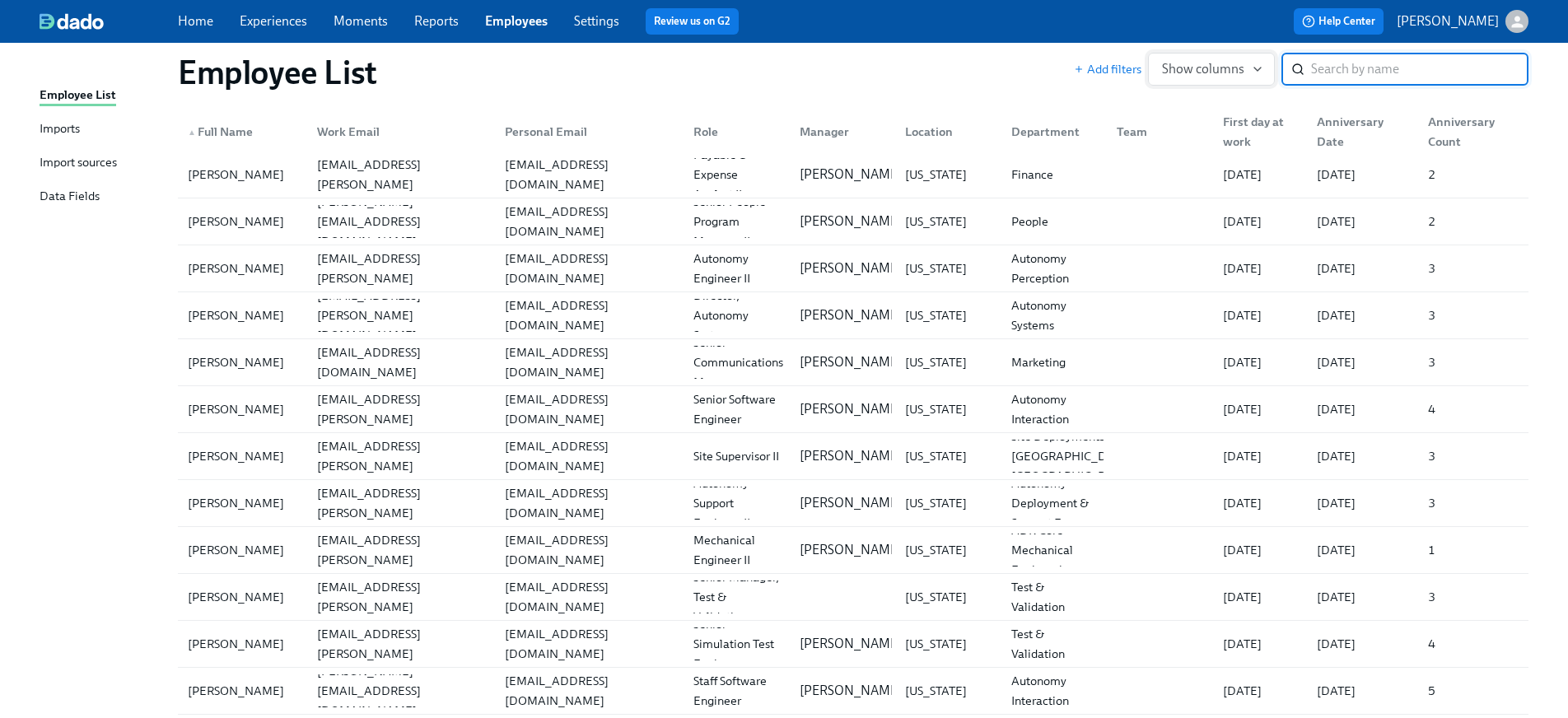 click on "Show columns" at bounding box center [1211, 69] 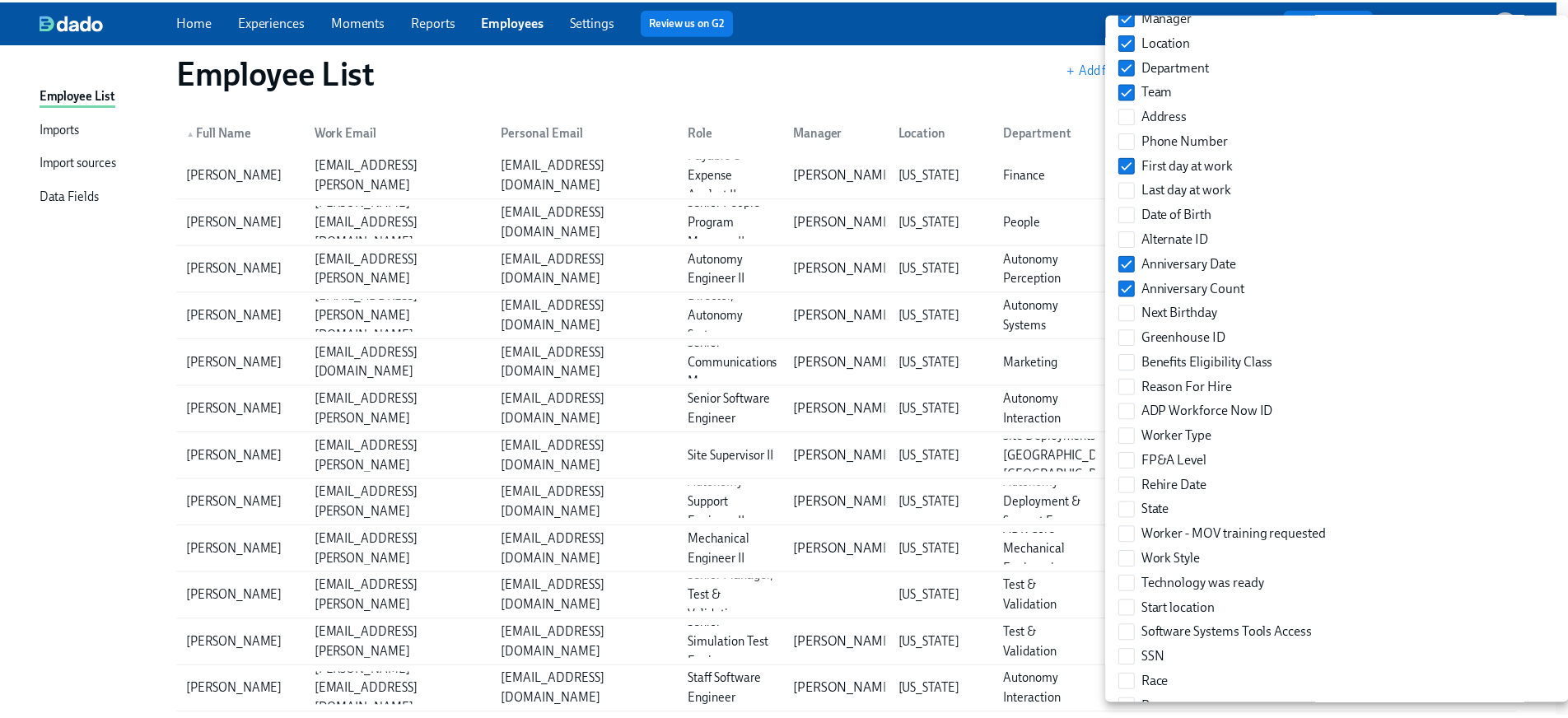 scroll, scrollTop: 0, scrollLeft: 0, axis: both 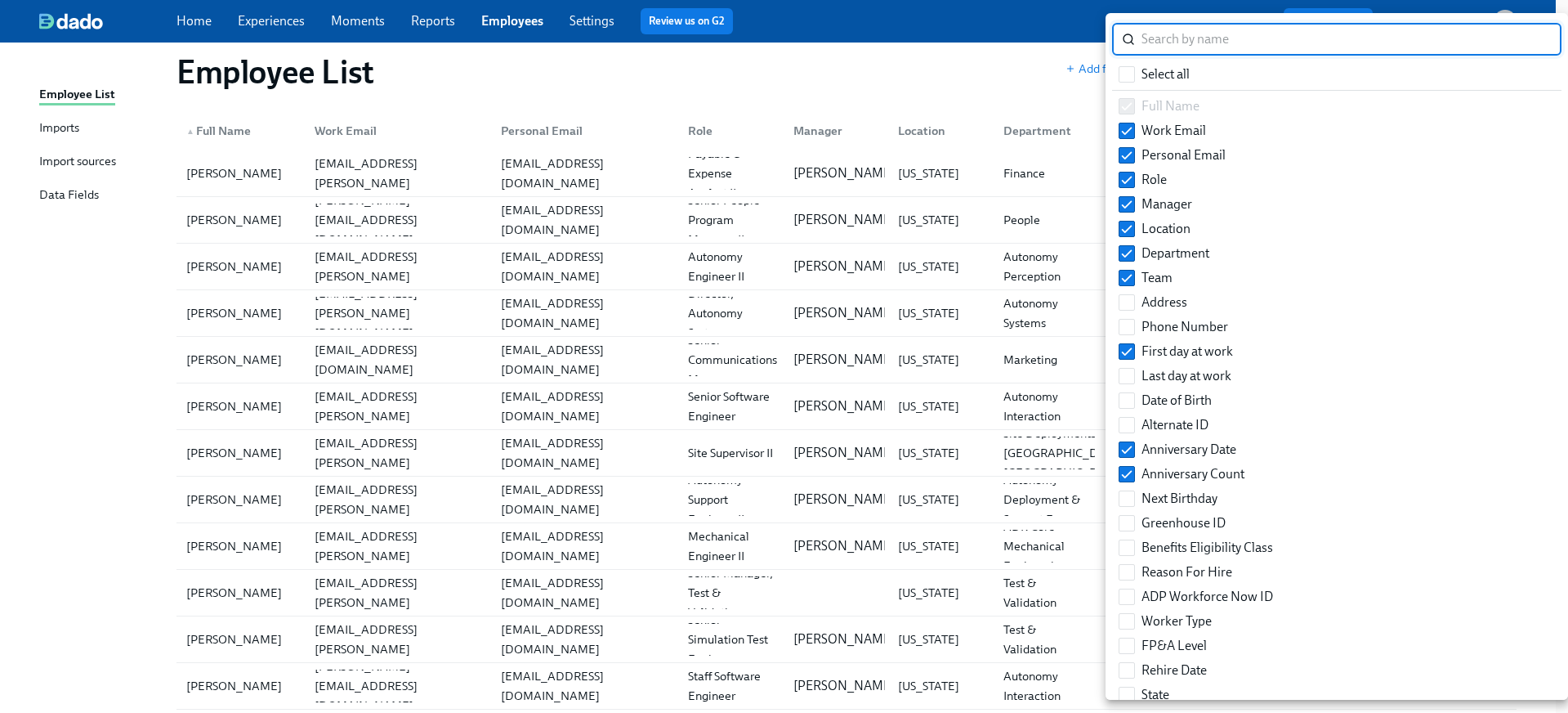 click at bounding box center (784, 356) 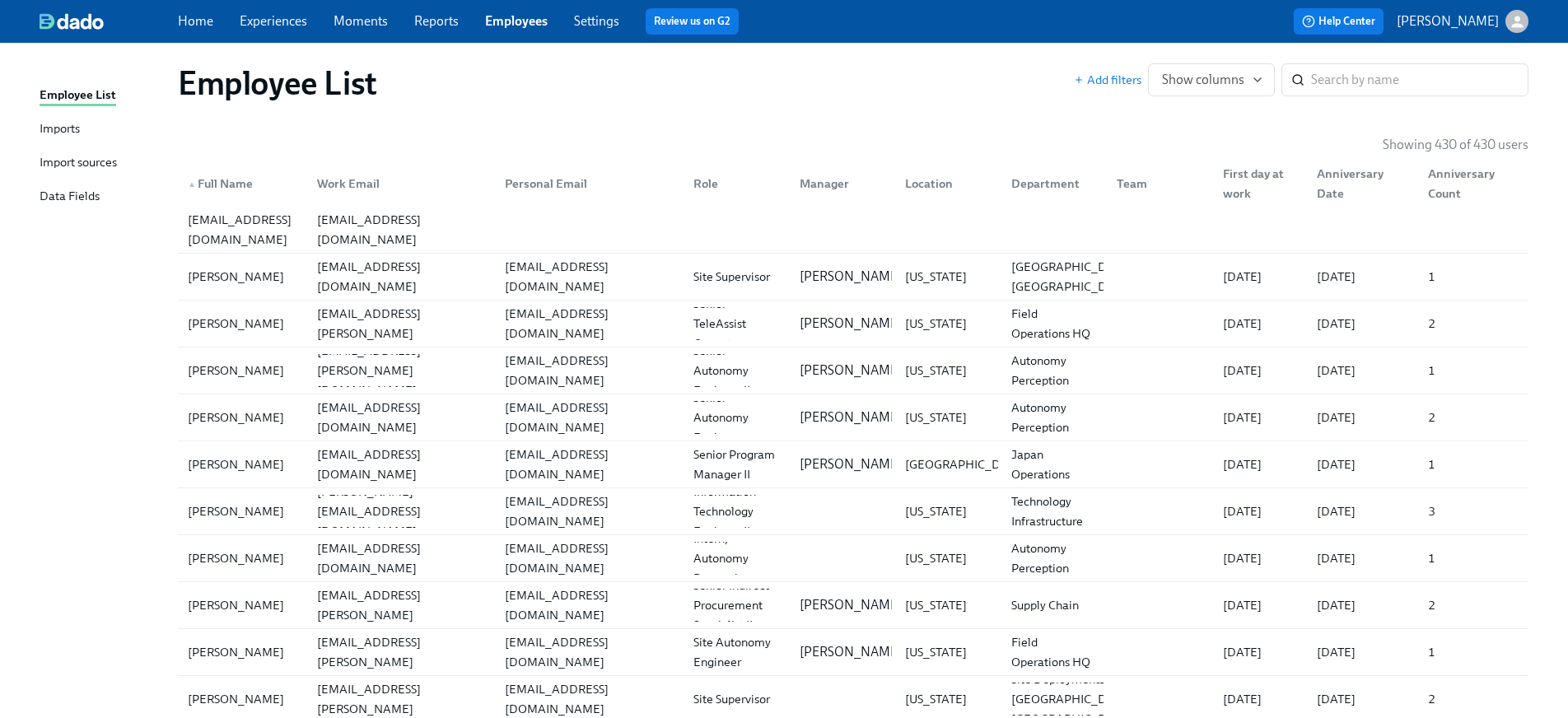 scroll, scrollTop: 0, scrollLeft: 0, axis: both 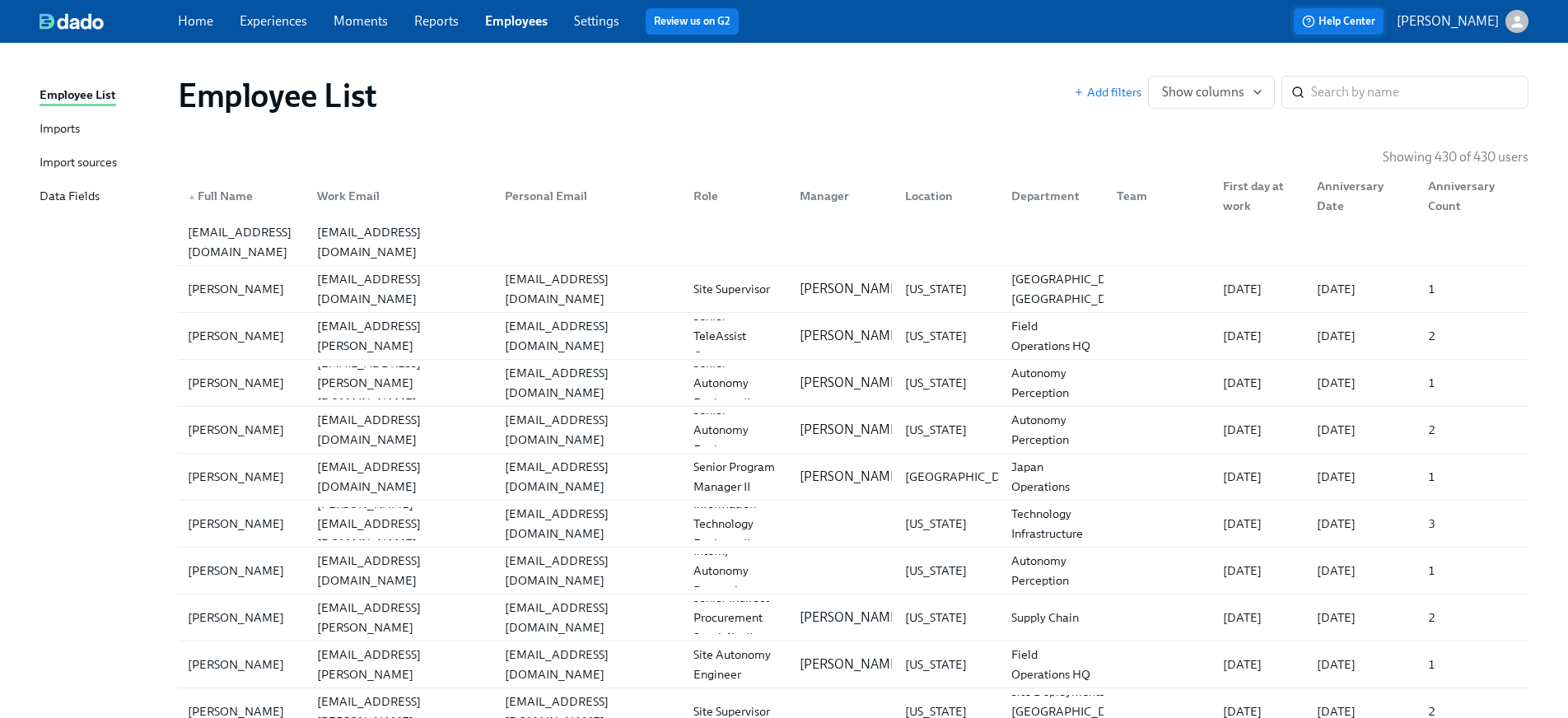 click on "Help Center" at bounding box center (1338, 21) 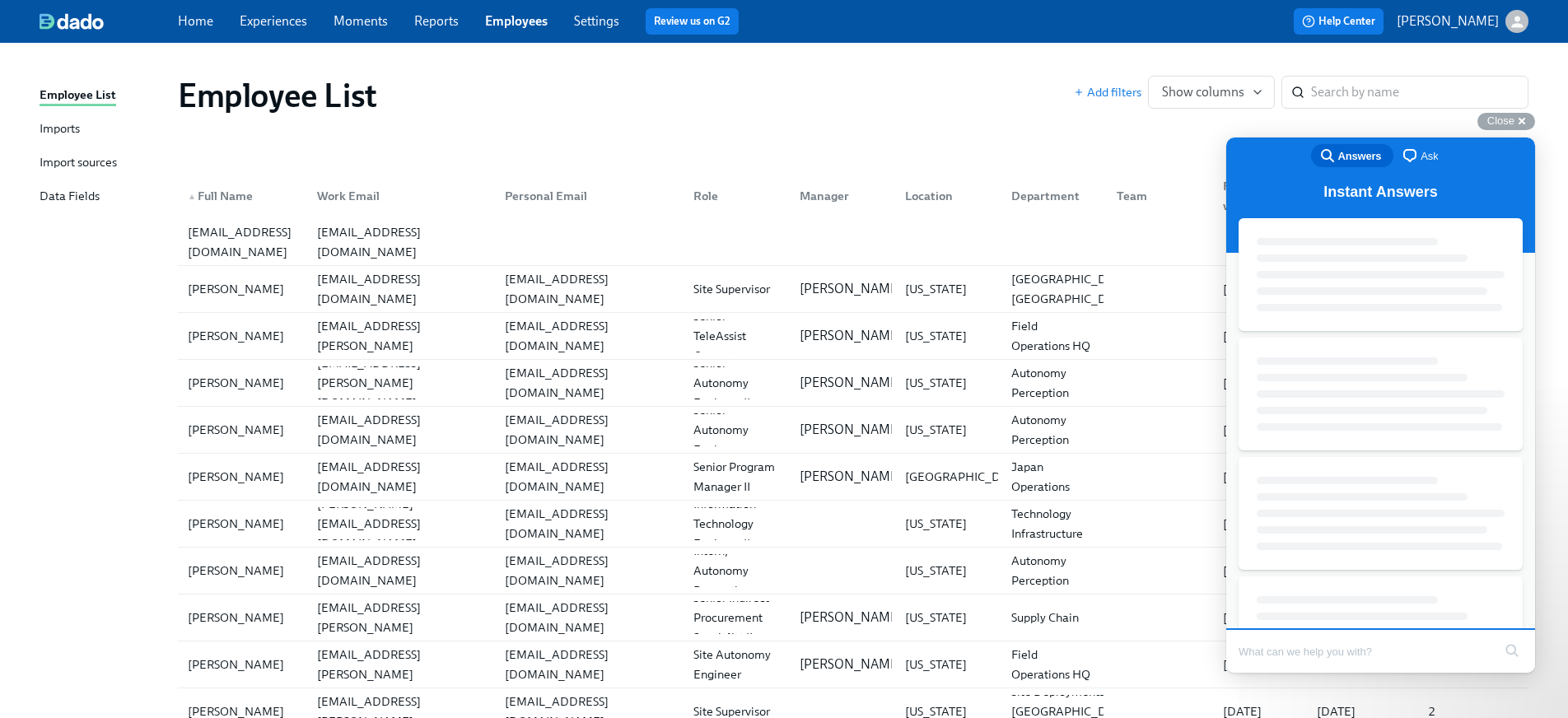 scroll, scrollTop: 0, scrollLeft: 0, axis: both 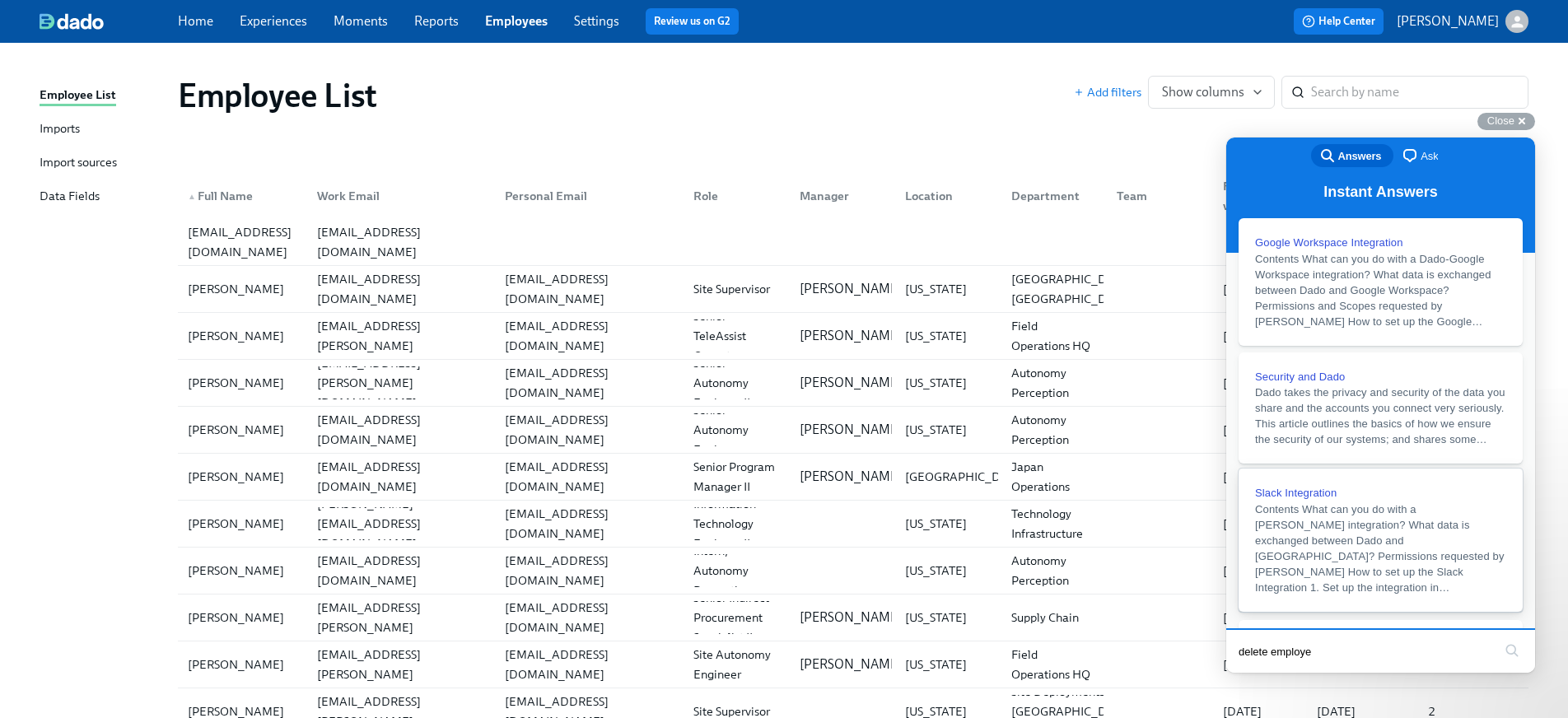 type on "delete employee" 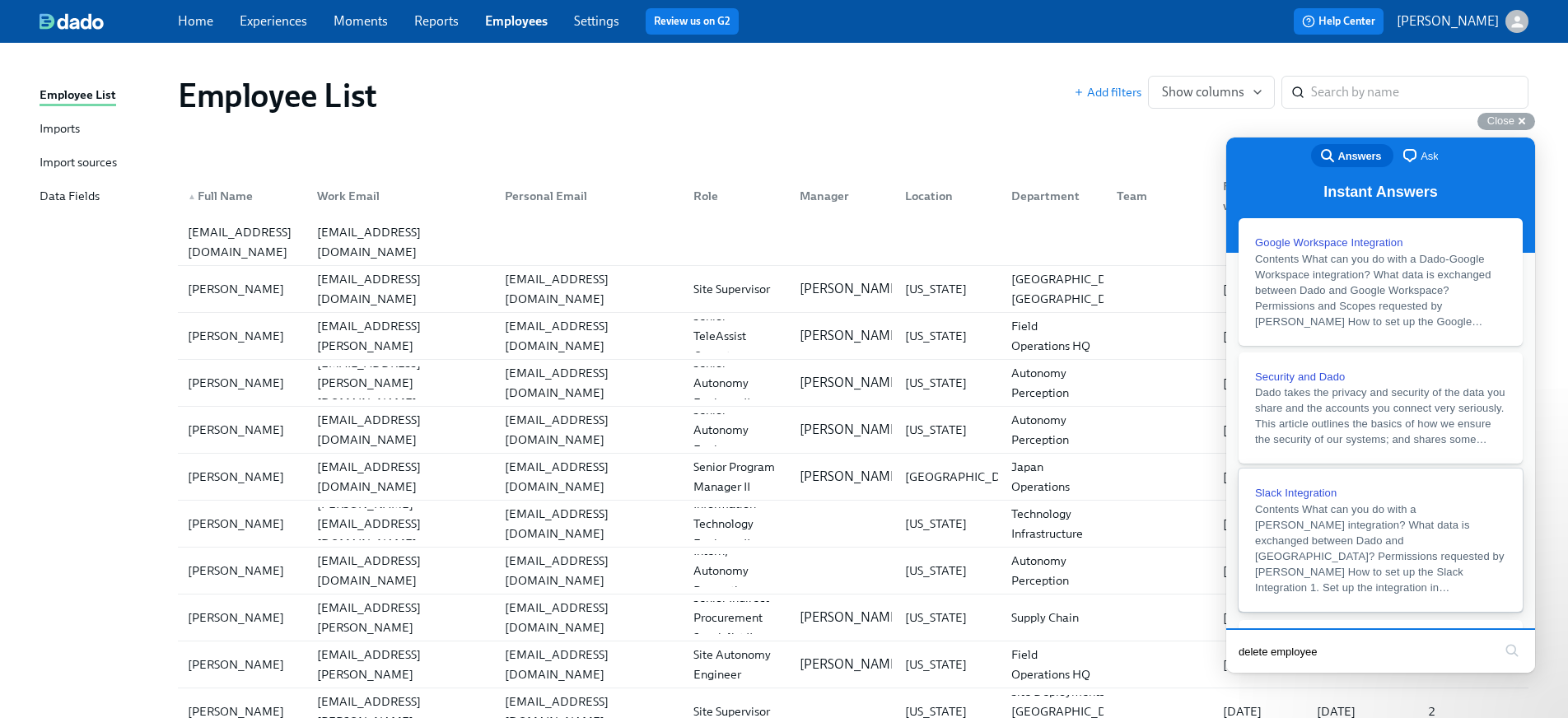 click on "search" at bounding box center (1512, 650) 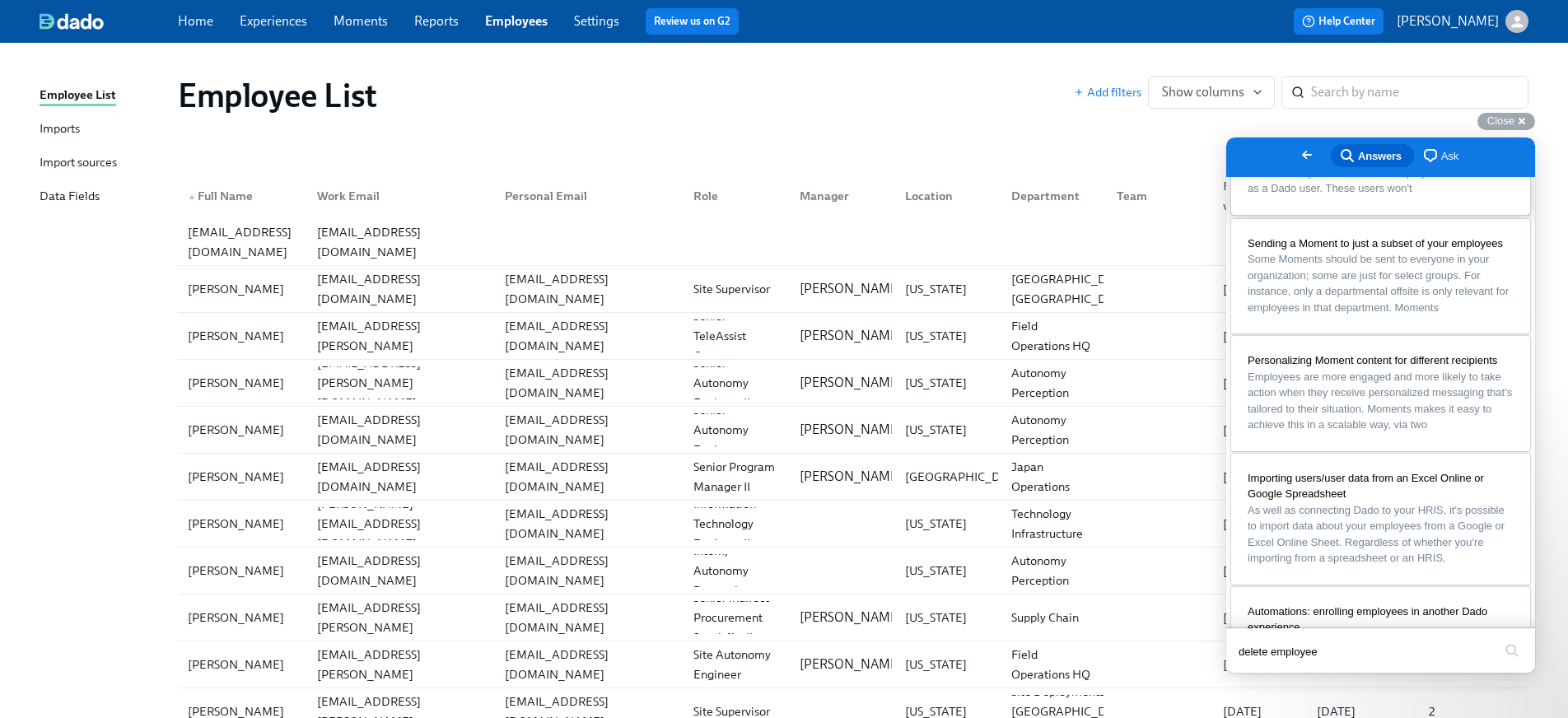 scroll, scrollTop: 0, scrollLeft: 0, axis: both 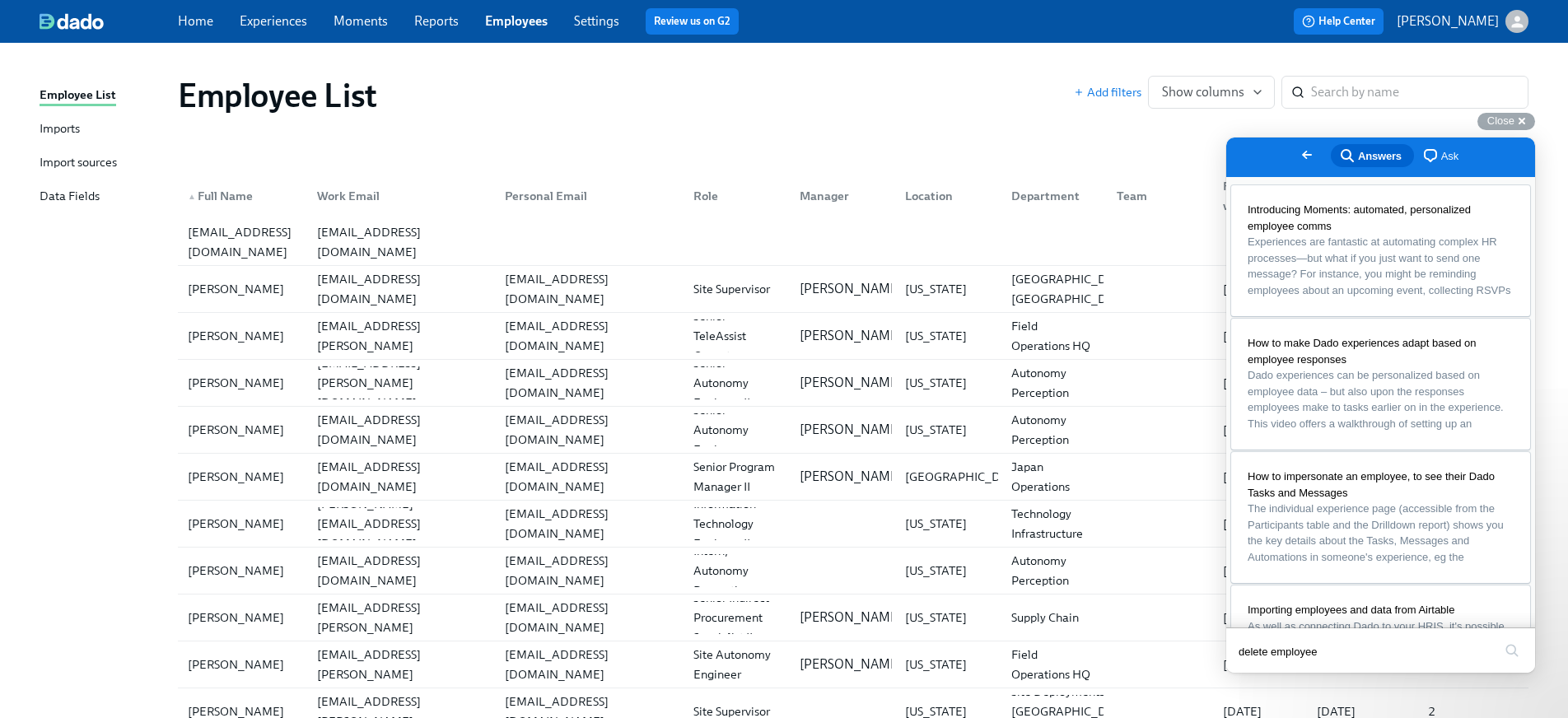 click on "Ask" at bounding box center [1449, 156] 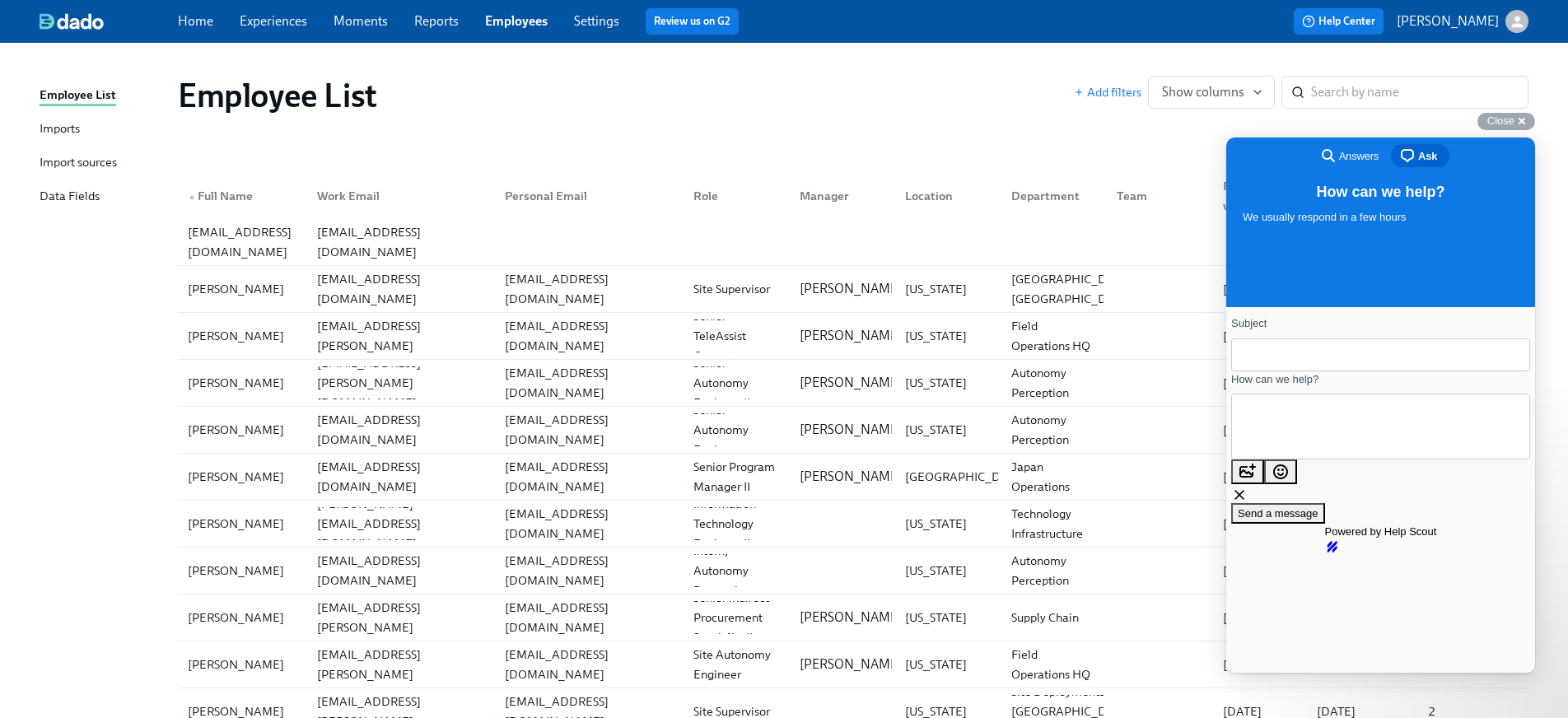 click on "Answers" at bounding box center [1359, 156] 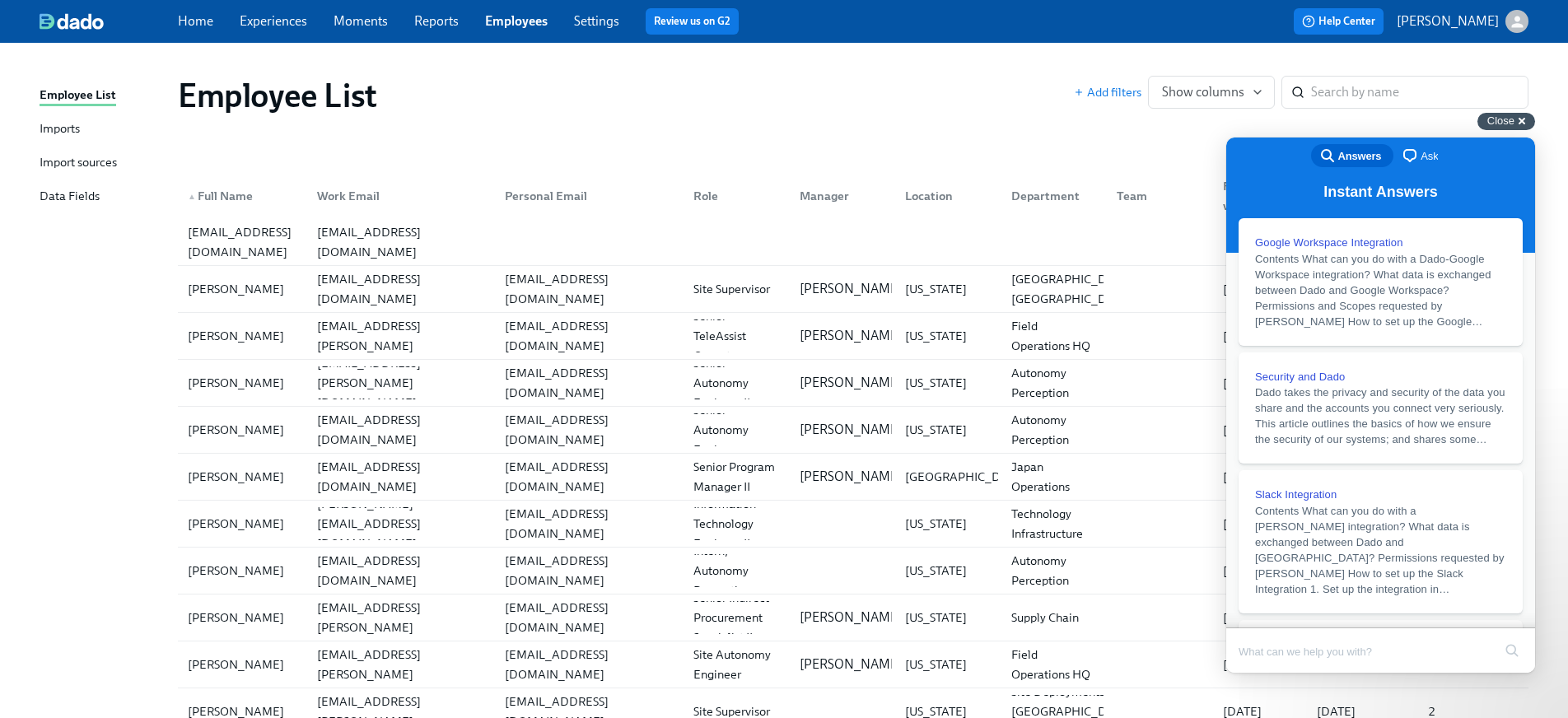click on "Close" at bounding box center (1500, 120) 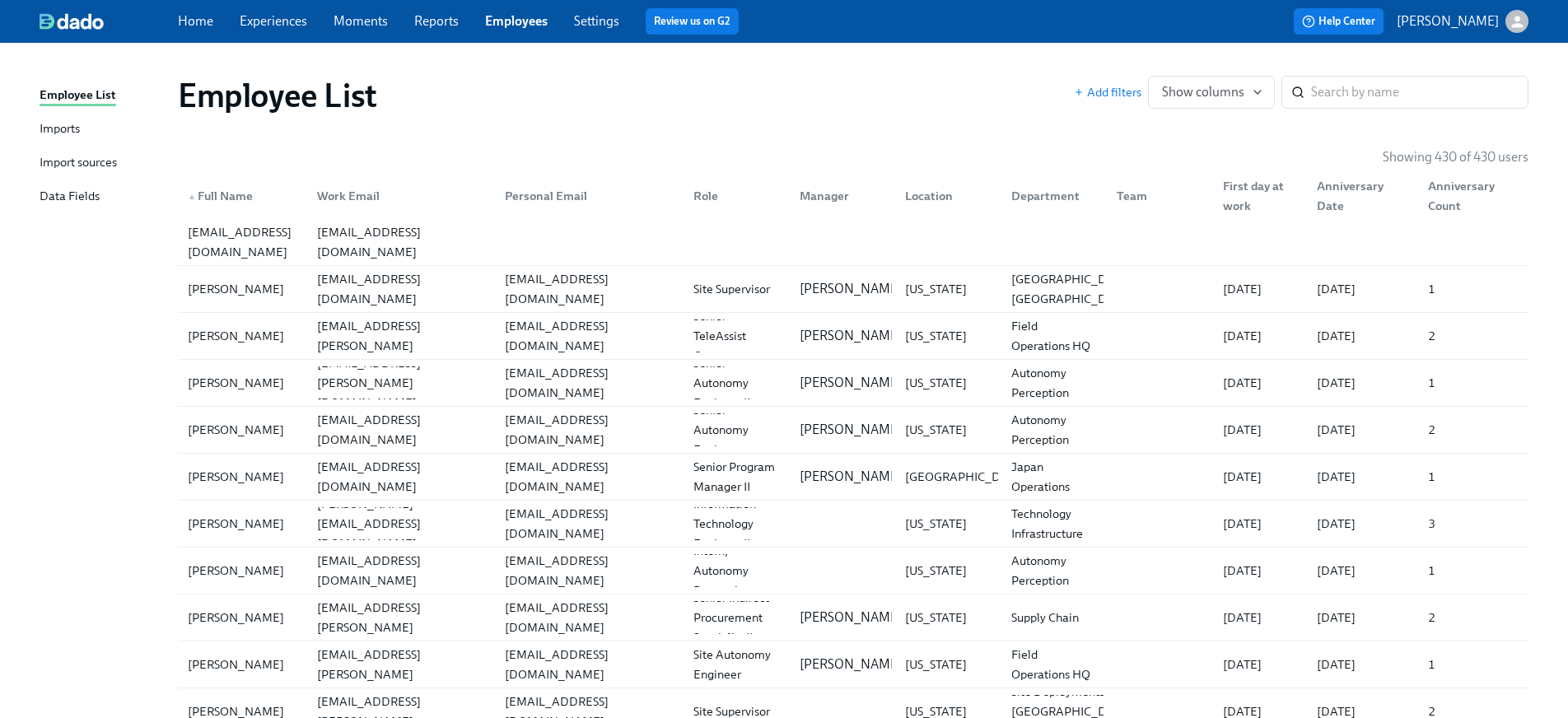 click on "Reports" at bounding box center [436, 21] 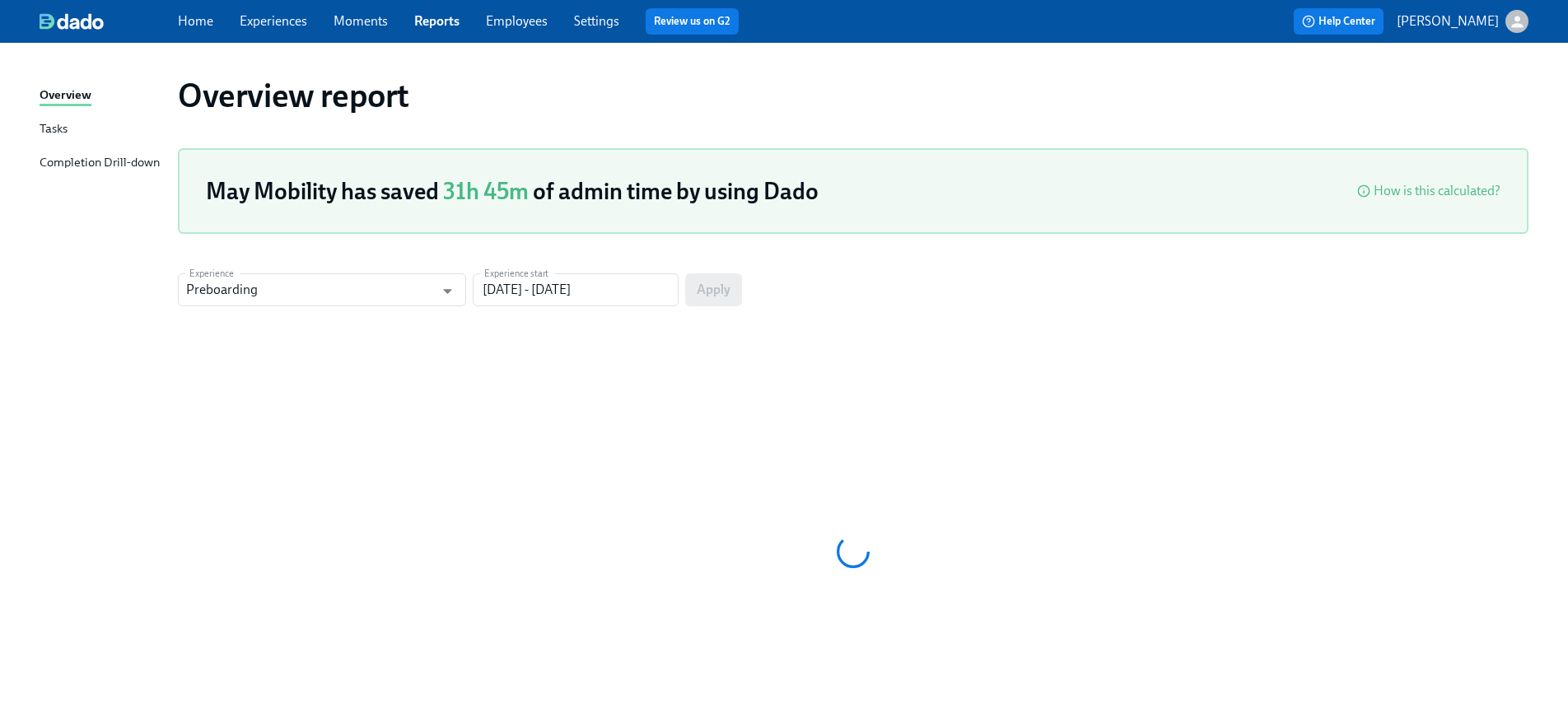 click on "Experiences" at bounding box center (273, 21) 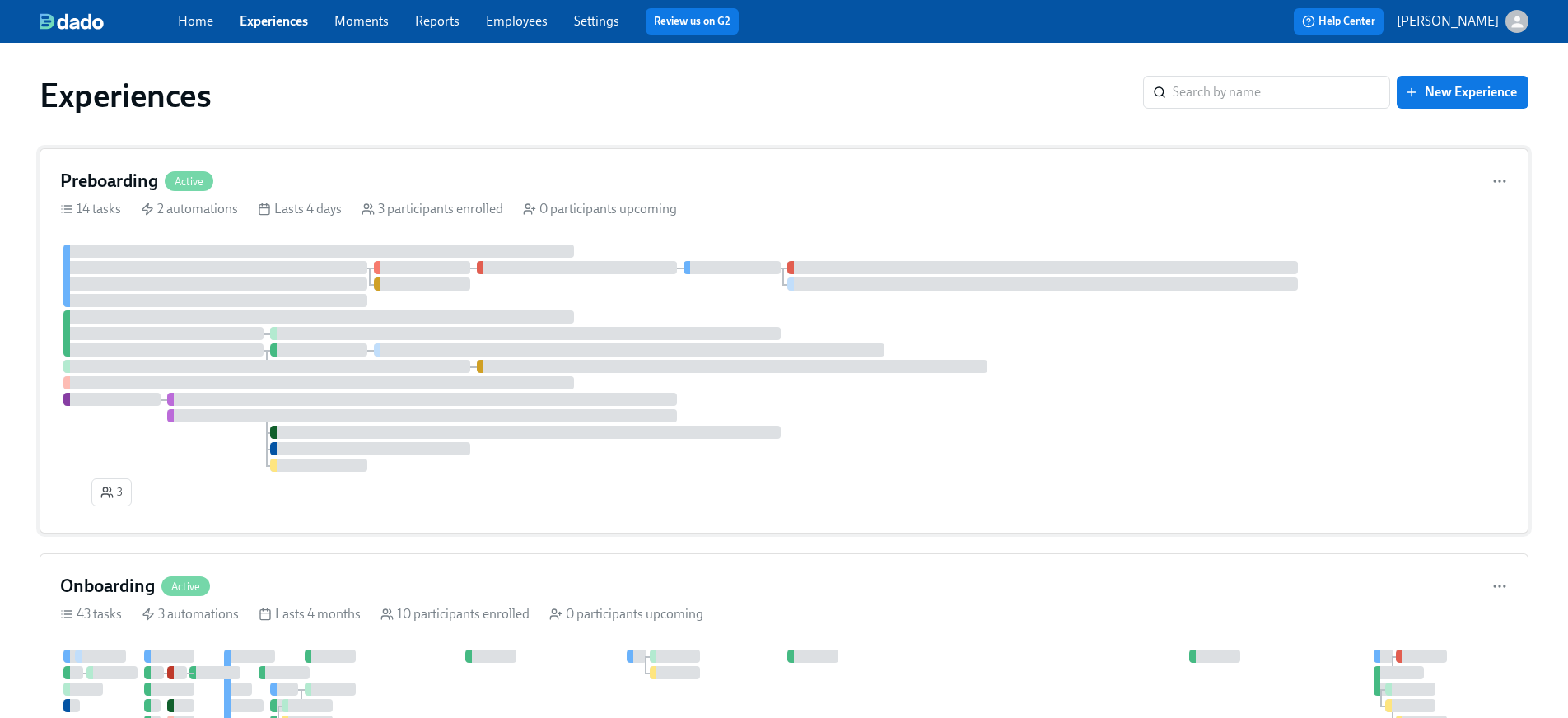 click on "Preboarding Active 14 tasks   2 automations   Lasts   4 days   3 participants   enrolled     0 participants   upcoming   3" at bounding box center [784, 341] 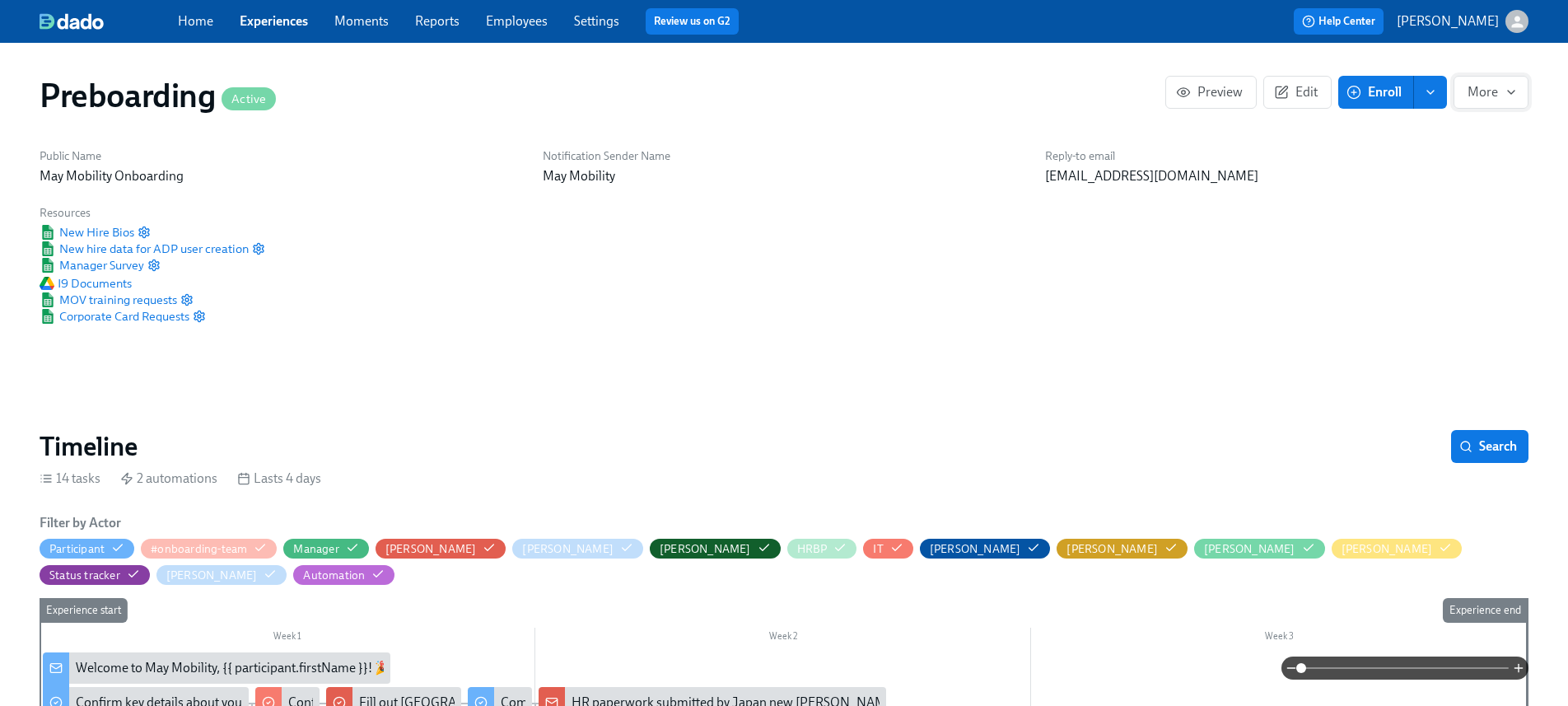 click on "More" at bounding box center [1491, 92] 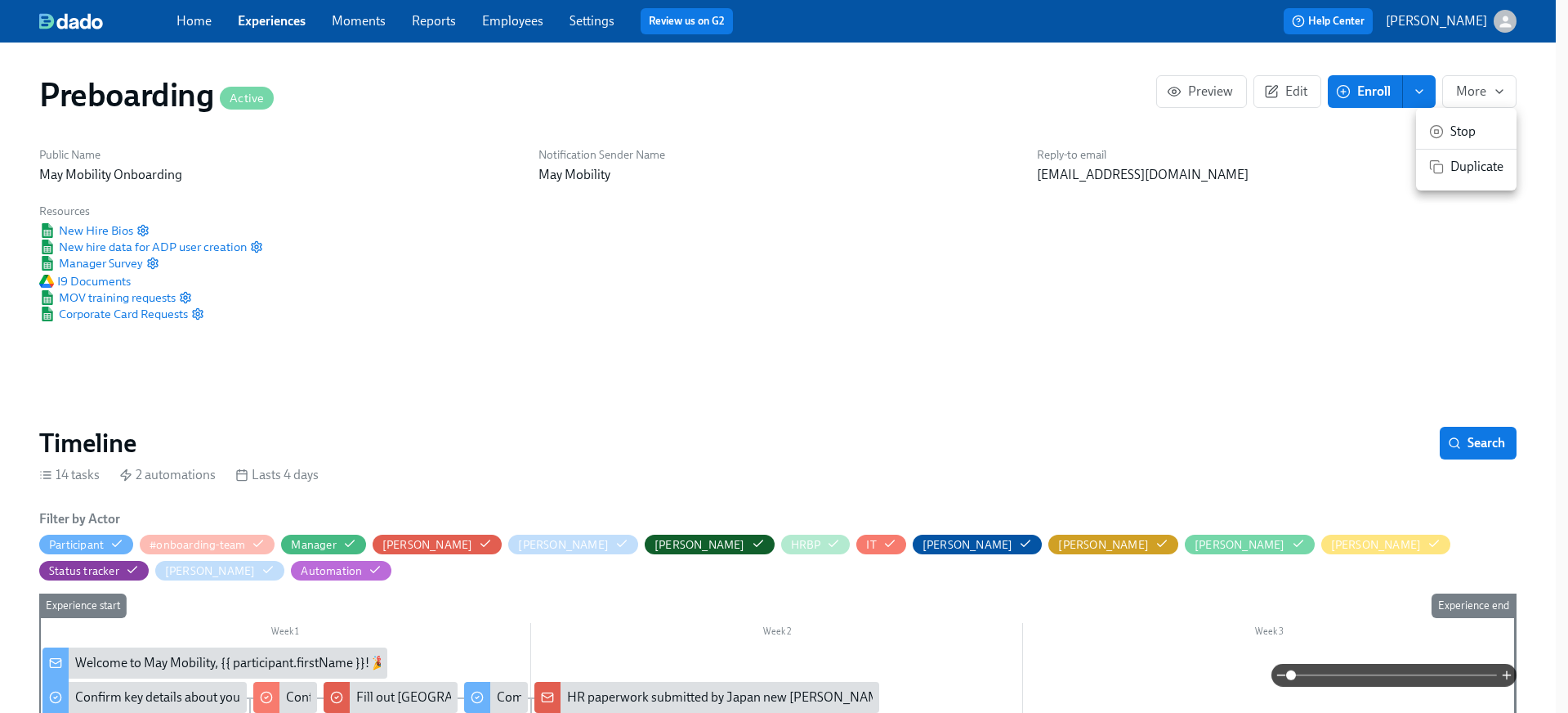 click at bounding box center [784, 356] 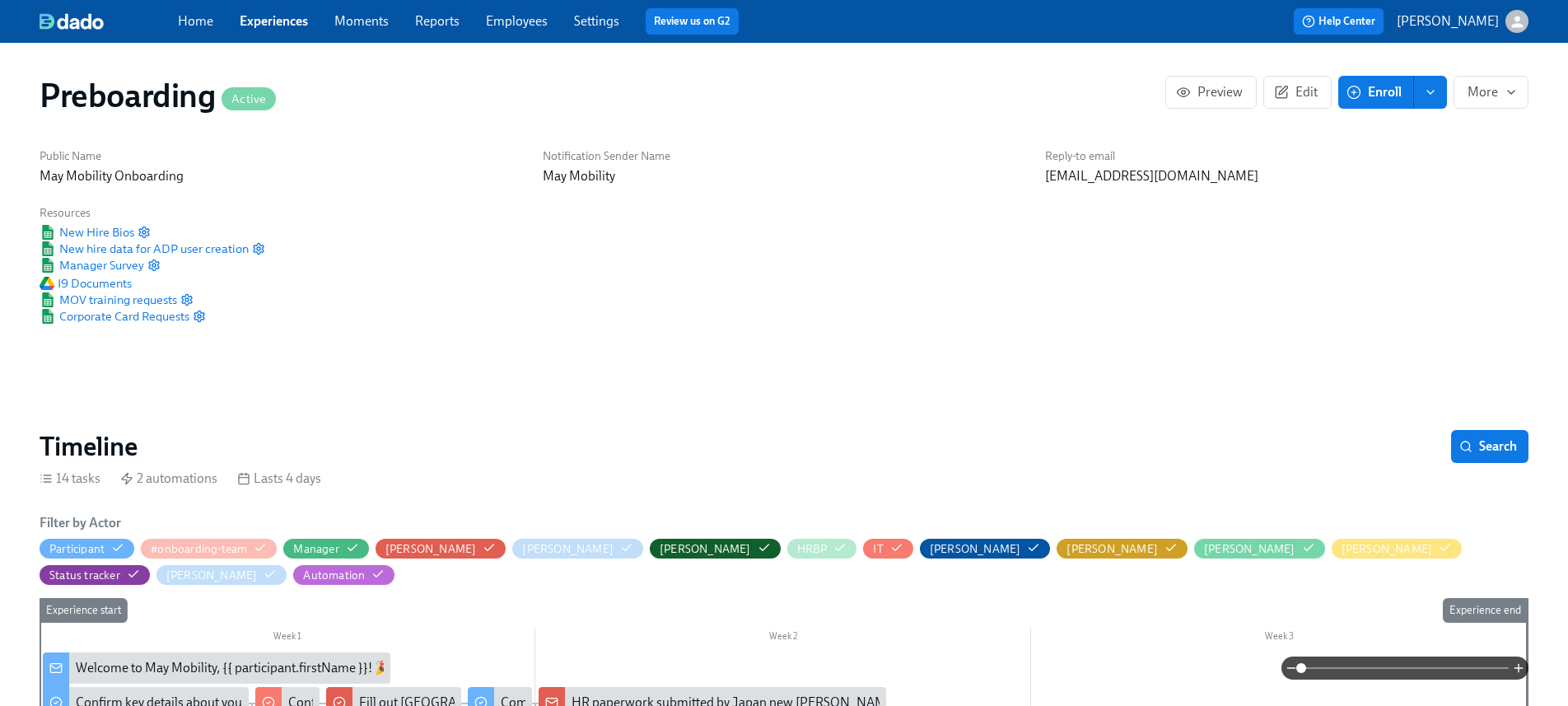 click 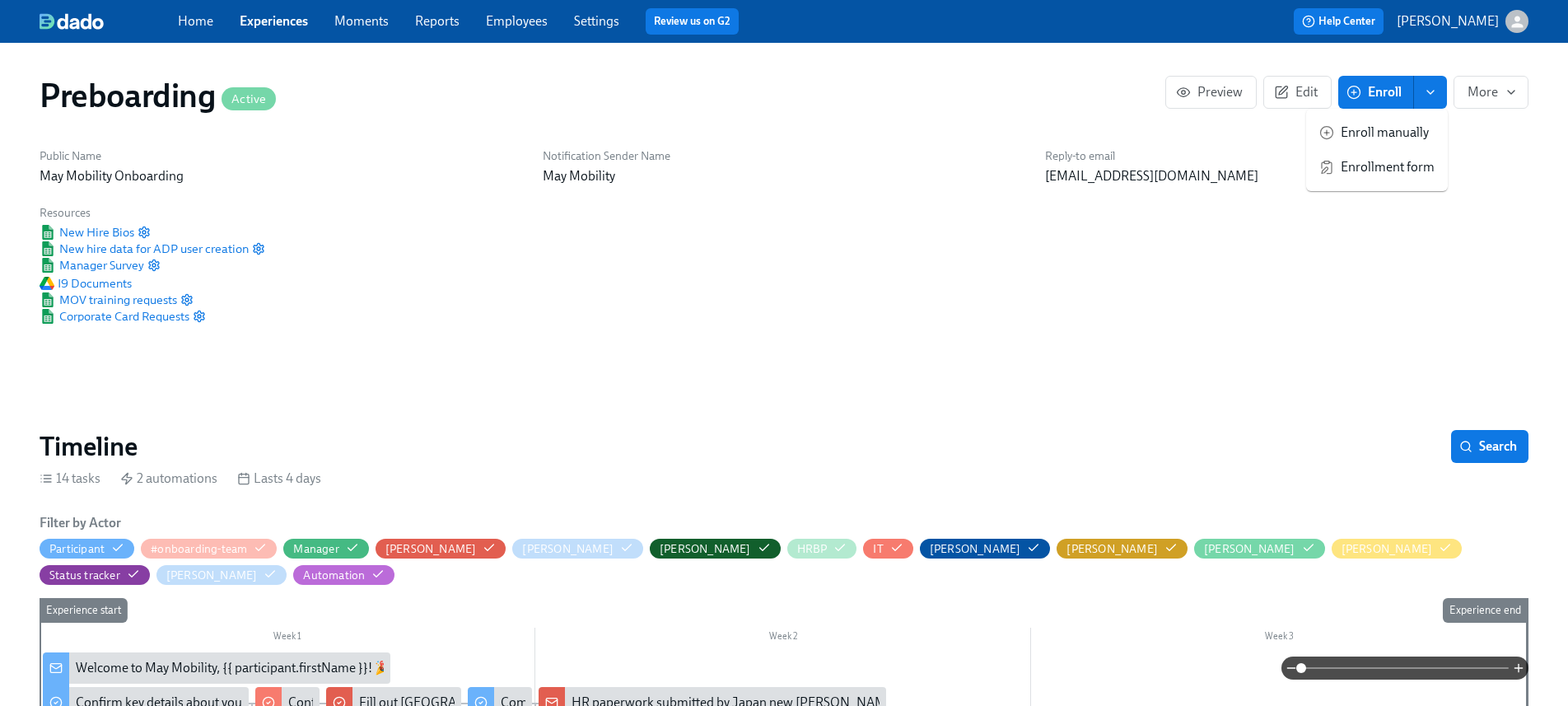 click on "Enroll manually" at bounding box center (1388, 133) 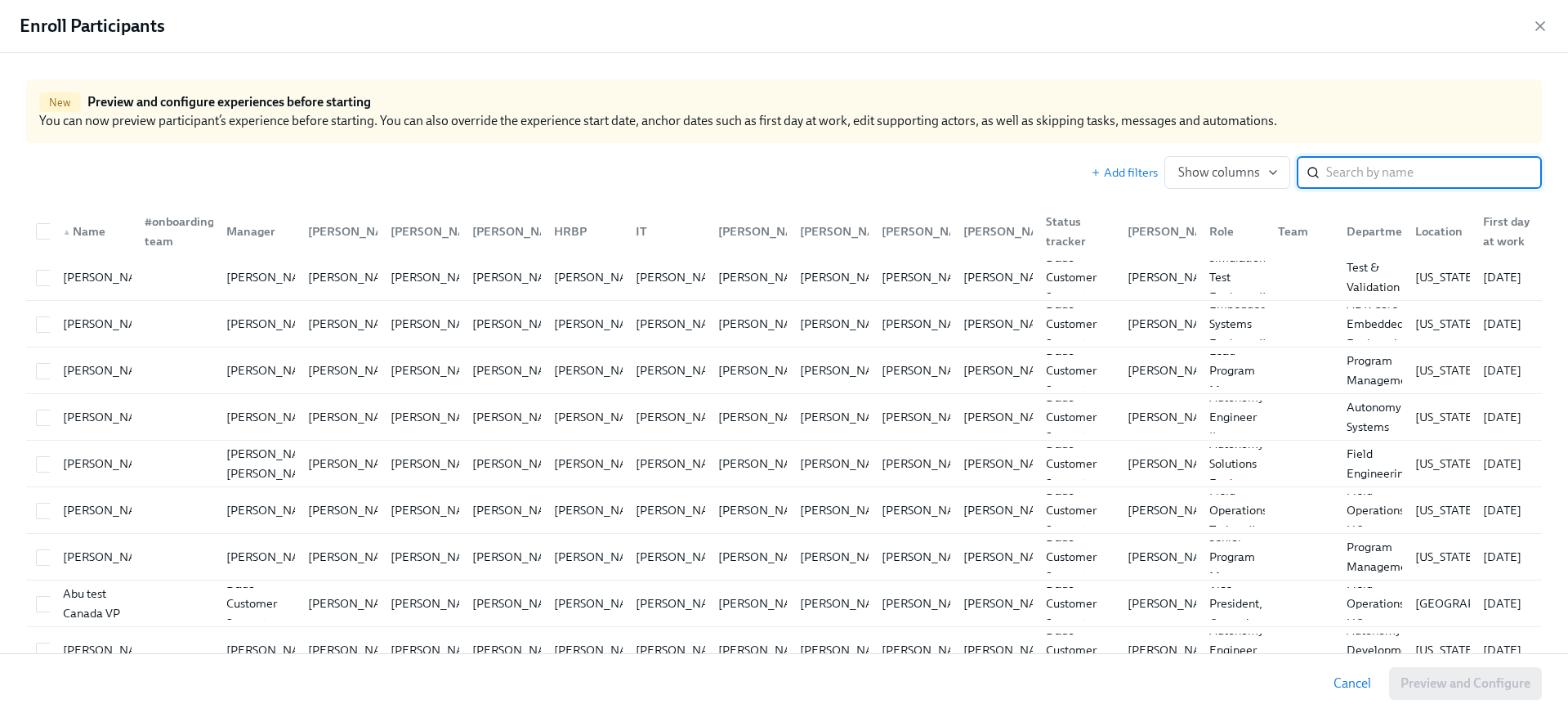 click at bounding box center [1434, 173] 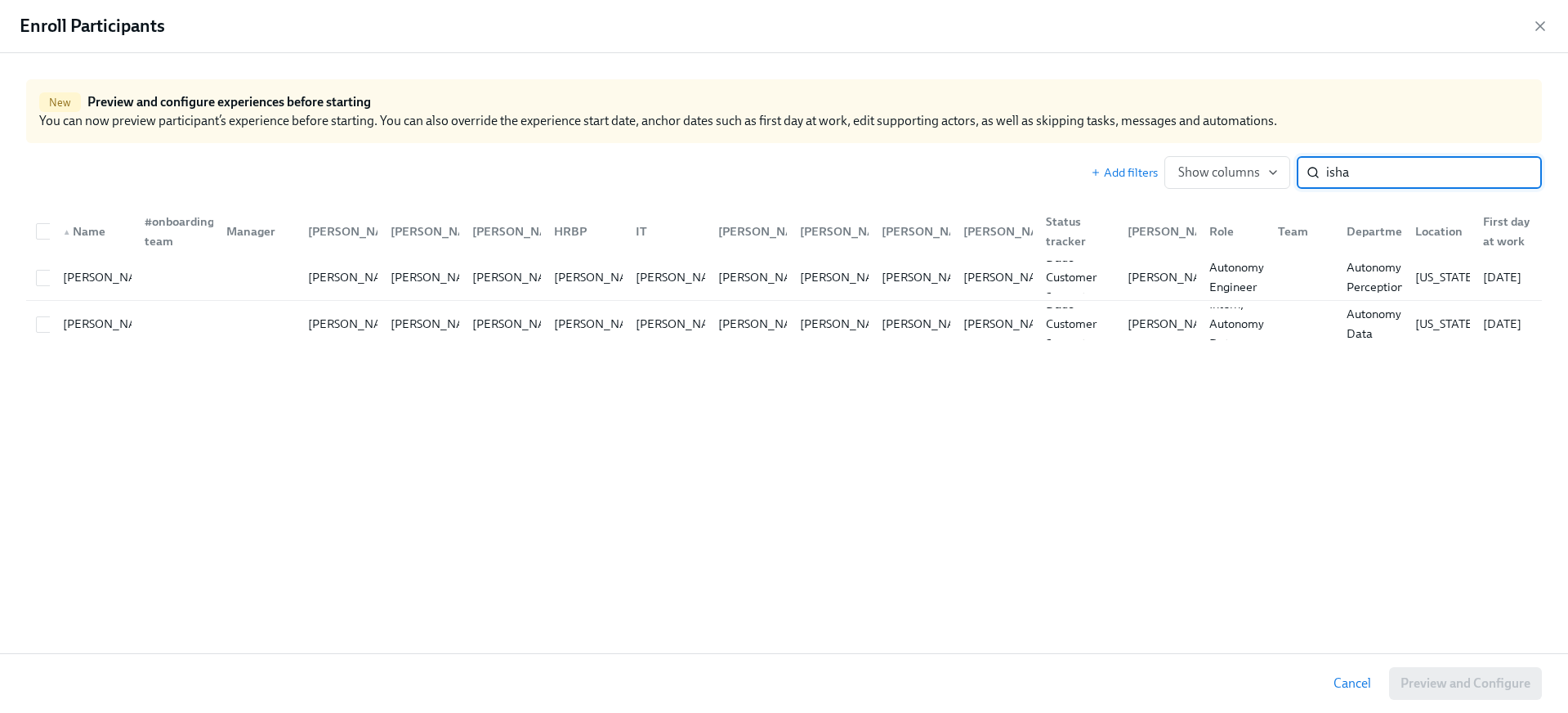 type on "isha" 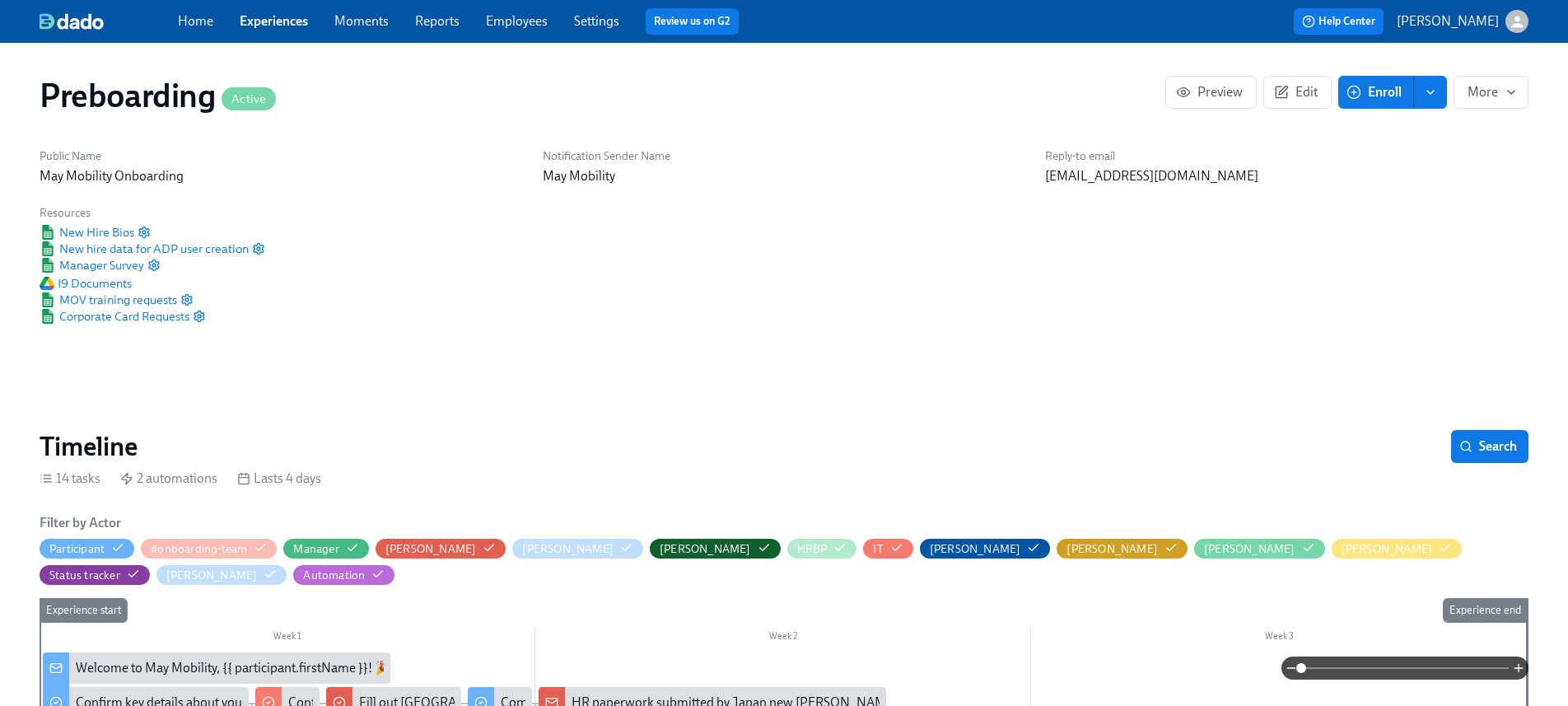click on "Employees" at bounding box center [516, 21] 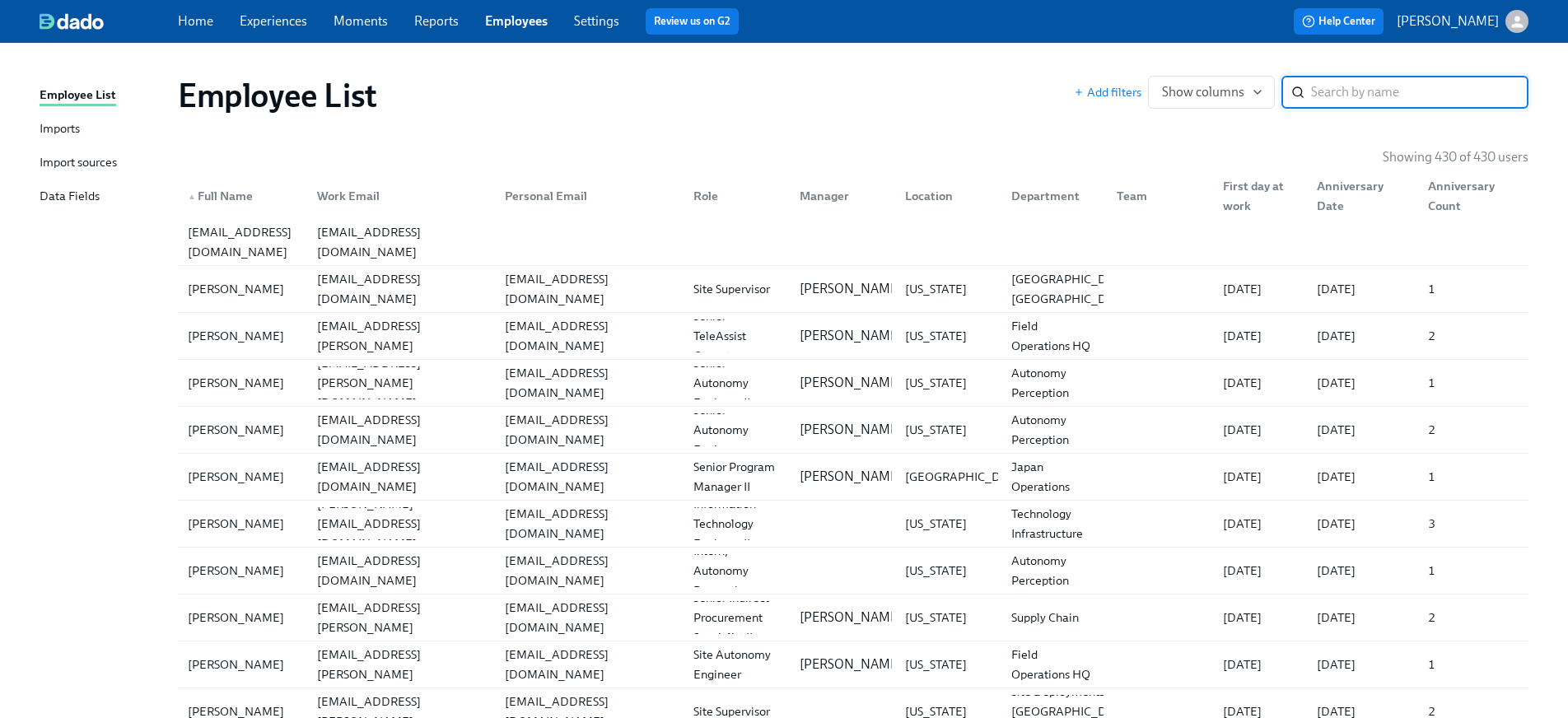 click at bounding box center (1420, 92) 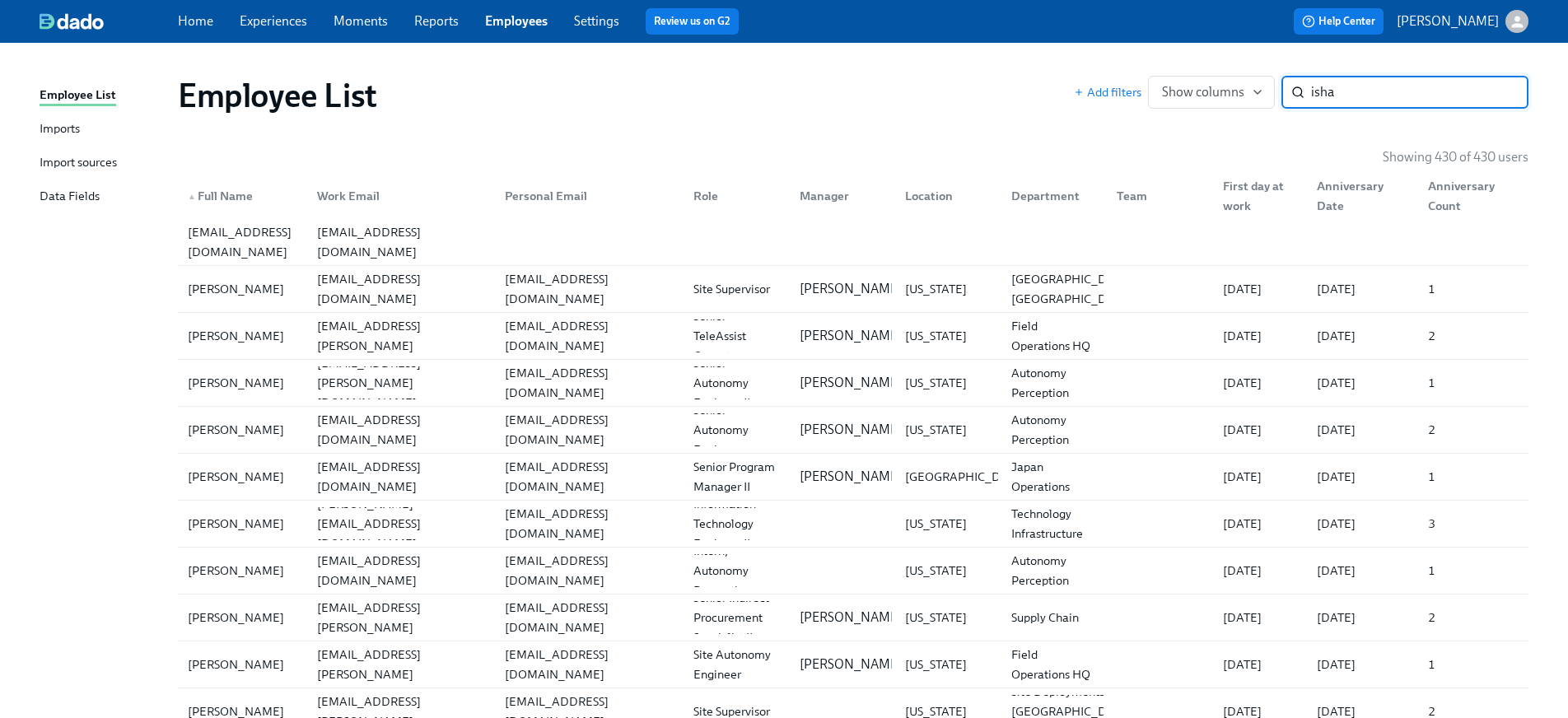 type on "isha" 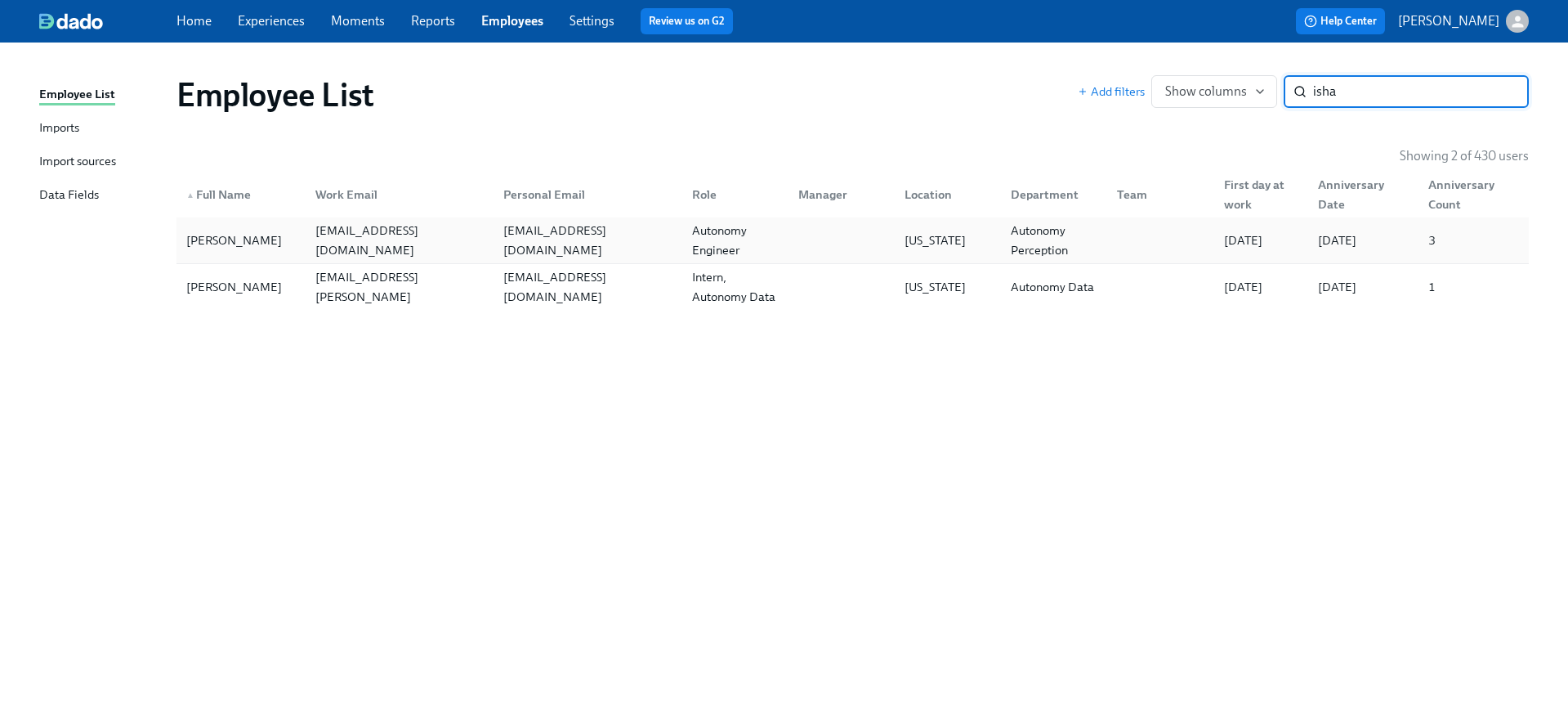 click on "isha.bhatt@maymobility.com" at bounding box center [400, 240] 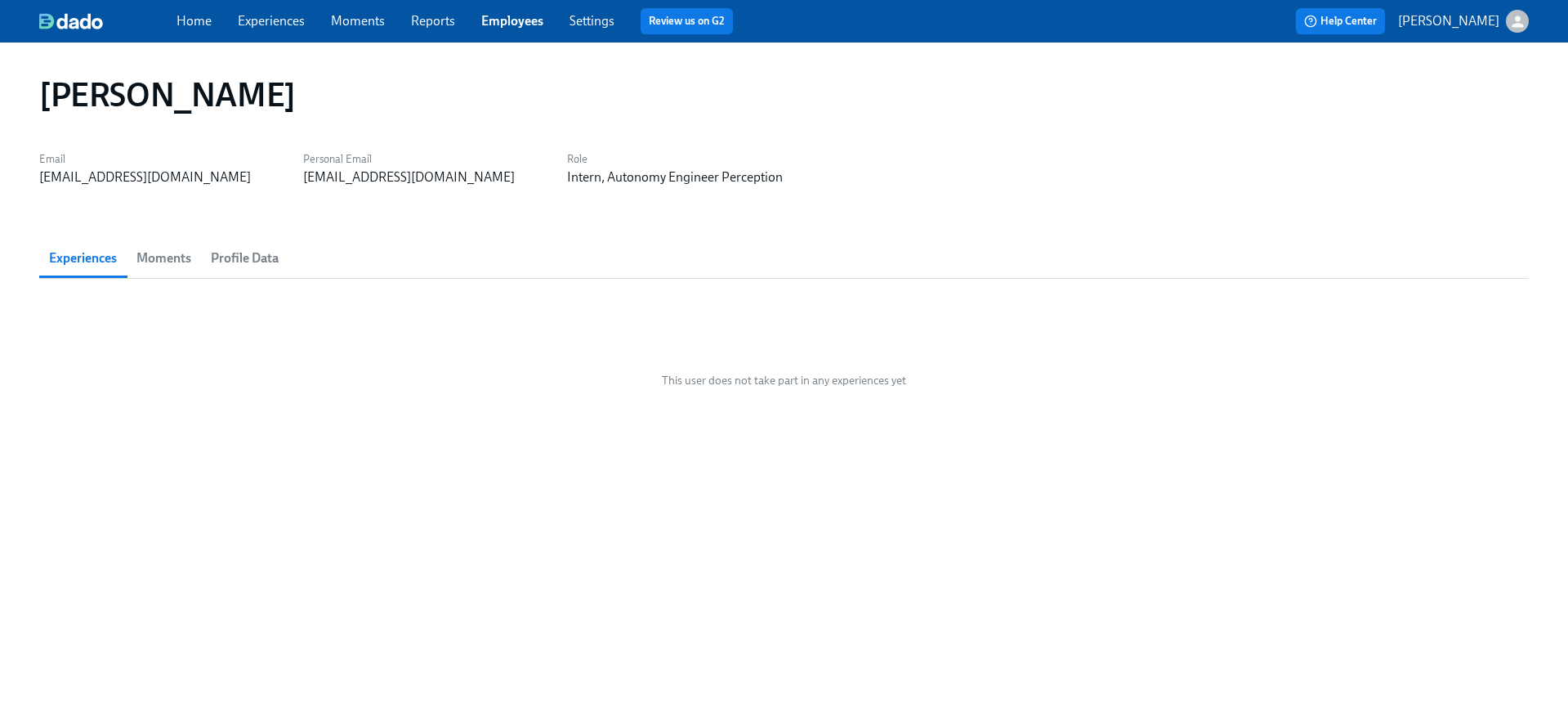 click on "Profile Data" at bounding box center (244, 258) 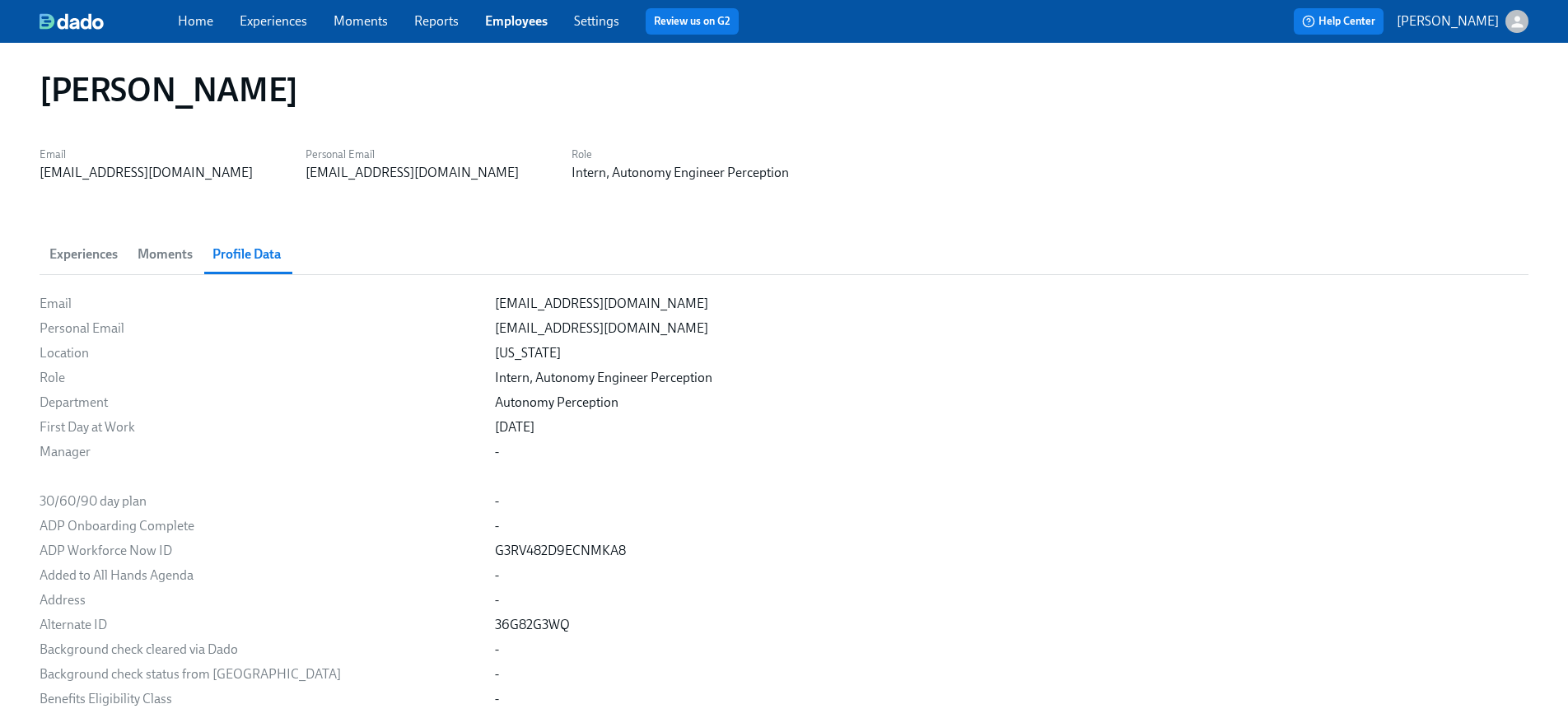 scroll, scrollTop: 0, scrollLeft: 0, axis: both 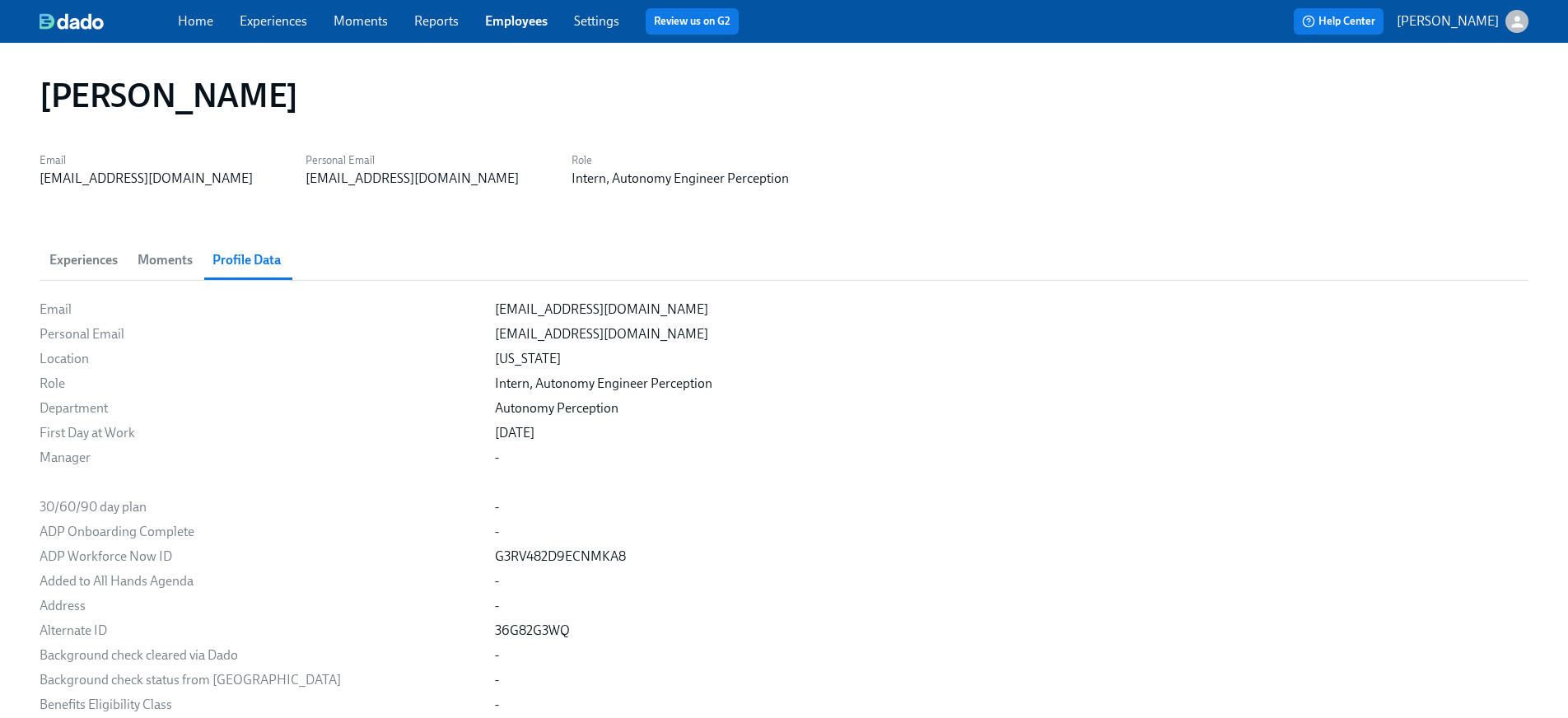 click on "Experiences" at bounding box center [83, 260] 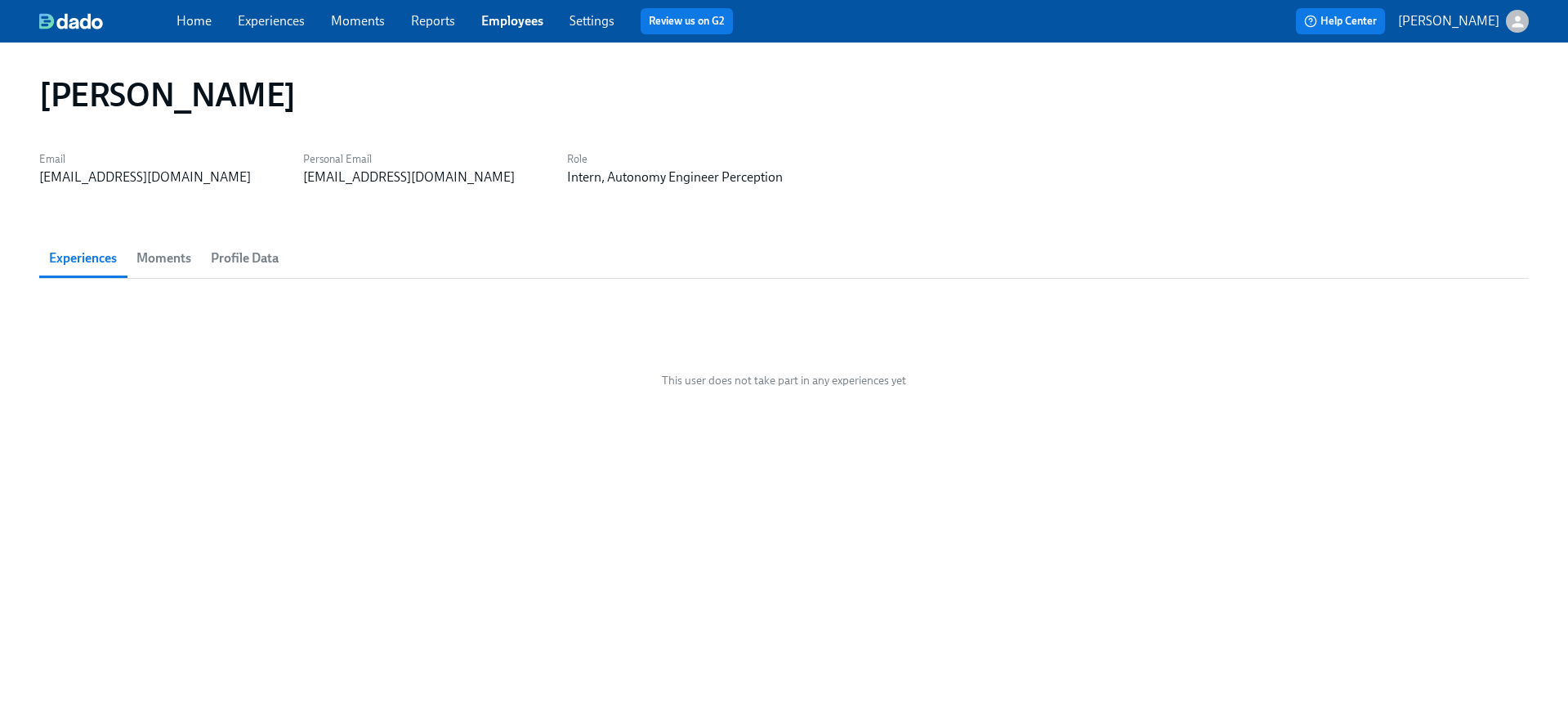 click on "Moments" at bounding box center (163, 258) 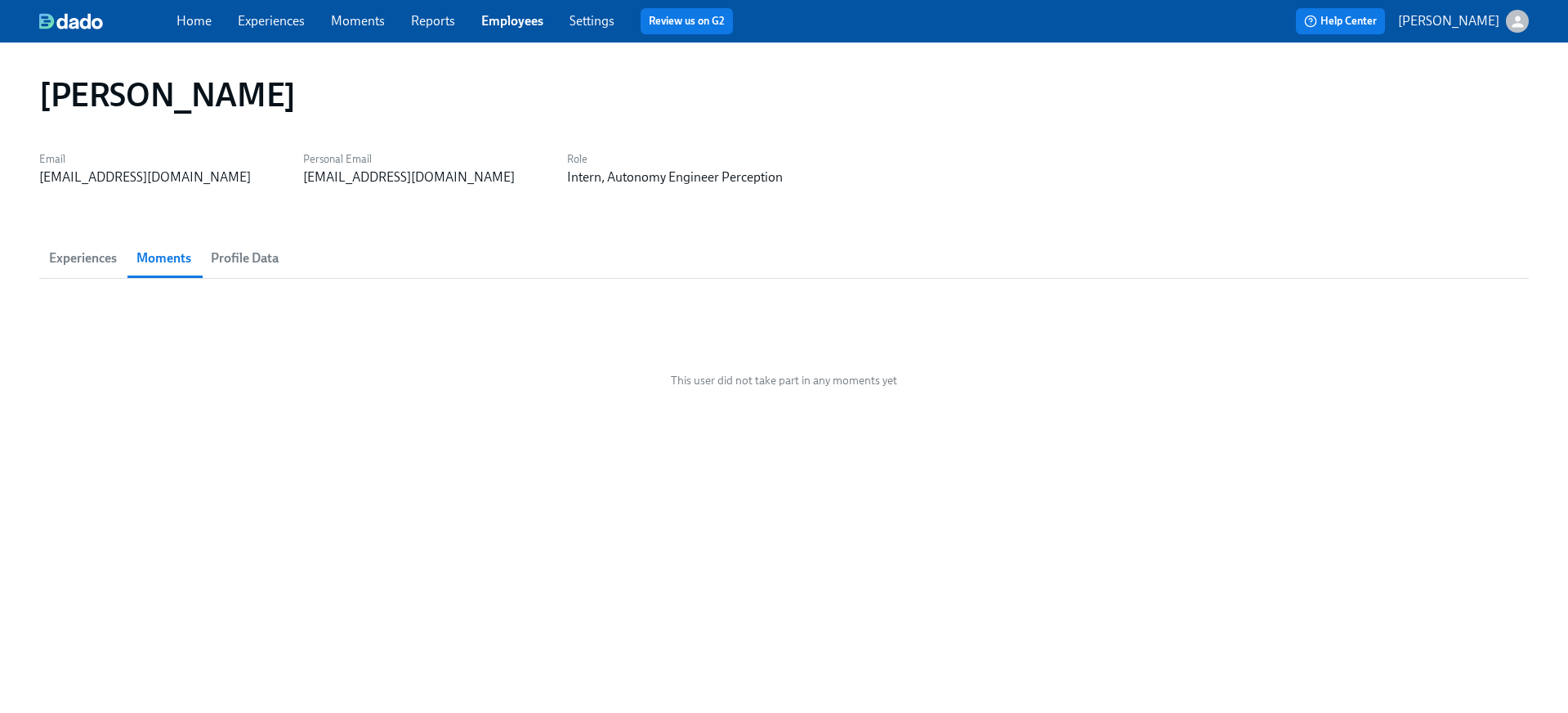 click on "Home Experiences Moments Reports Employees Settings Review us on G2" at bounding box center [515, 21] 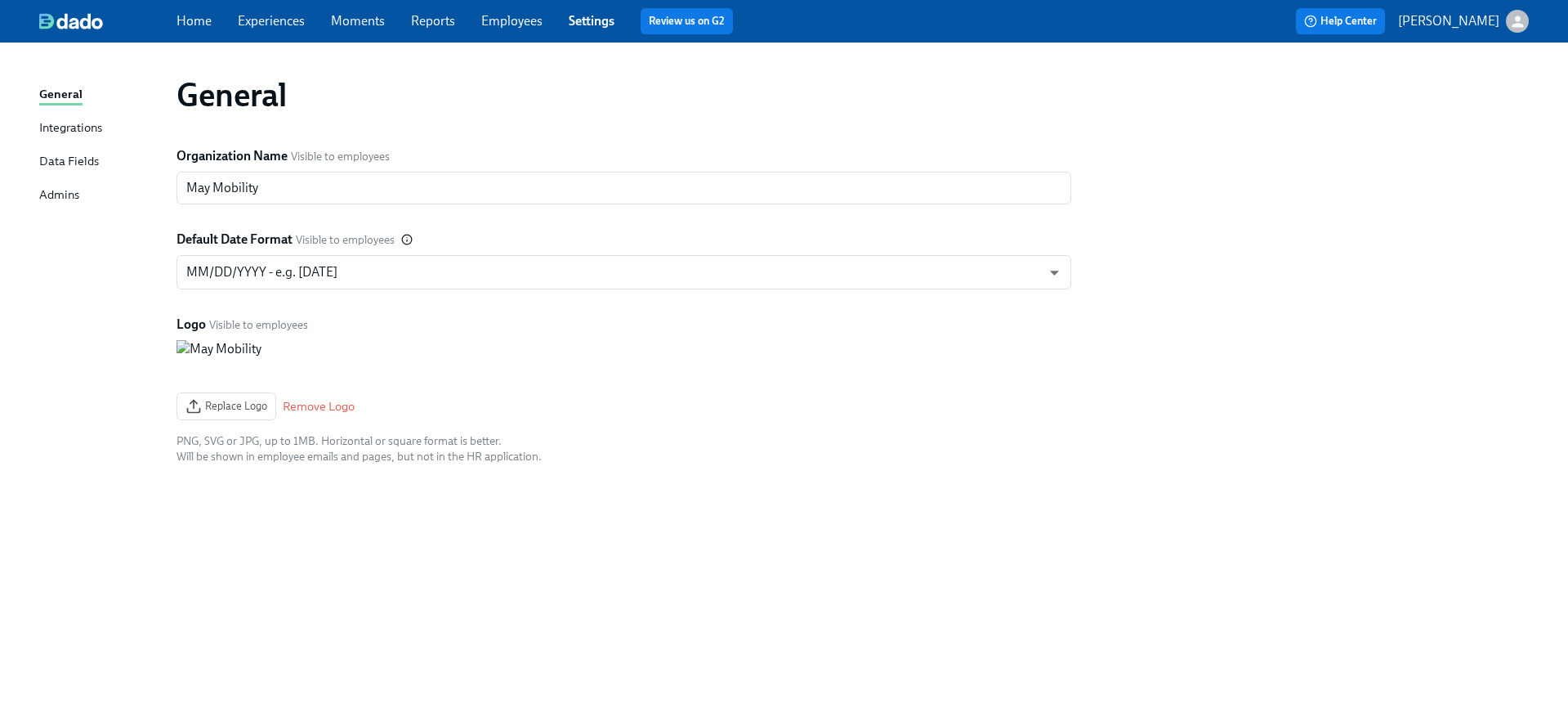click on "General Integrations Data Fields Admins" at bounding box center [108, 152] 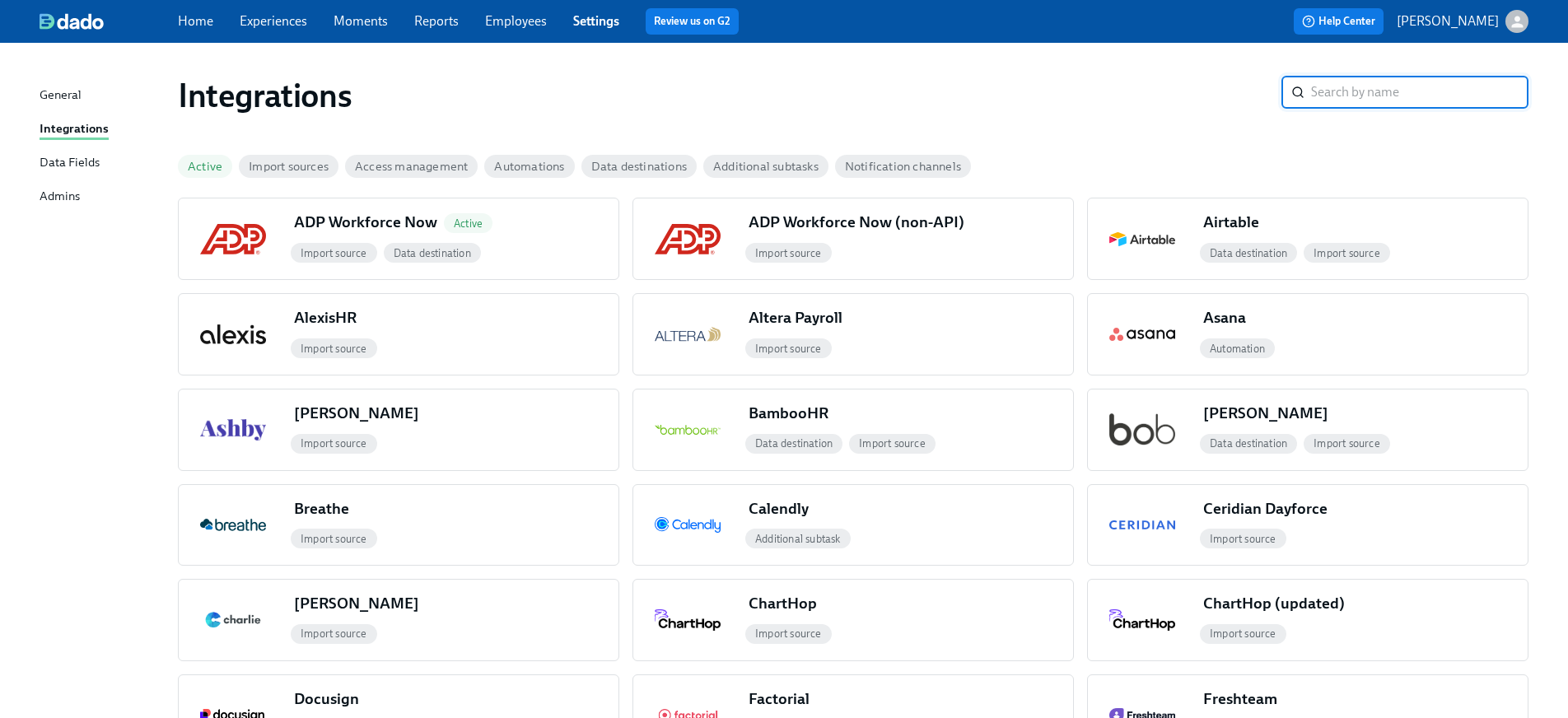 click on "Employees" at bounding box center (516, 21) 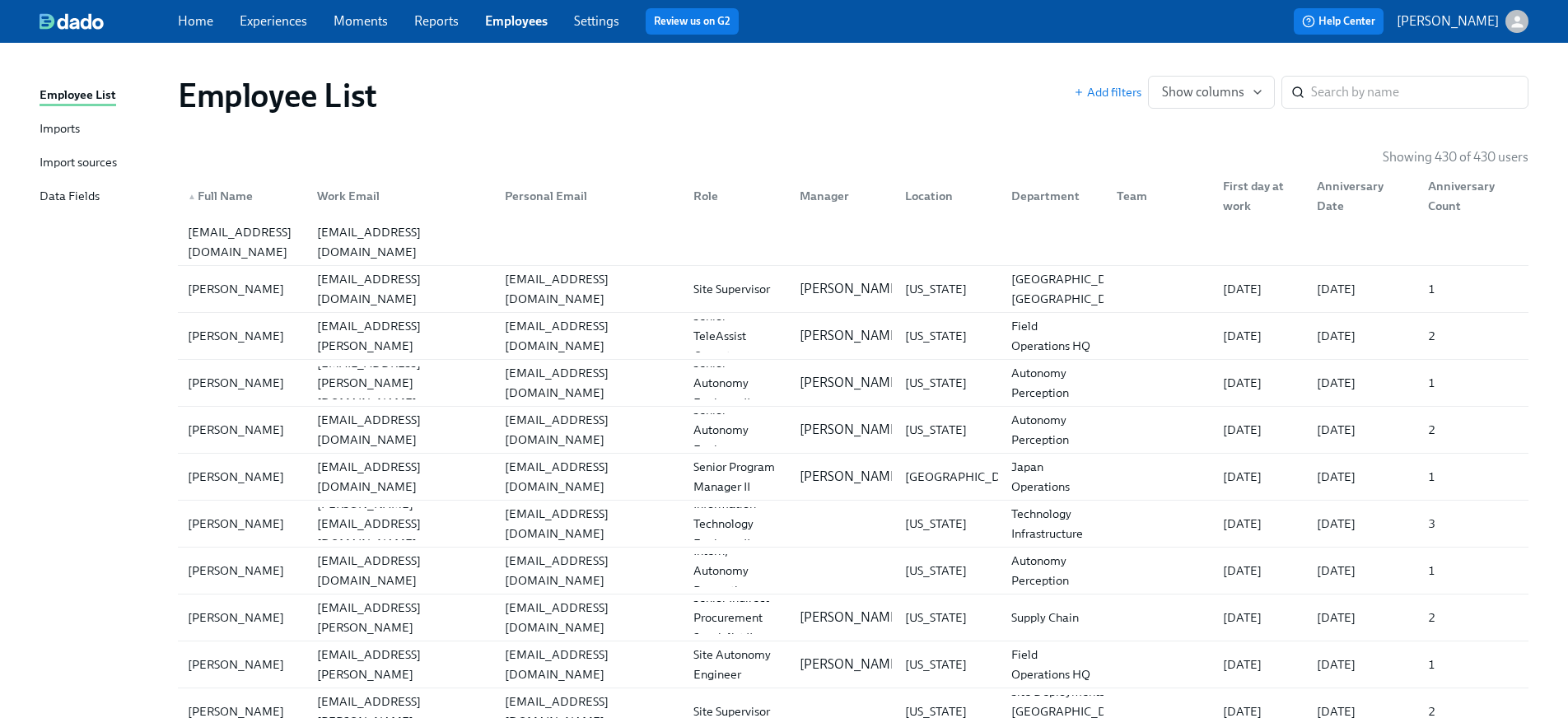 click on "Import sources" at bounding box center (78, 163) 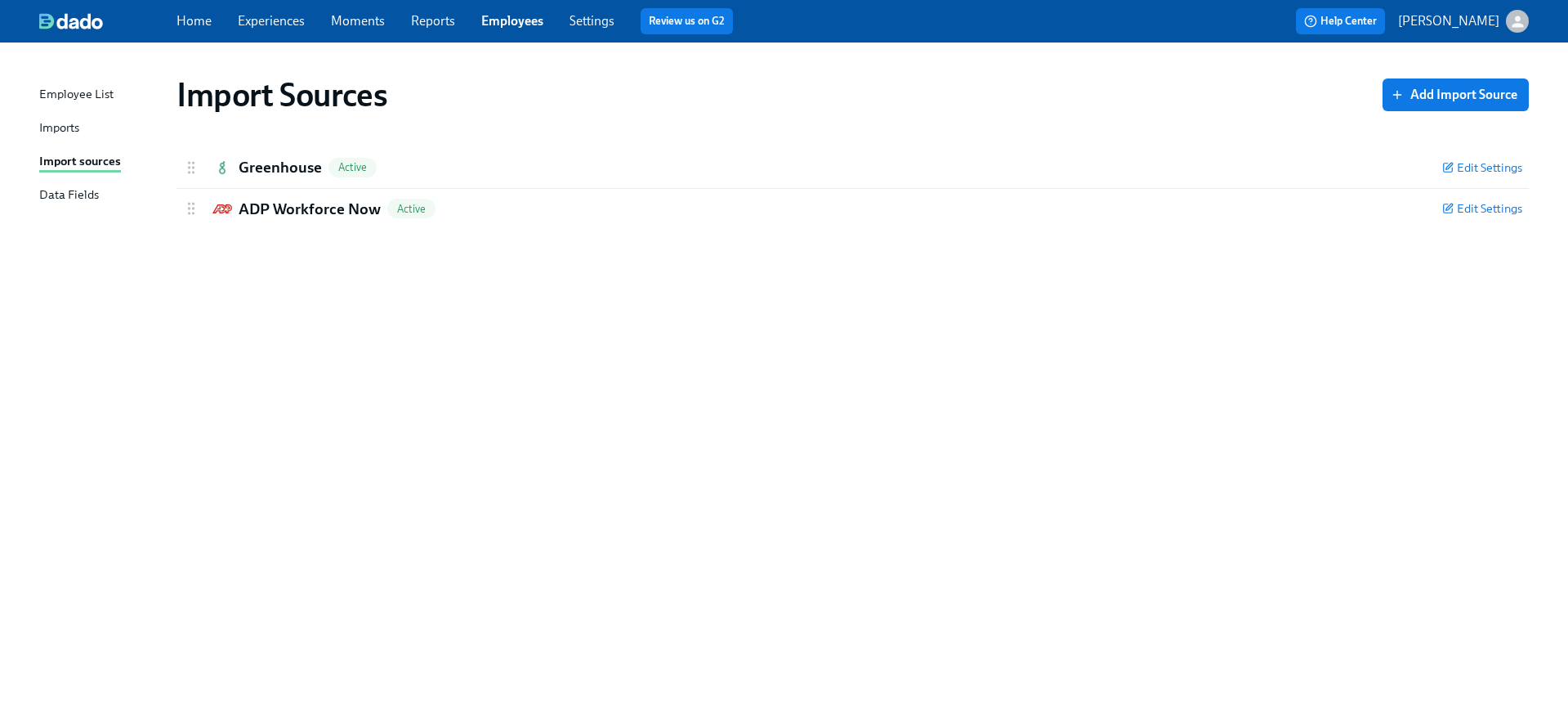 click on "Imports" at bounding box center [59, 128] 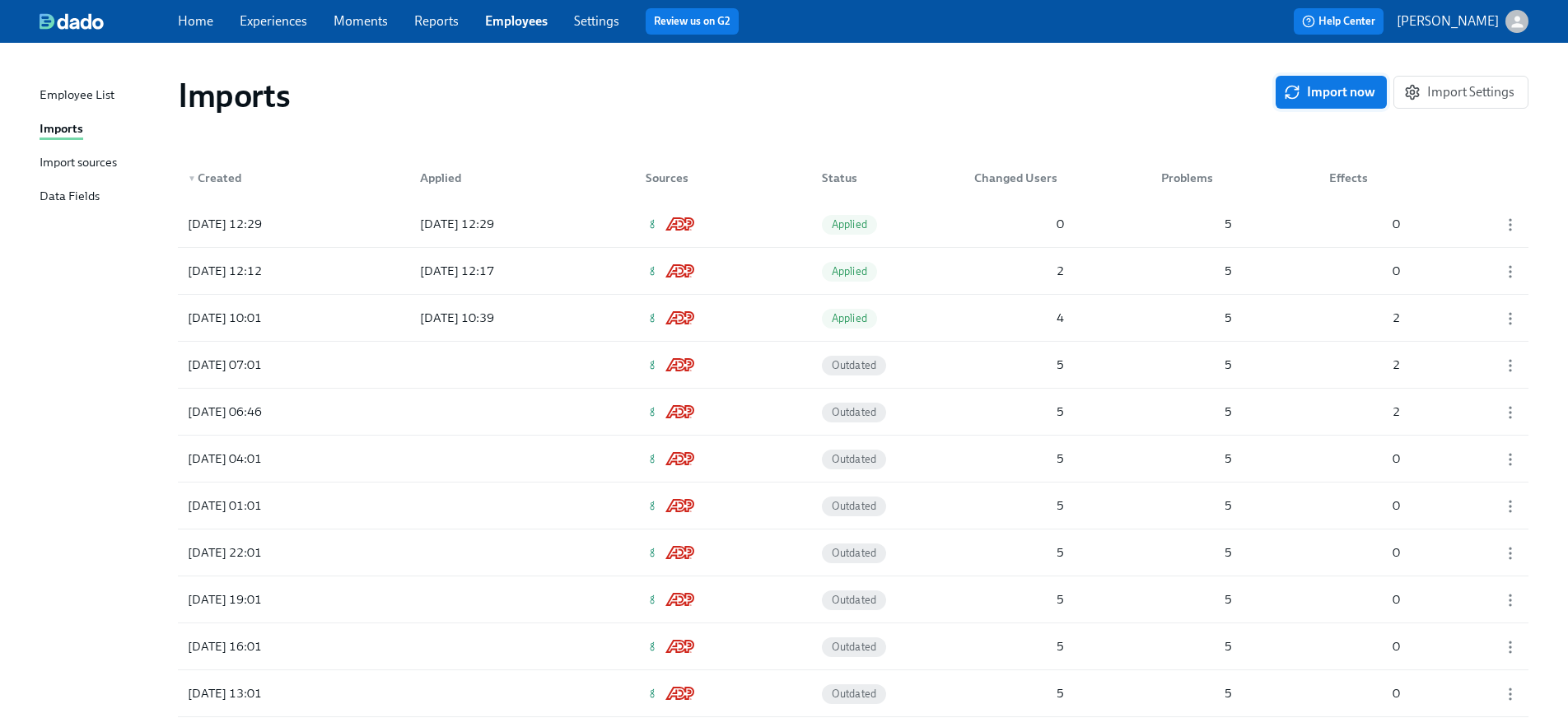 click on "Import now" at bounding box center [1331, 92] 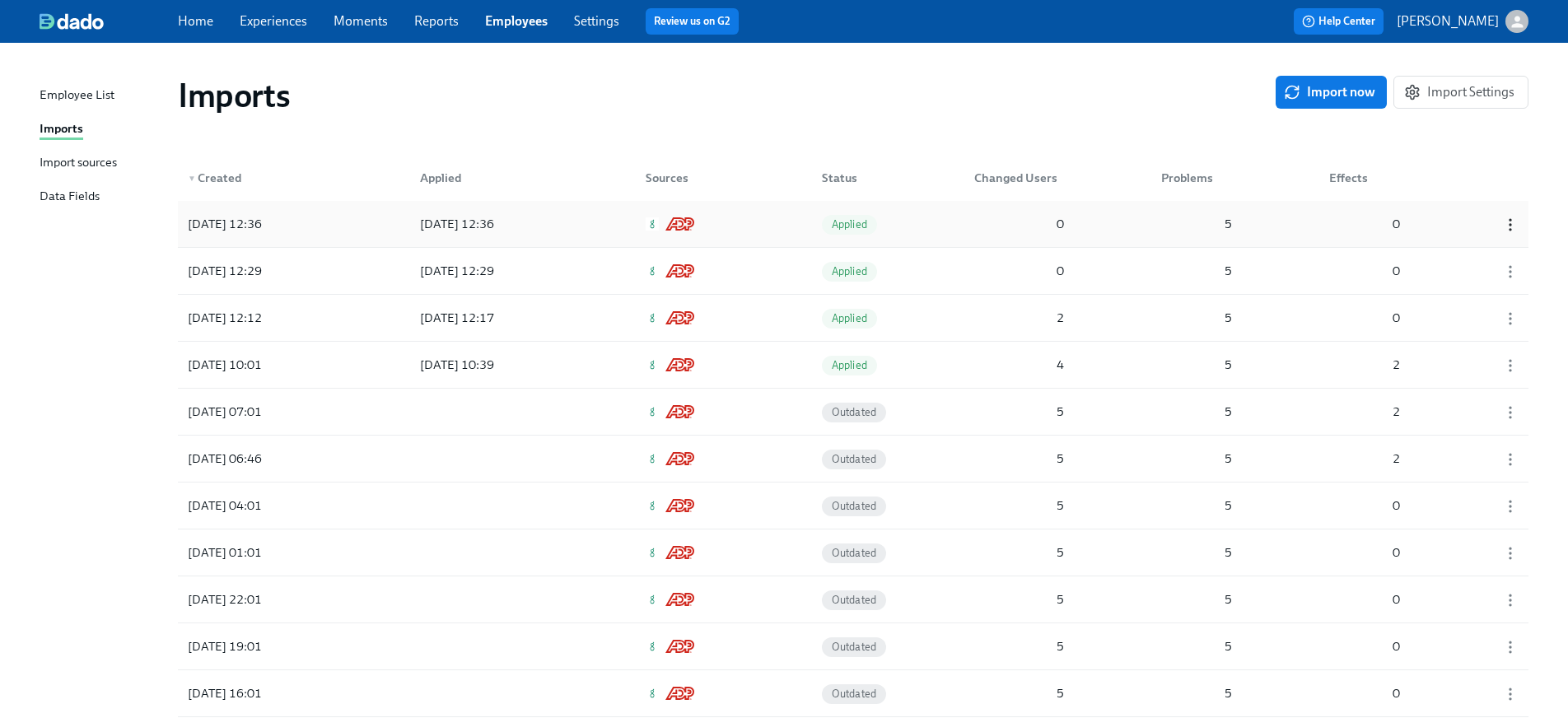 click 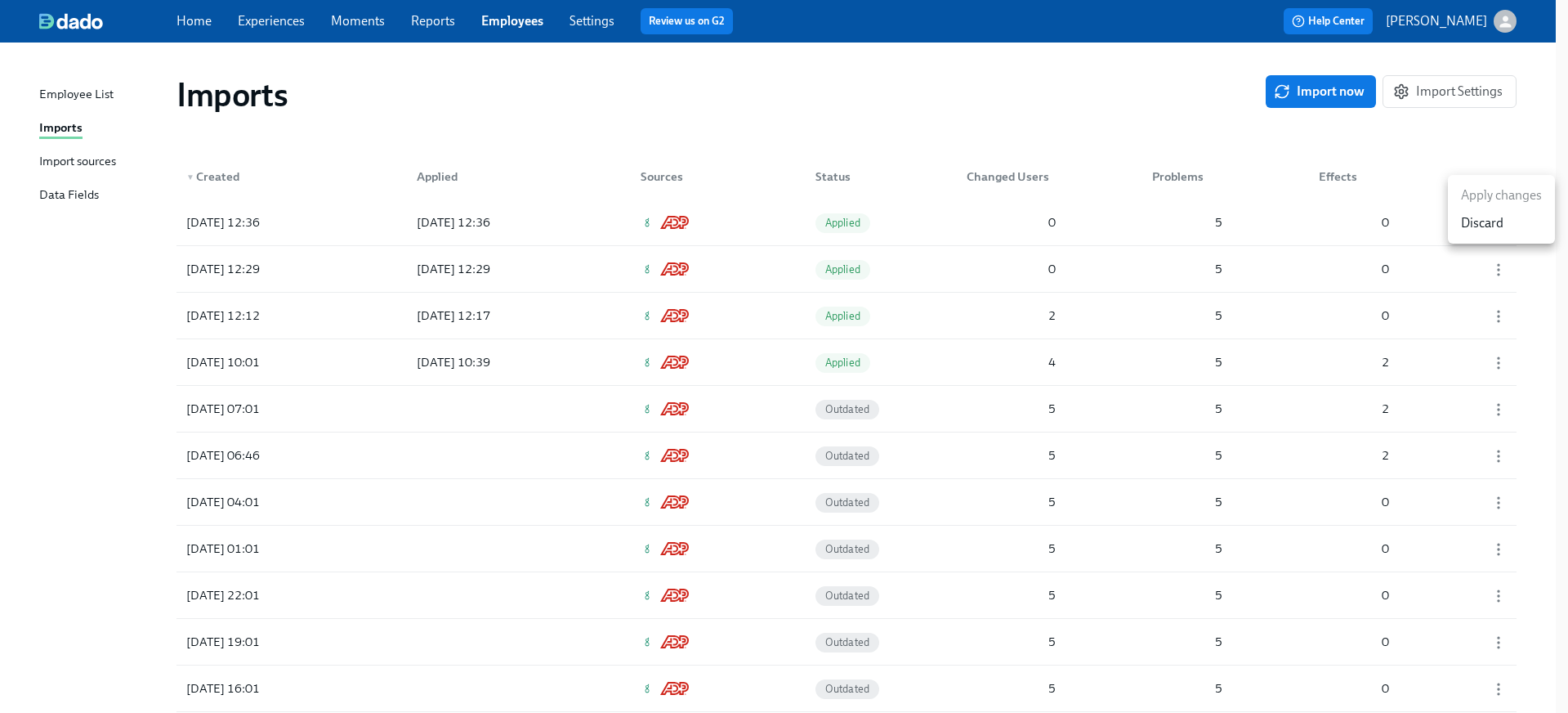drag, startPoint x: 1104, startPoint y: 225, endPoint x: 886, endPoint y: 217, distance: 218.14674 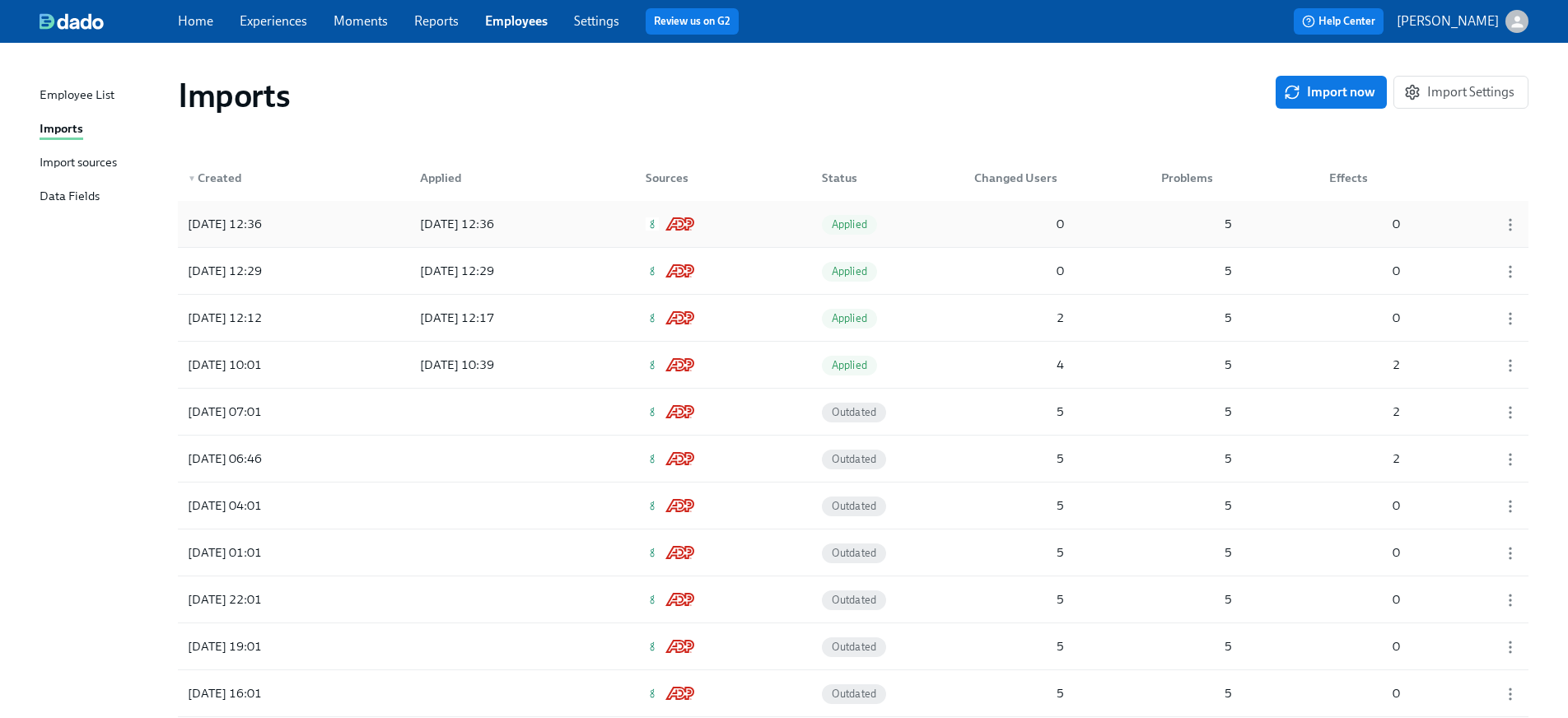click on "2025/07/28 12:36" at bounding box center [481, 224] 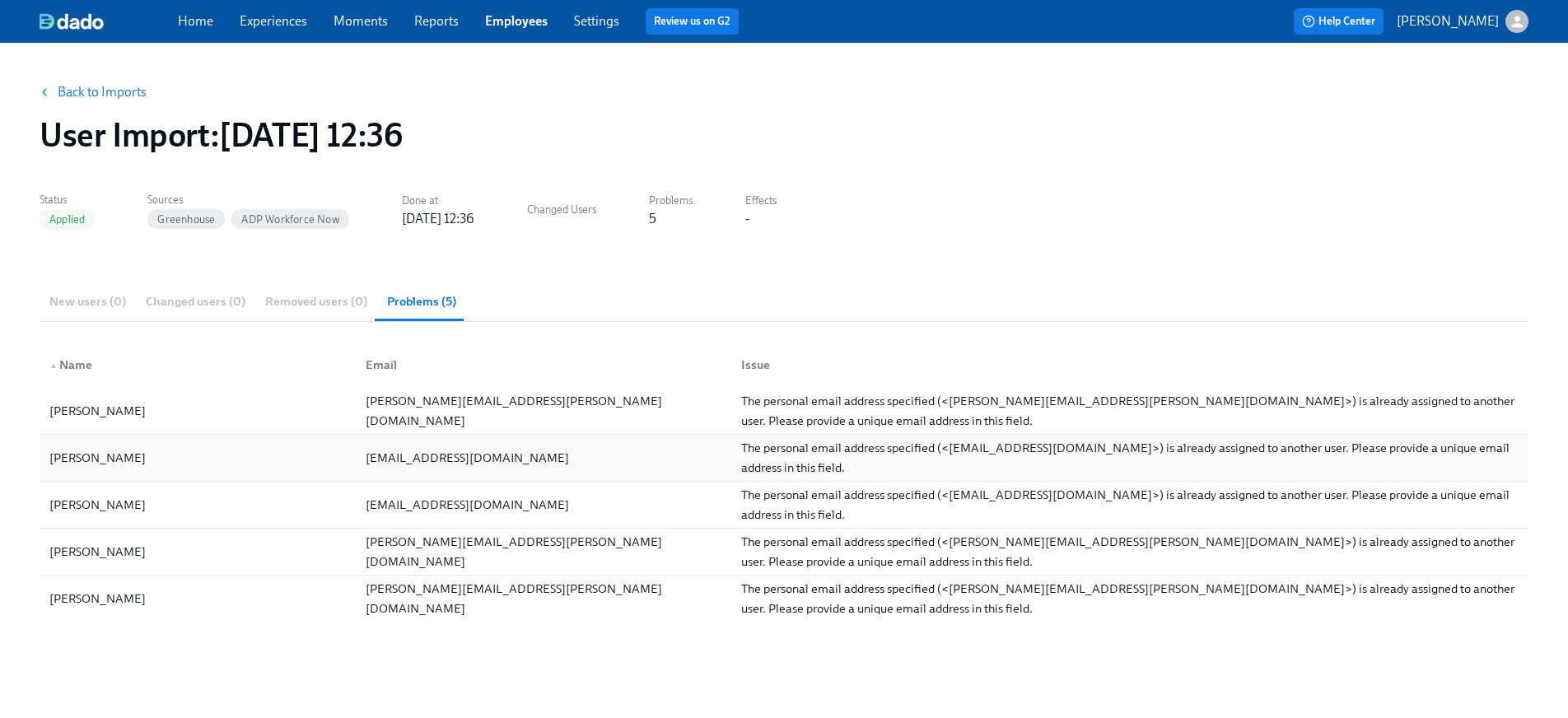 click on "ishakbhatt25@gmail.com" at bounding box center (467, 458) 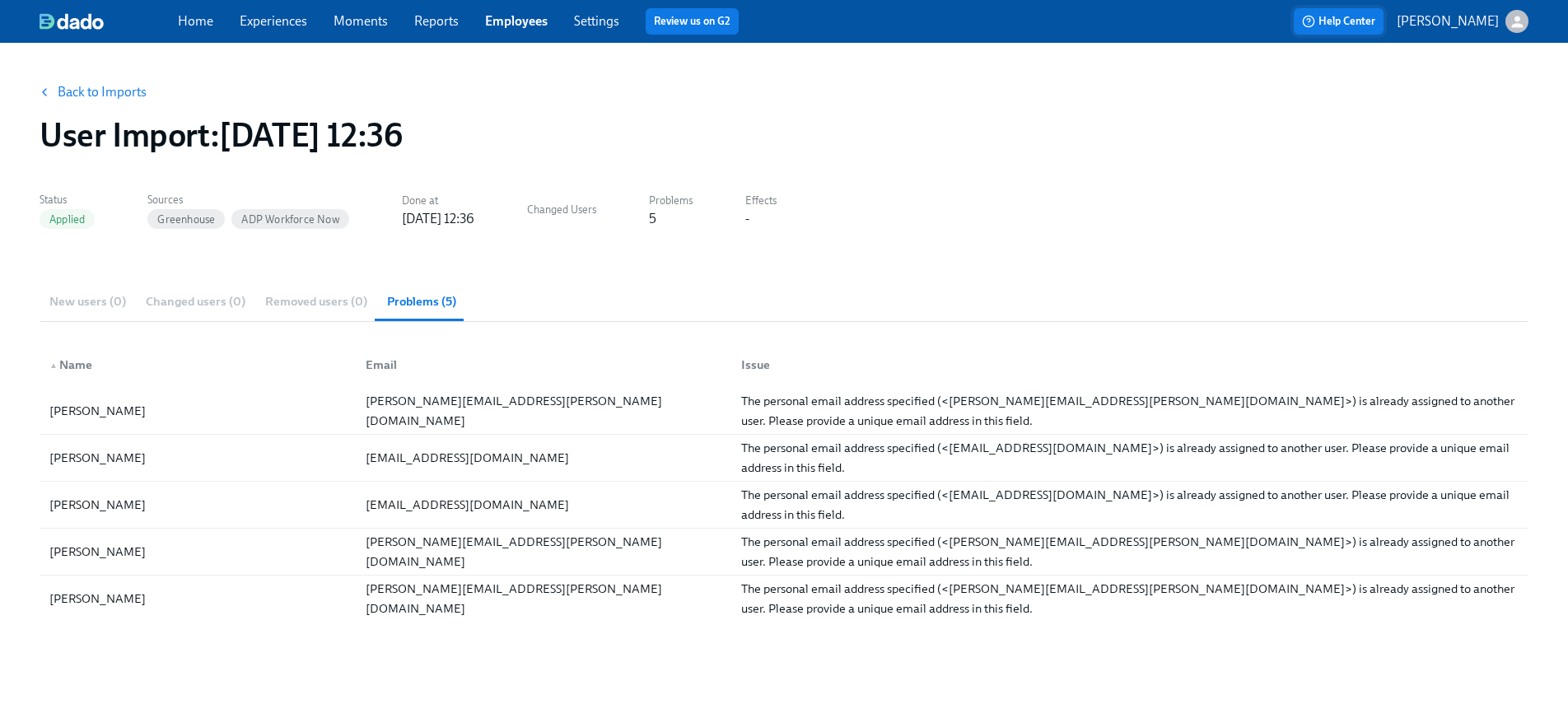 click 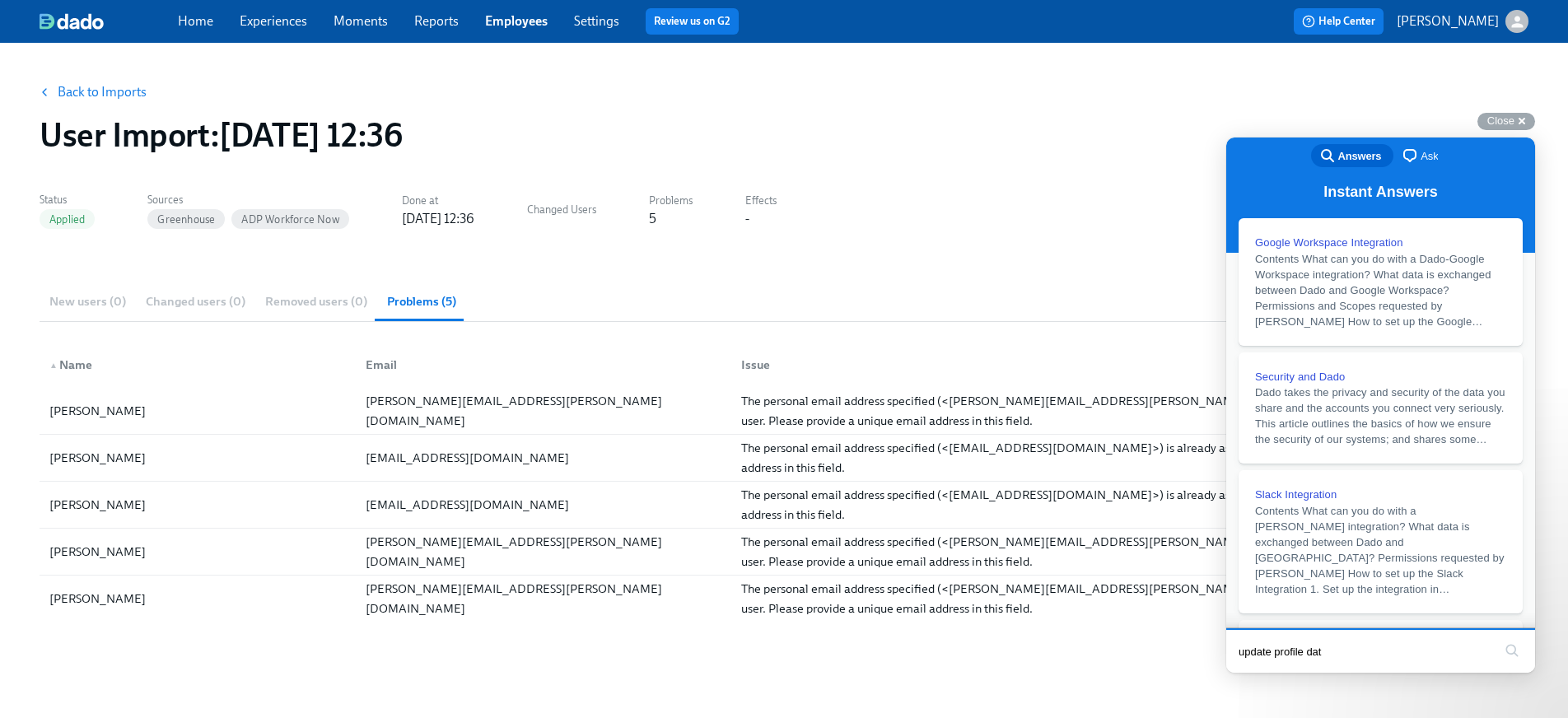 type on "update profile data" 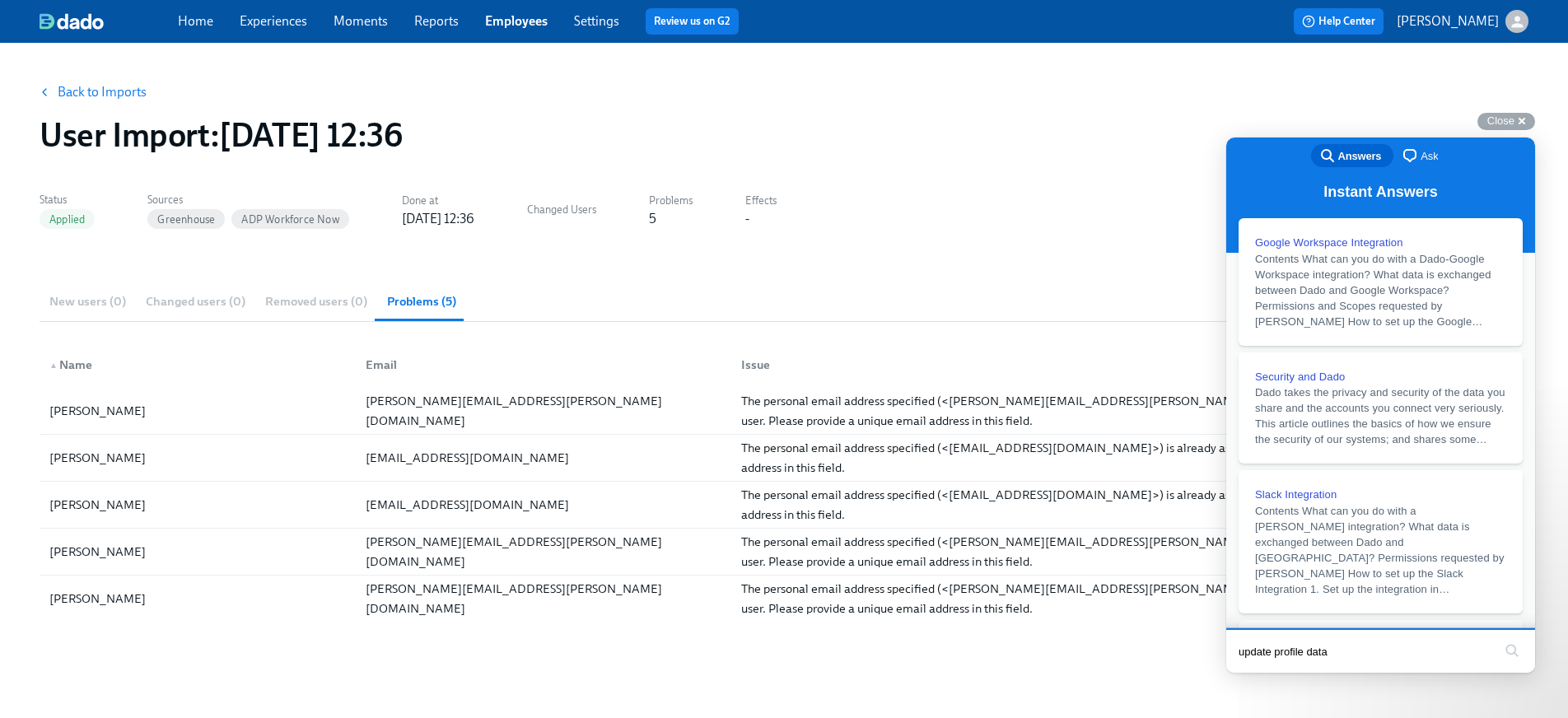 click on "search" at bounding box center (1512, 650) 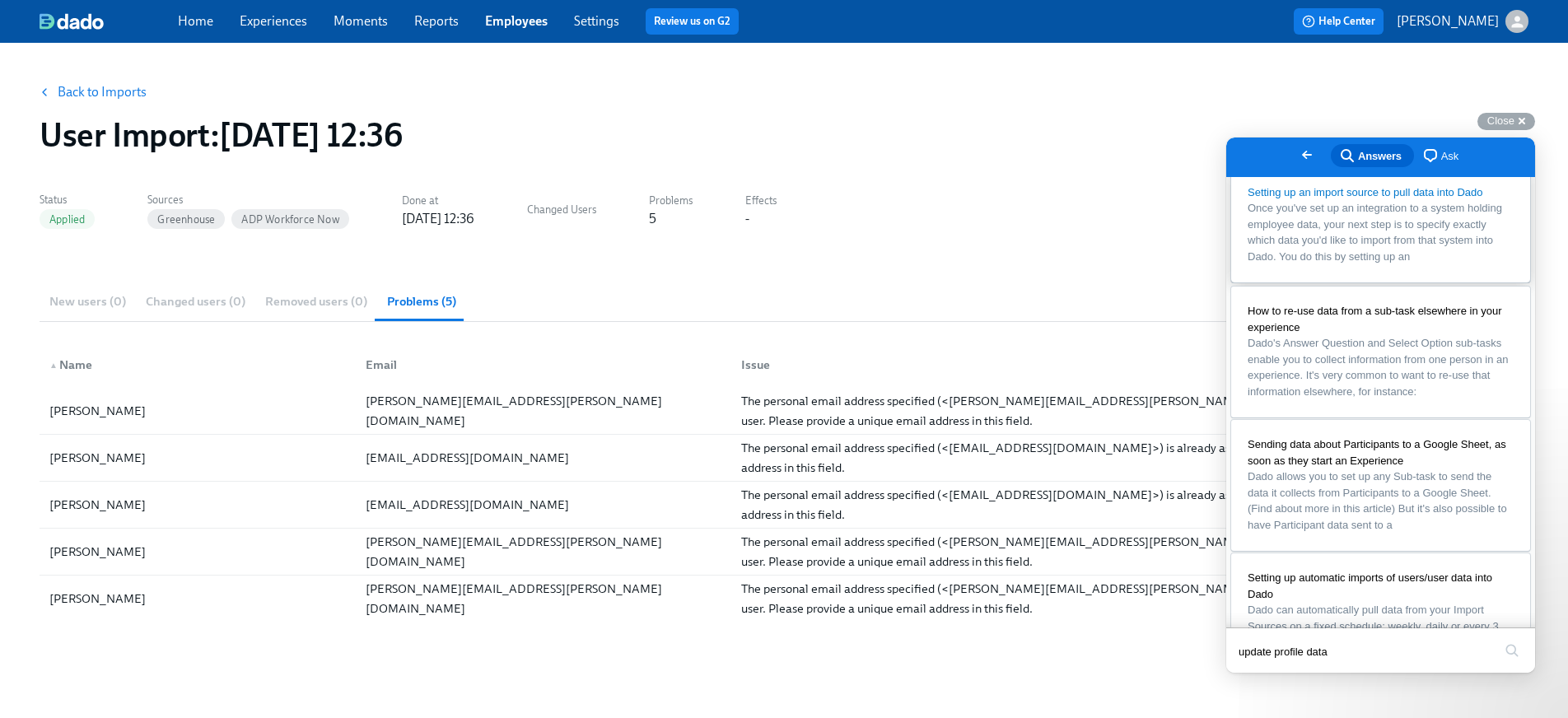 scroll, scrollTop: 711, scrollLeft: 0, axis: vertical 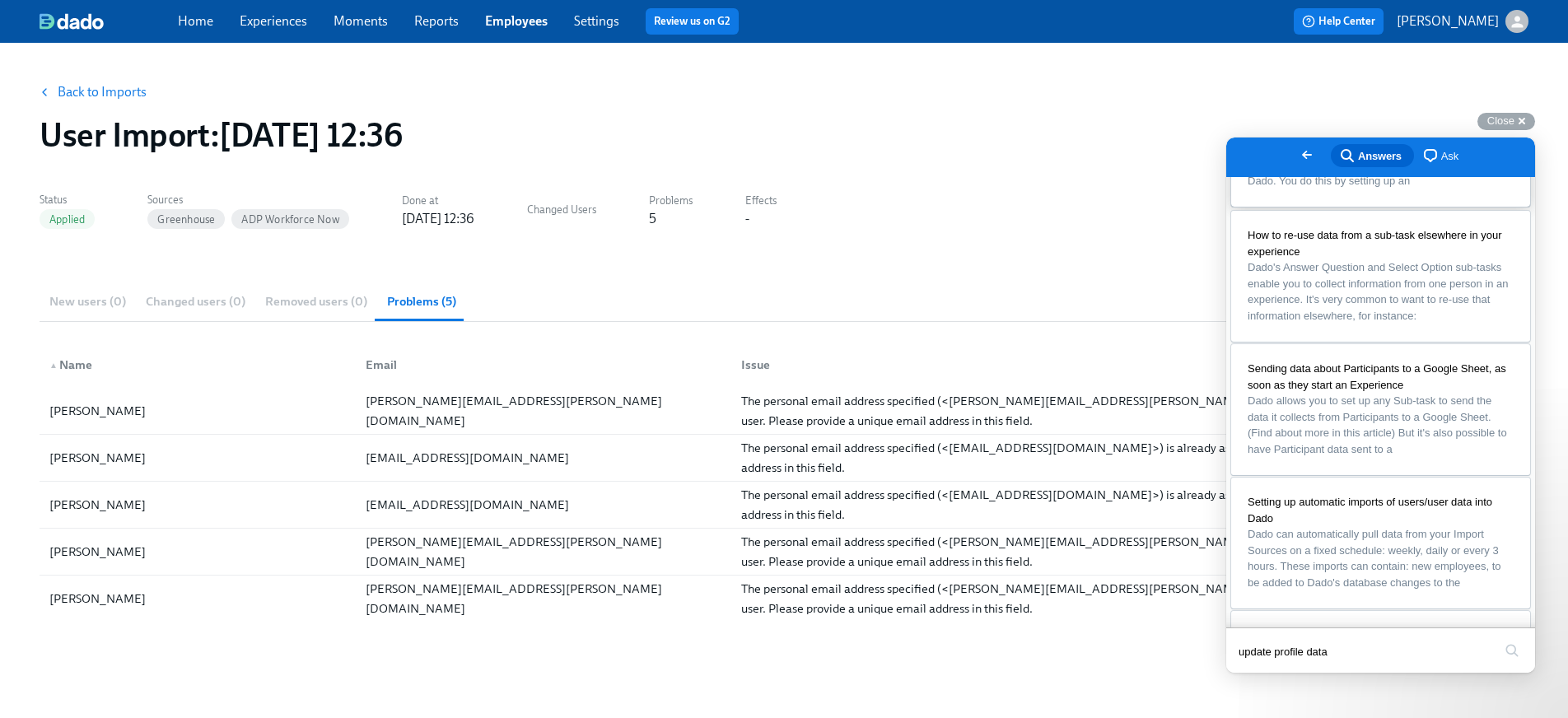 click on "Once you've set up an integration to a system holding employee data, your next step is to specify exactly which data you'd like to import from that system into Dado. You do this by setting up an" at bounding box center (1380, 156) 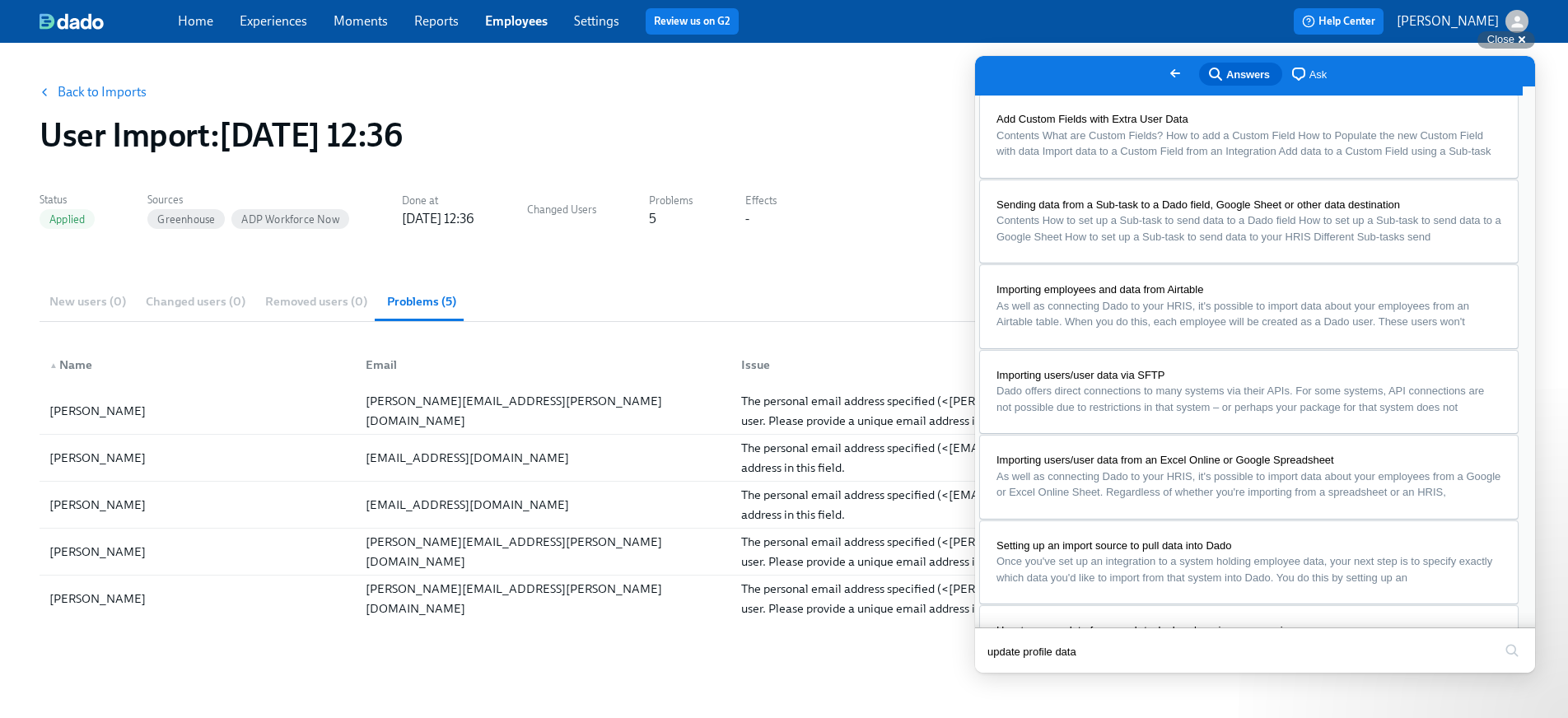 scroll, scrollTop: 0, scrollLeft: 0, axis: both 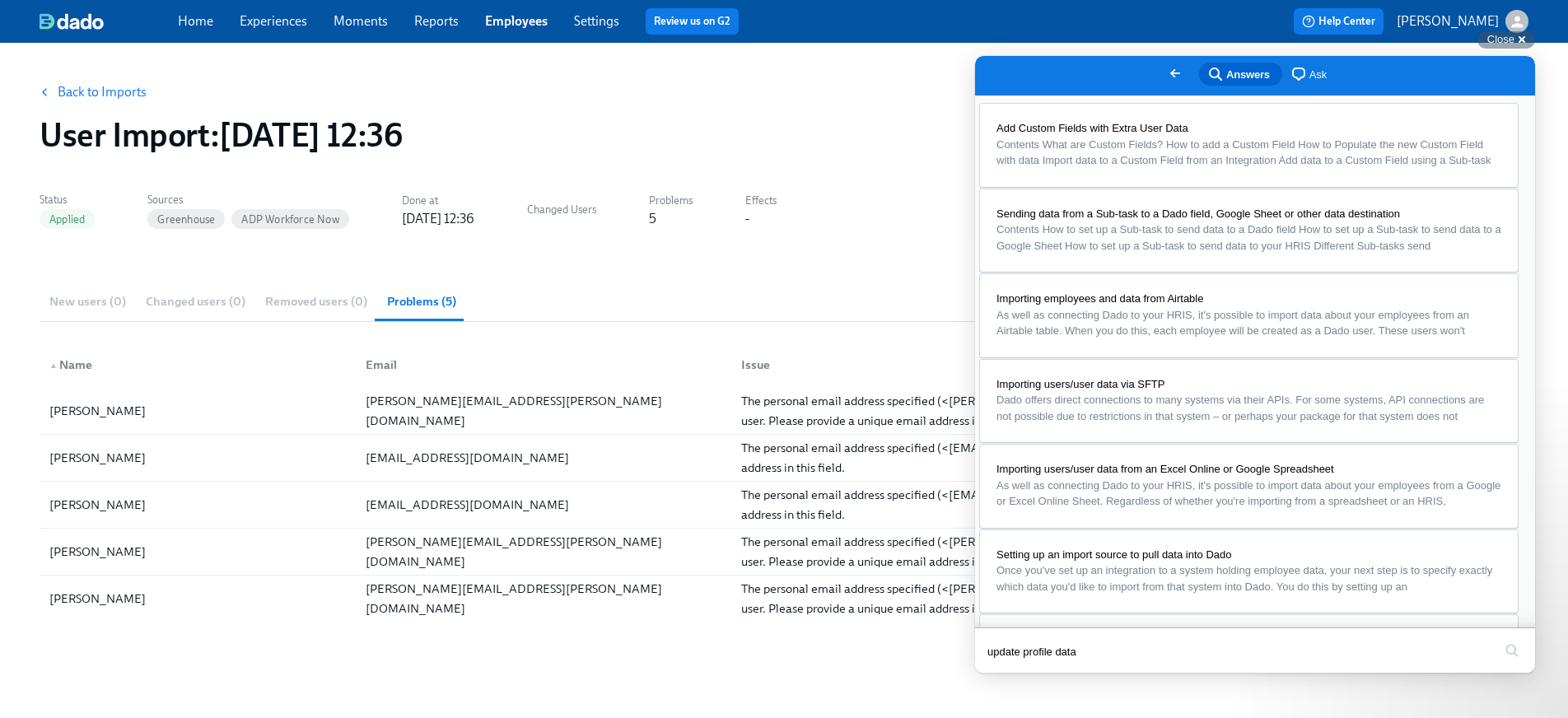 click on "Home Experiences Moments Reports Employees Settings Review us on G2" at bounding box center (516, 21) 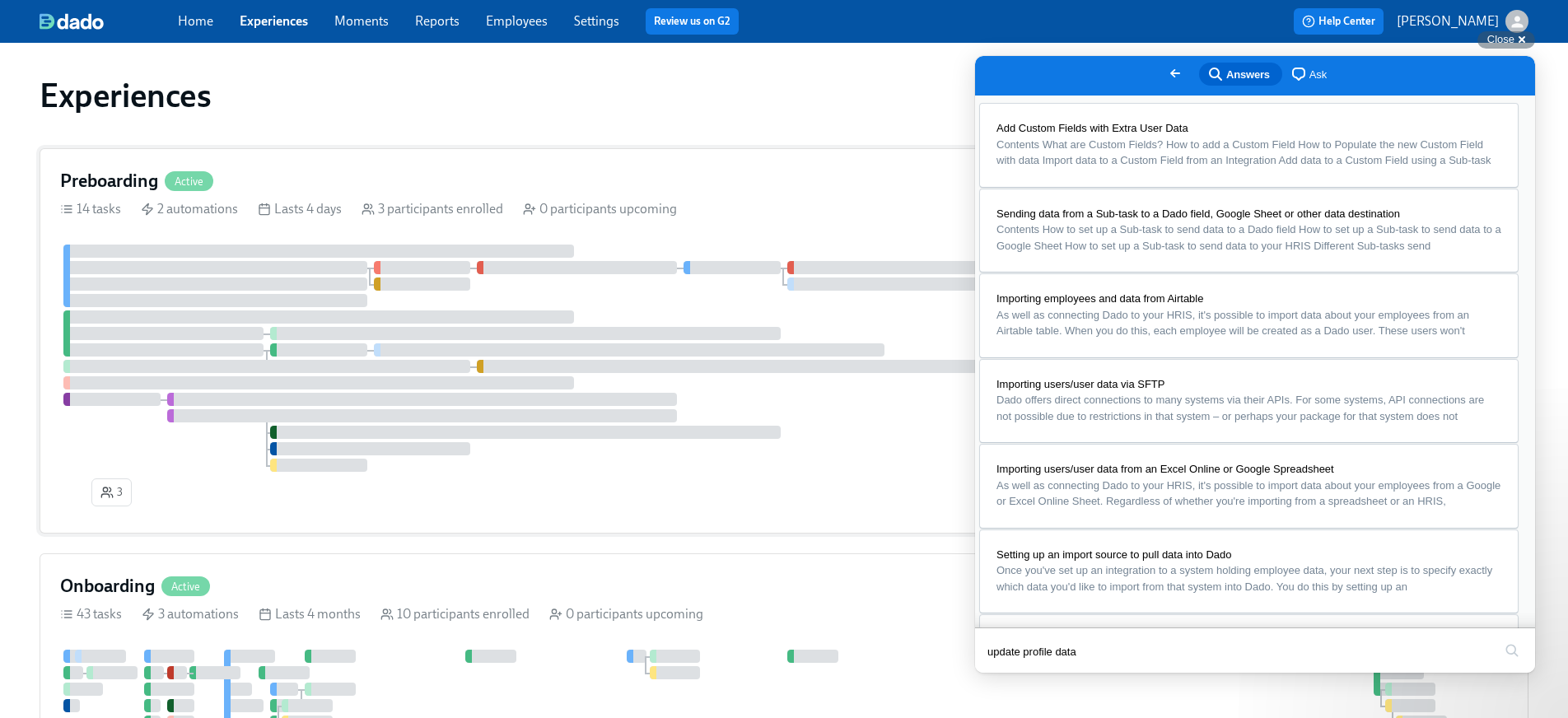 click on "Preboarding Active 14 tasks   2 automations   Lasts   4 days   3 participants   enrolled     0 participants   upcoming   3" at bounding box center (784, 341) 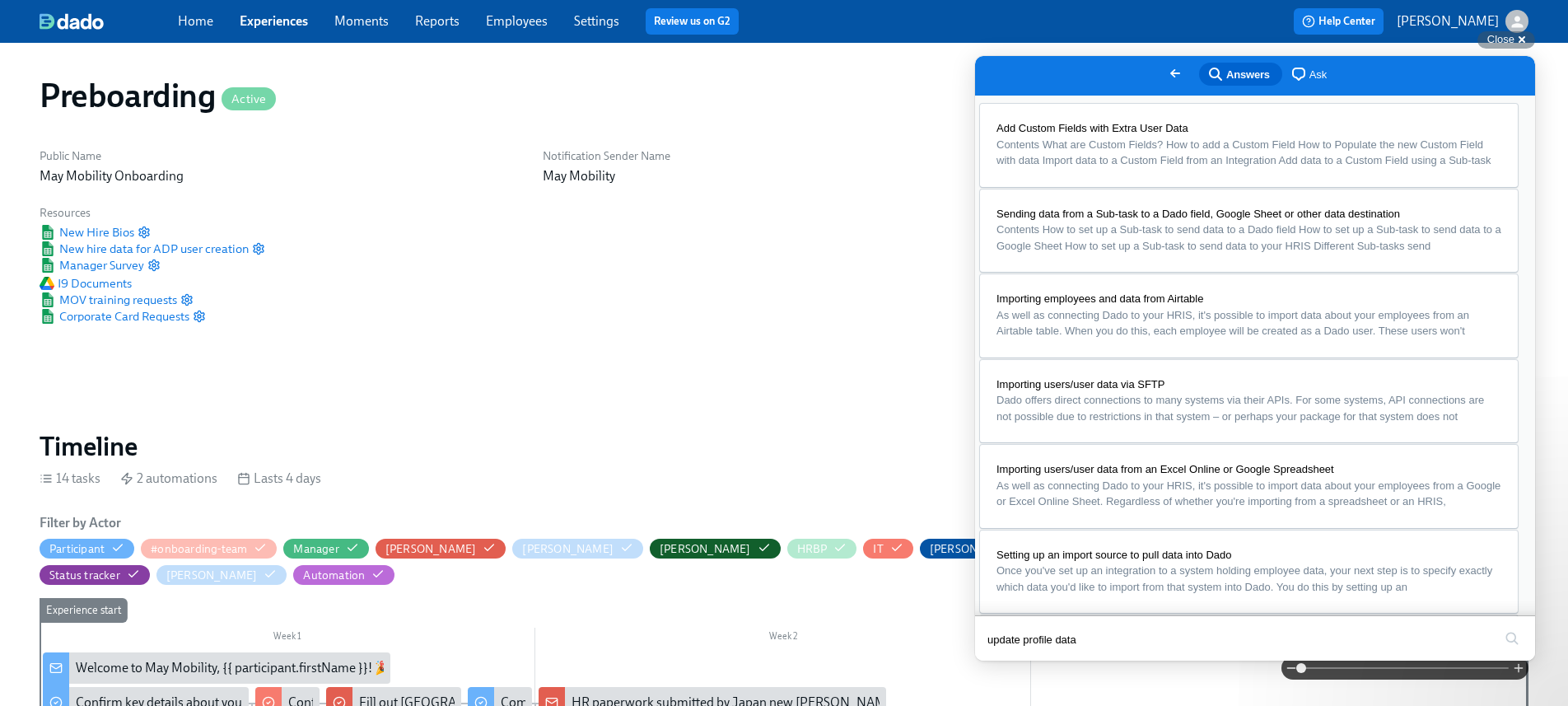 click on "Close" at bounding box center [991, 672] 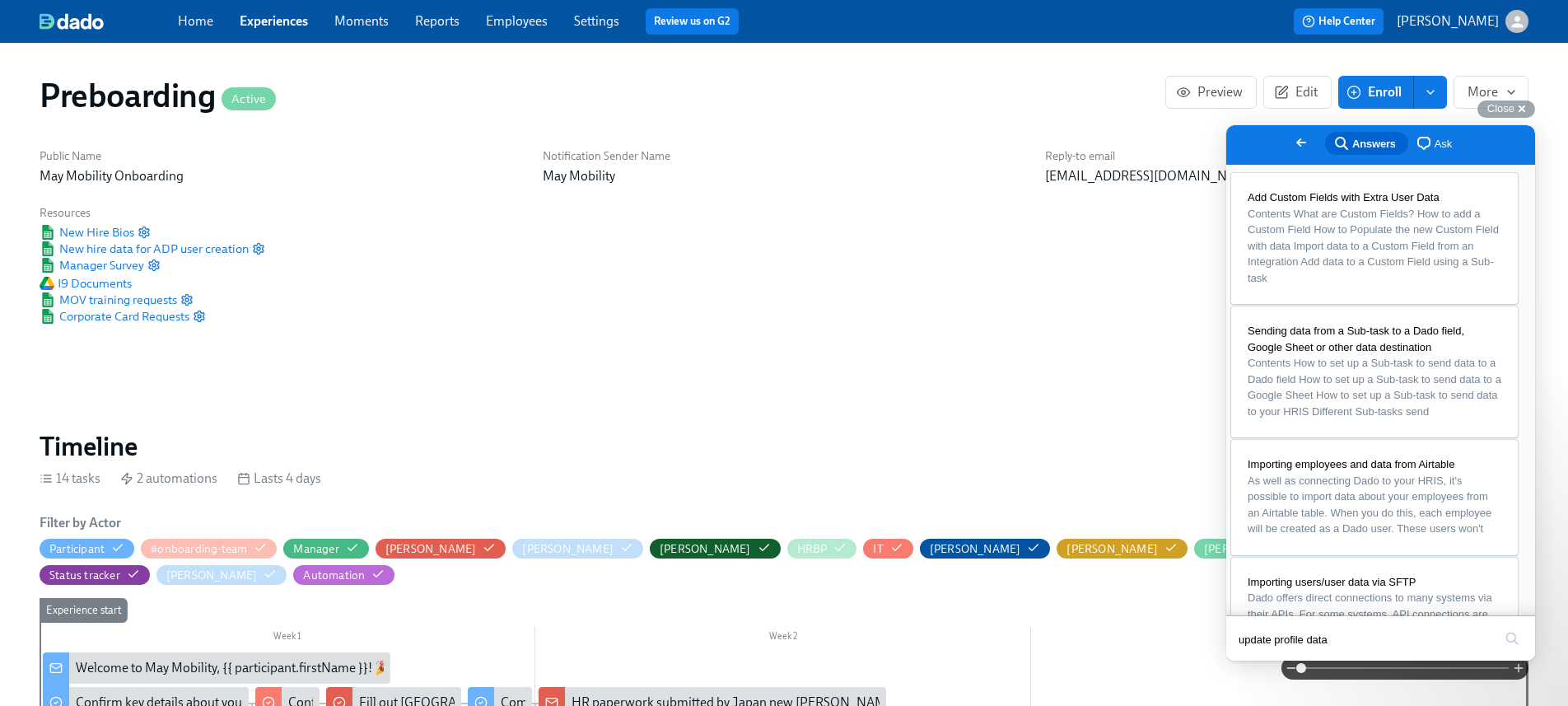 scroll, scrollTop: 3364, scrollLeft: 0, axis: vertical 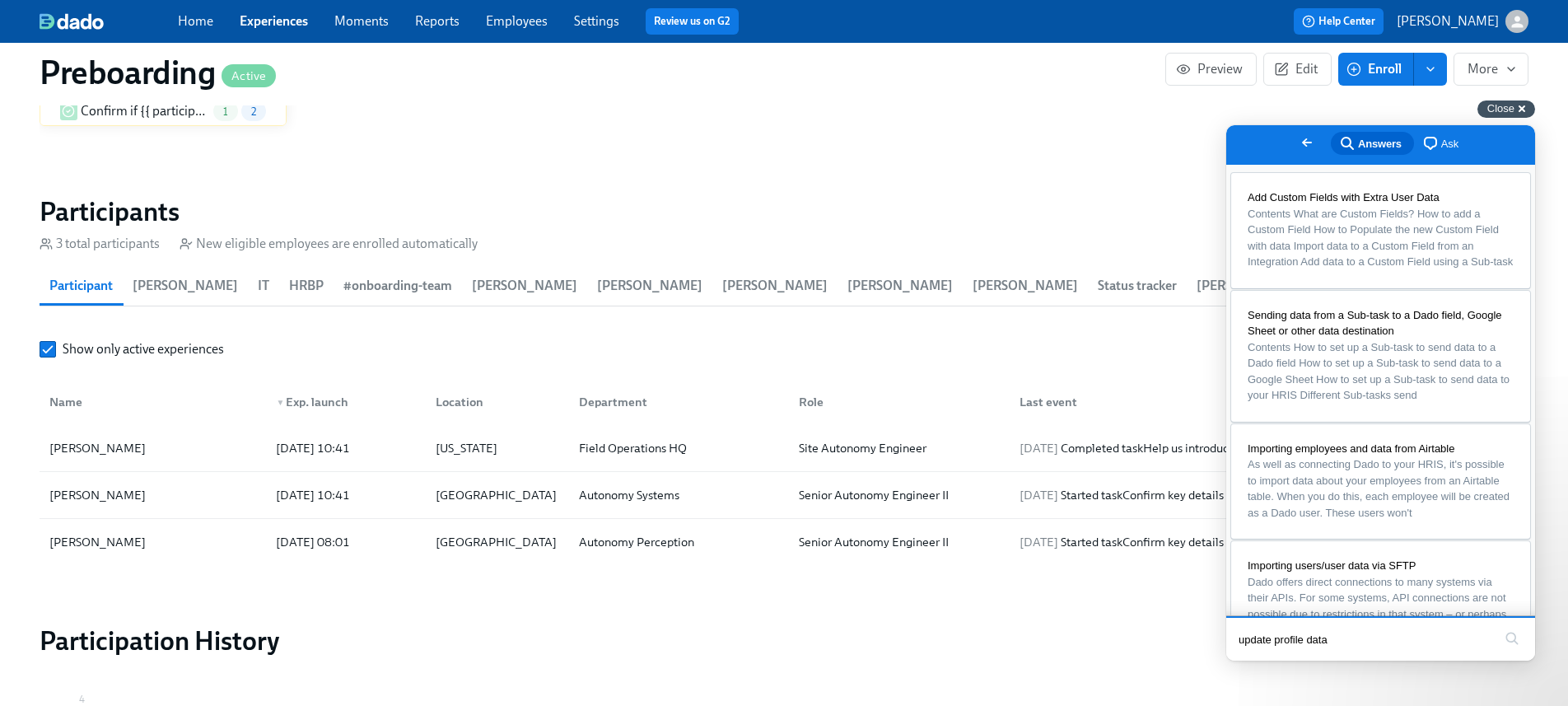 click on "Close cross-small" at bounding box center (1506, 109) 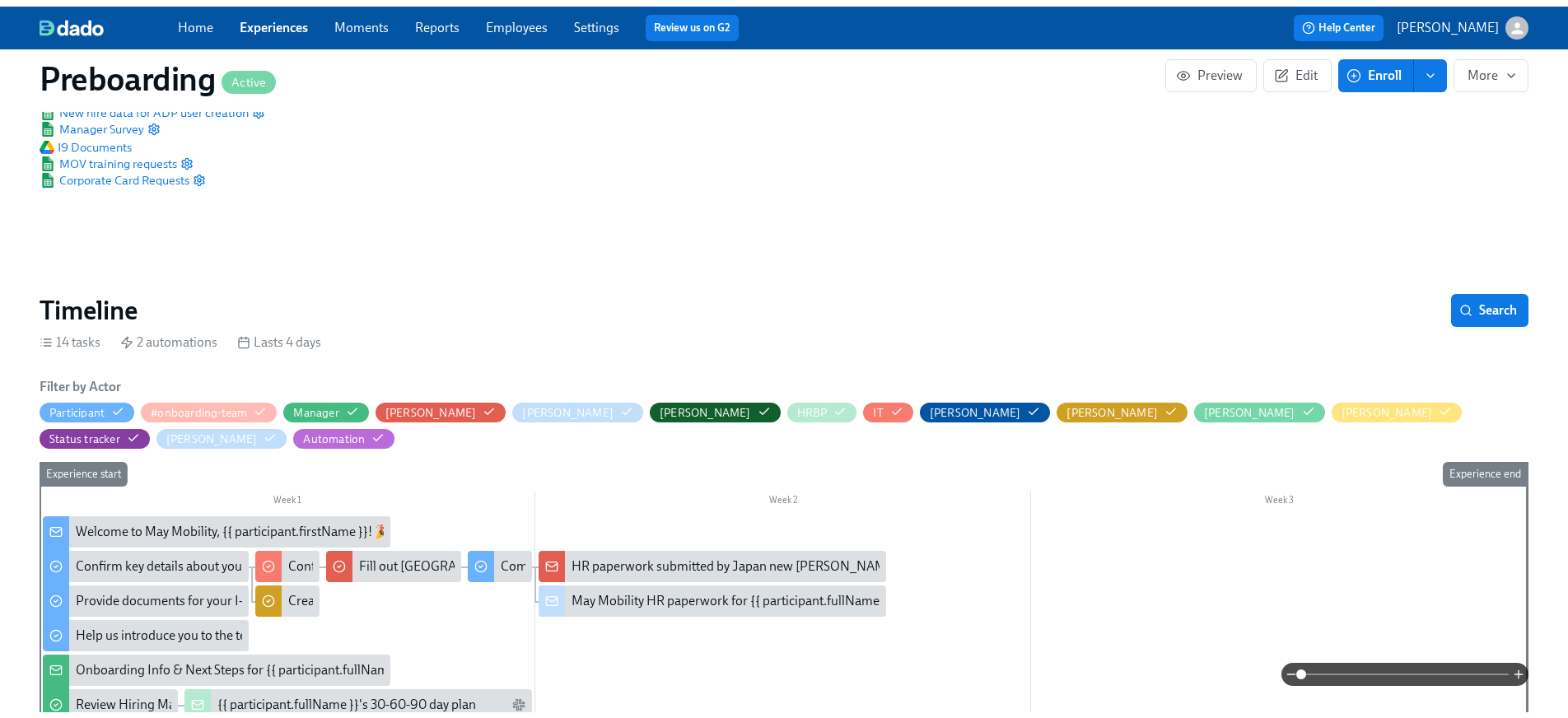 scroll, scrollTop: 0, scrollLeft: 0, axis: both 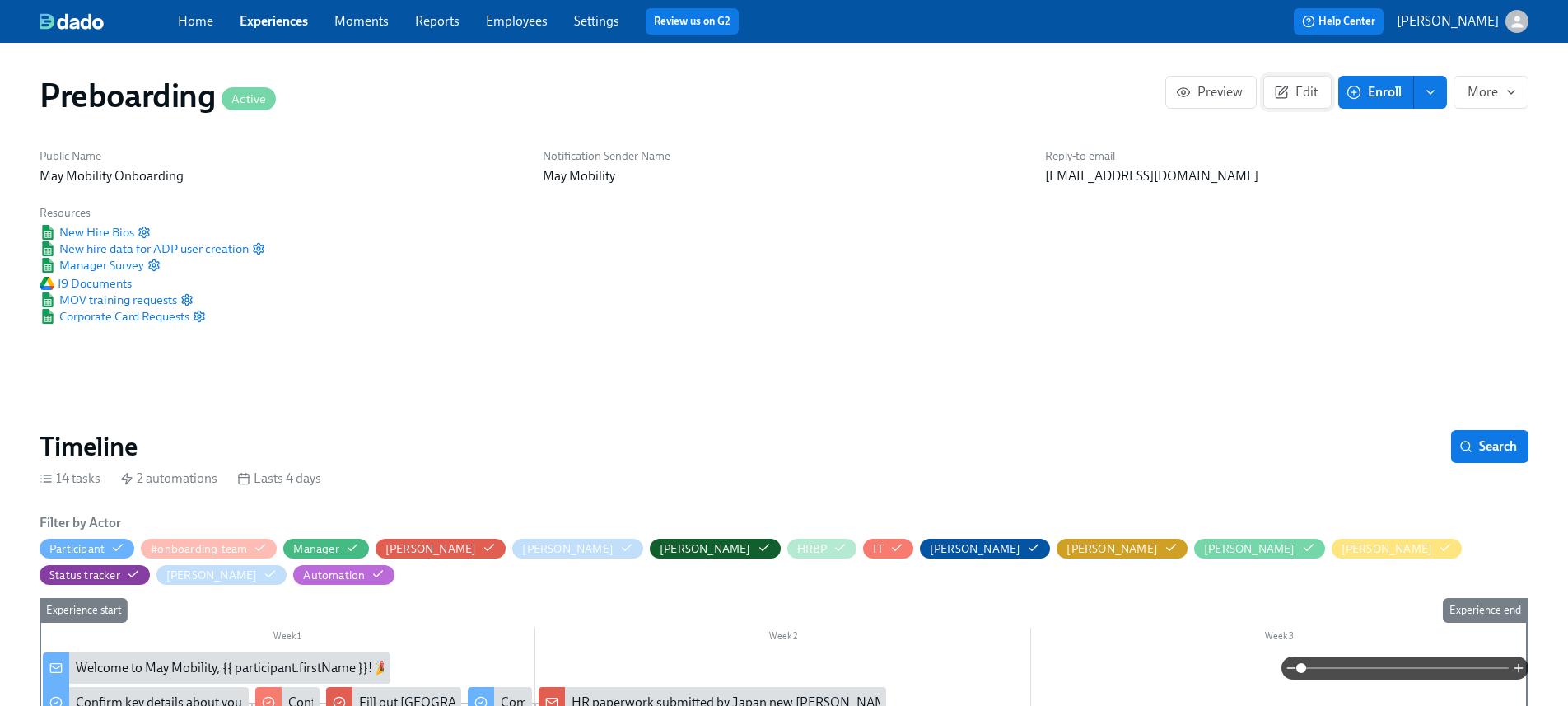 click on "Edit" at bounding box center [1297, 92] 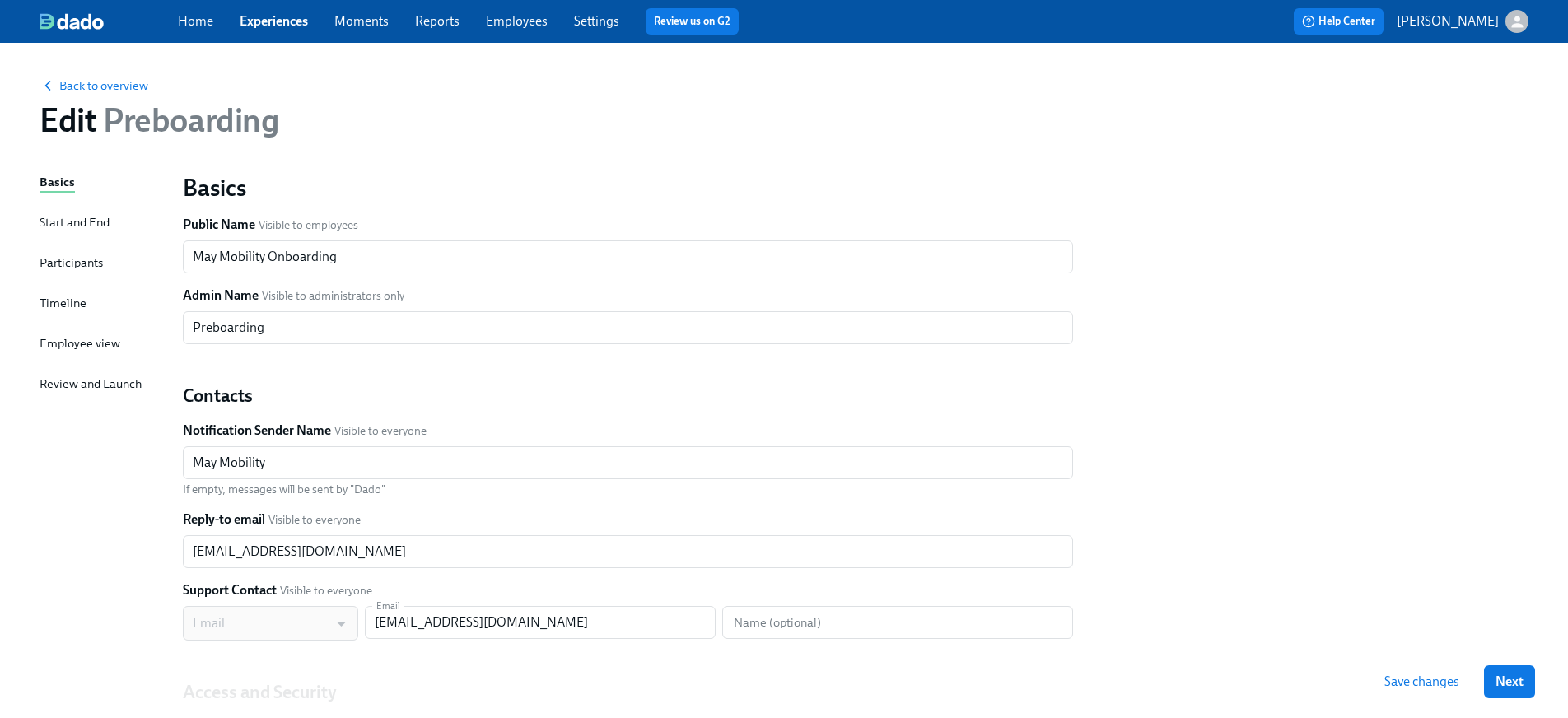 click on "Start and End" at bounding box center (74, 222) 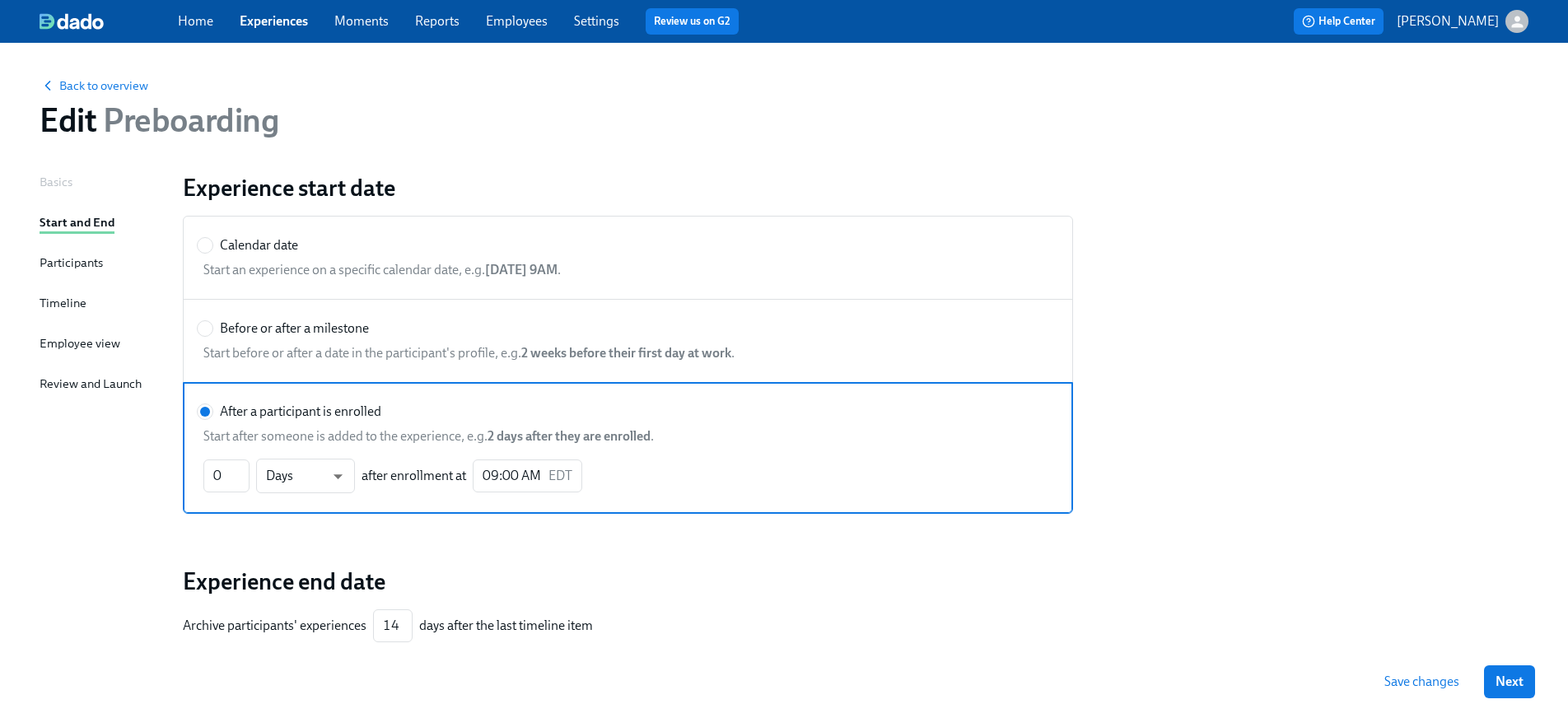 click on "Review and Launch" at bounding box center [91, 384] 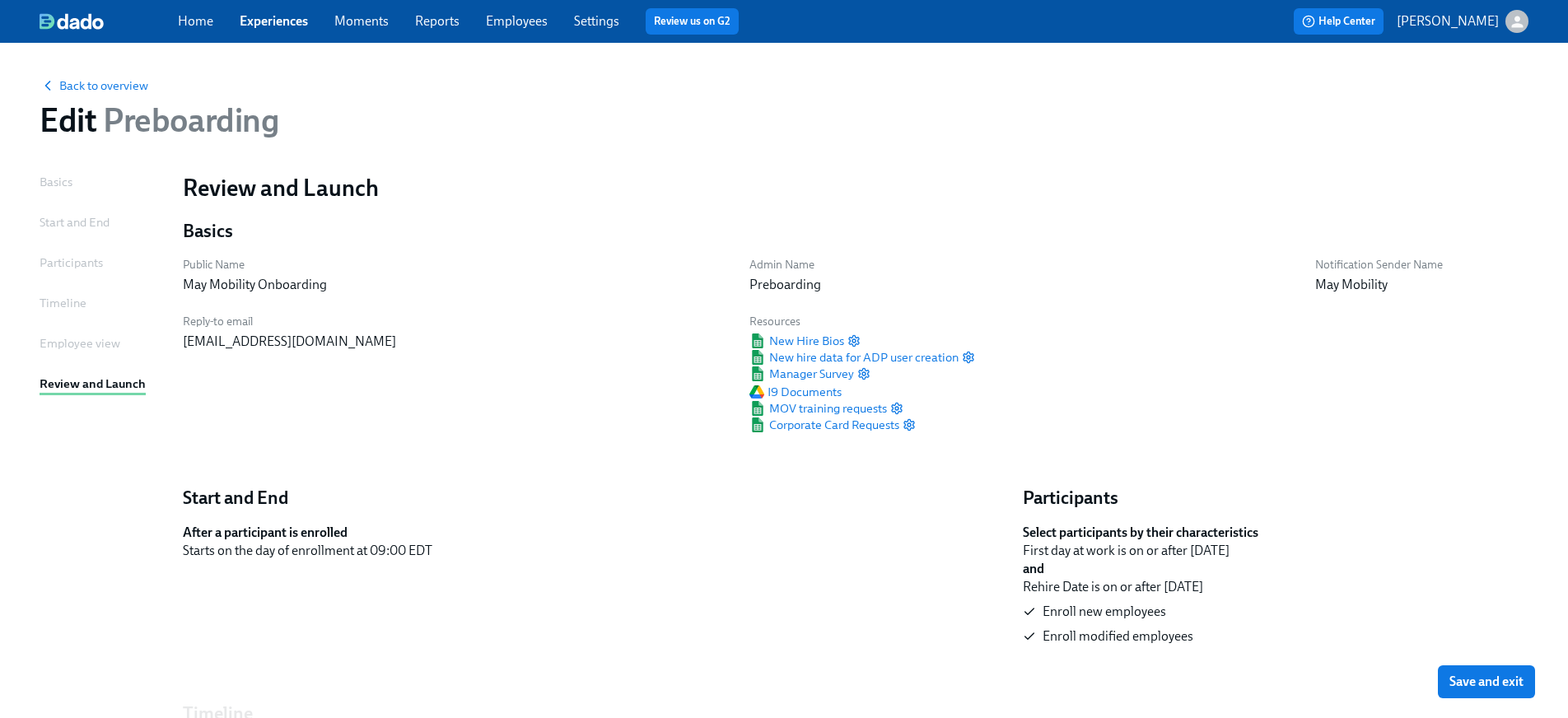 click on "Timeline" at bounding box center (63, 303) 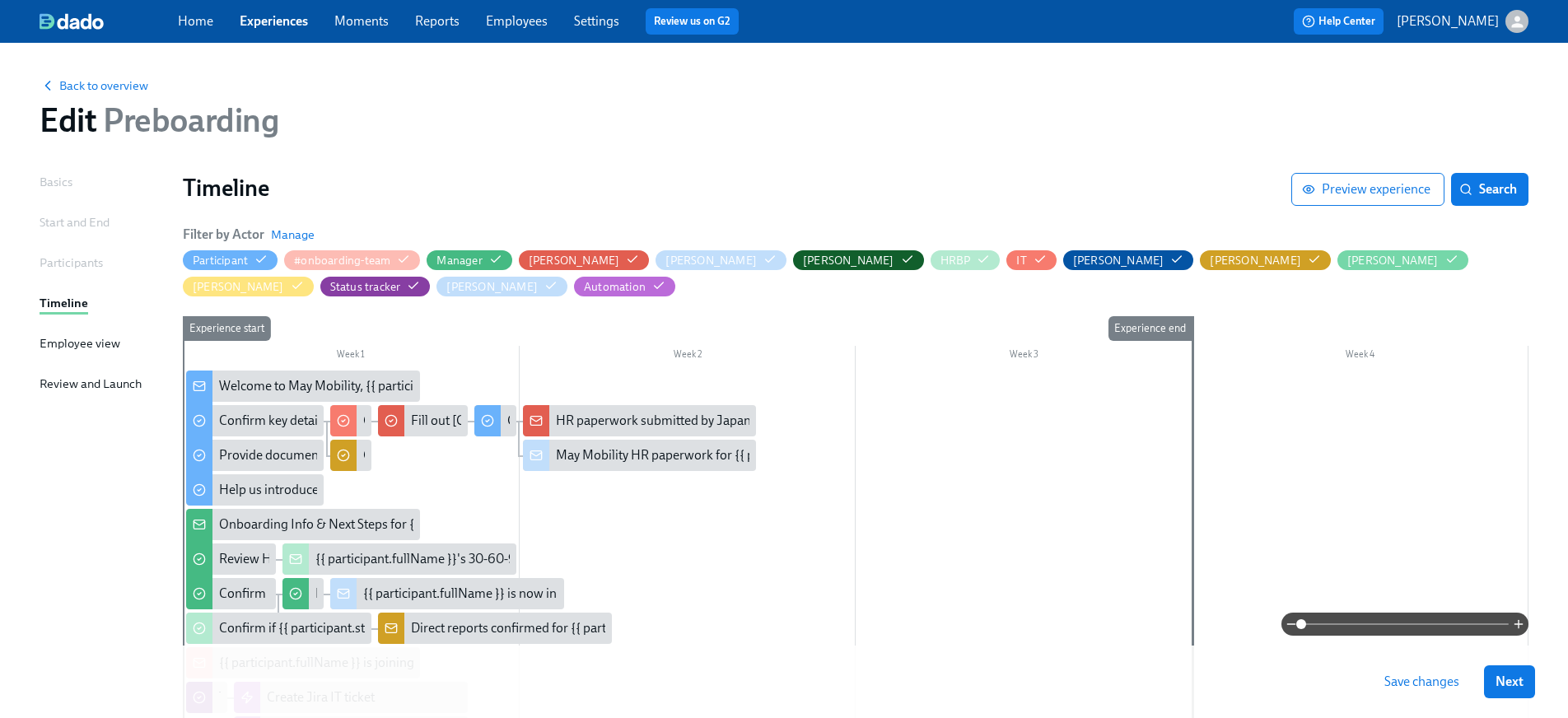 click on "Basics Start and End Participants Timeline Employee view Review and Launch" at bounding box center (101, 555) 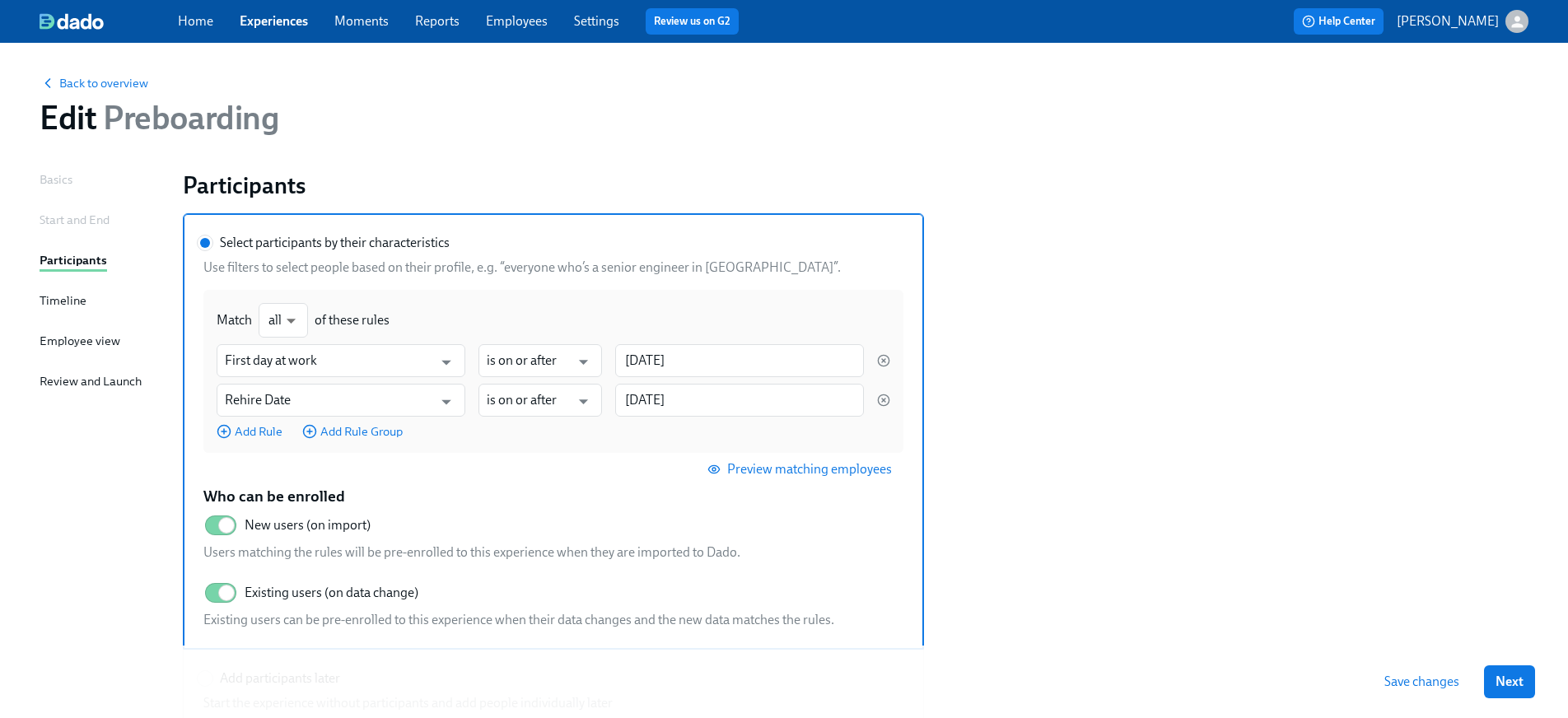 scroll, scrollTop: 0, scrollLeft: 0, axis: both 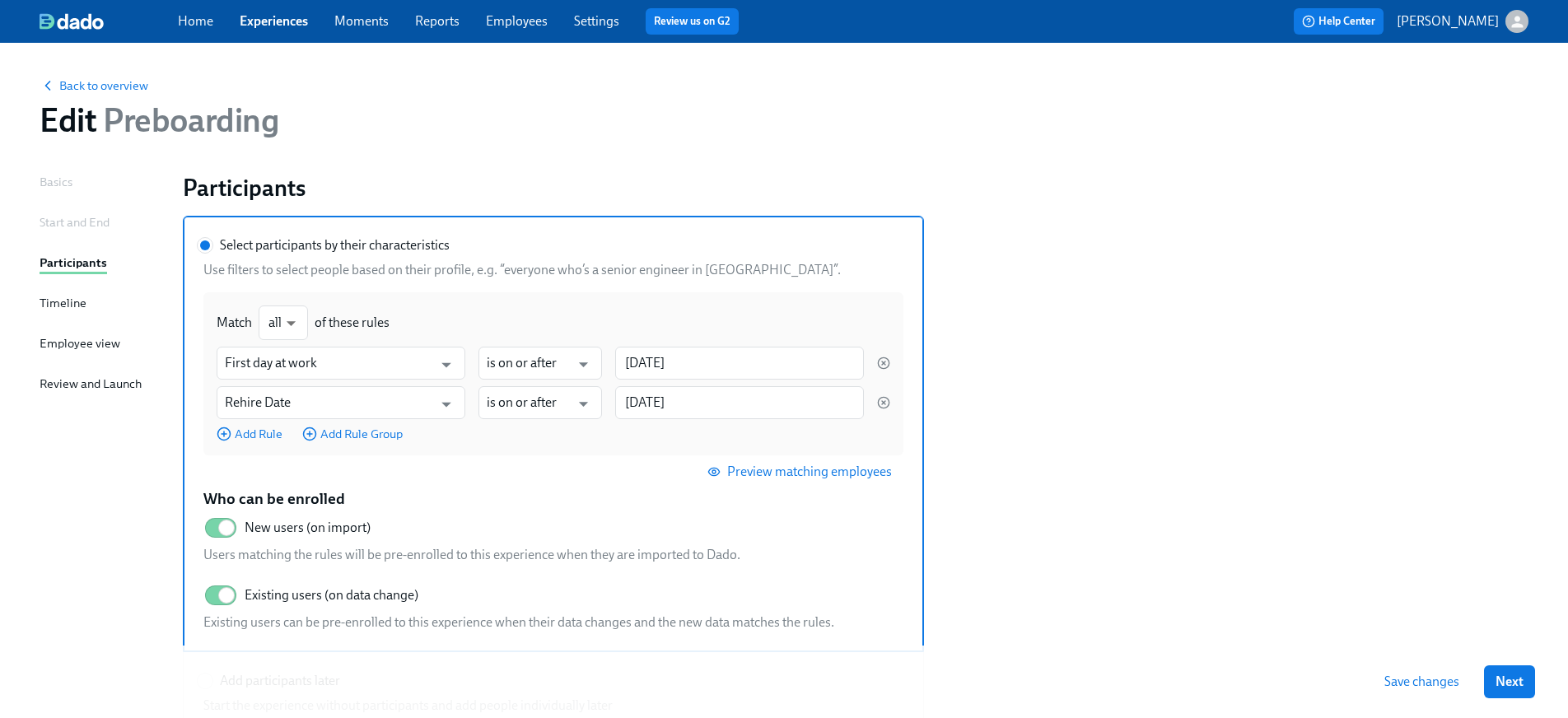 click on "Employees" at bounding box center (516, 21) 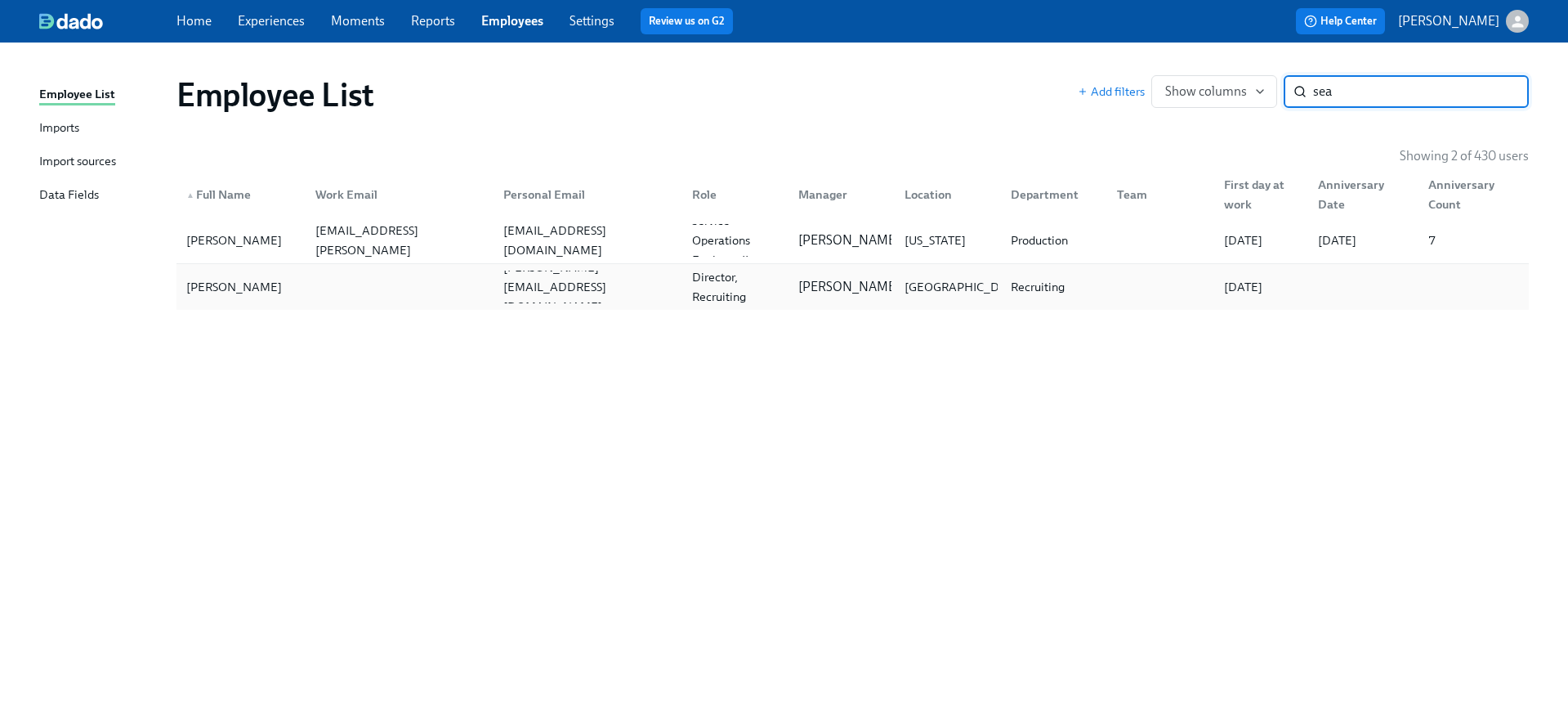 type on "sea" 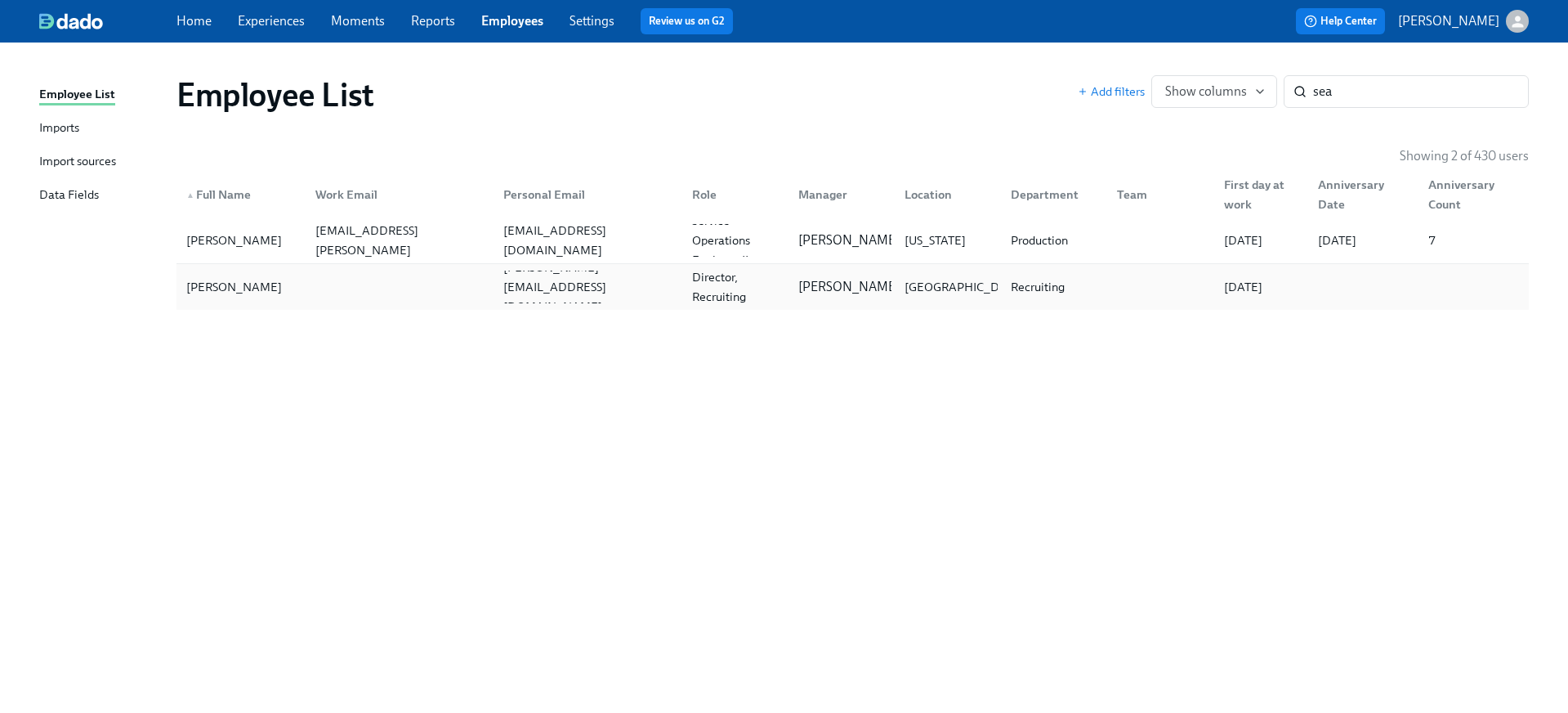 click on "Director, Recruiting" at bounding box center (735, 287) 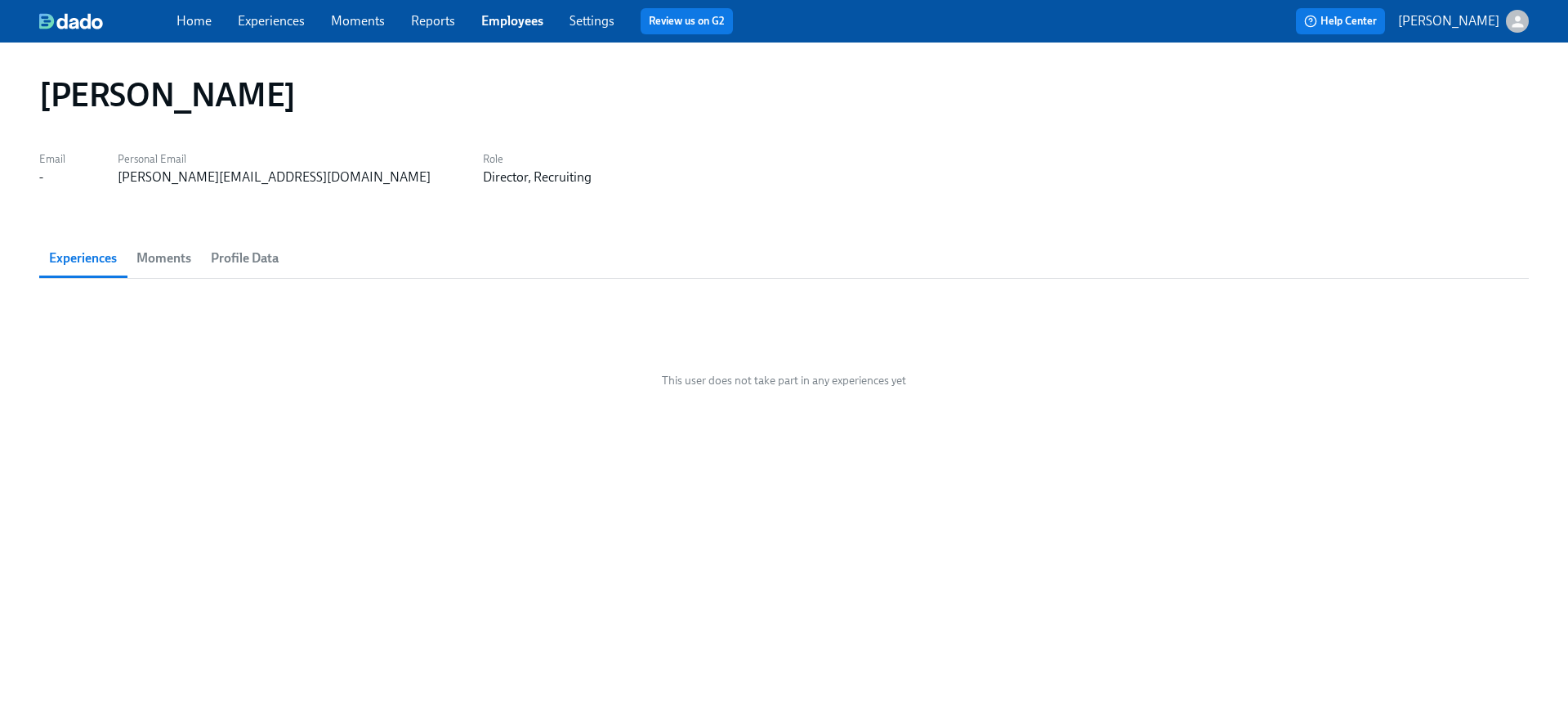 click on "Profile Data" at bounding box center [244, 258] 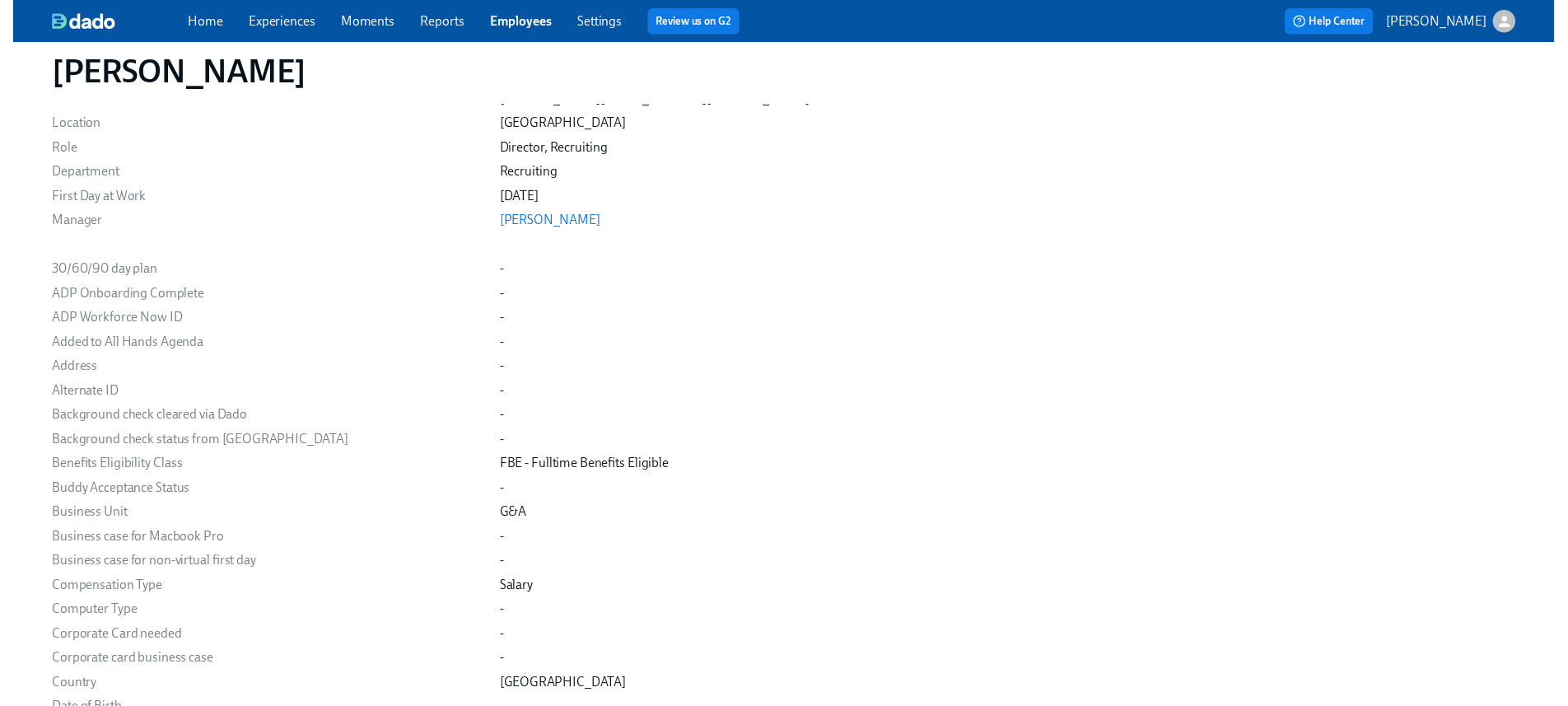 scroll, scrollTop: 0, scrollLeft: 0, axis: both 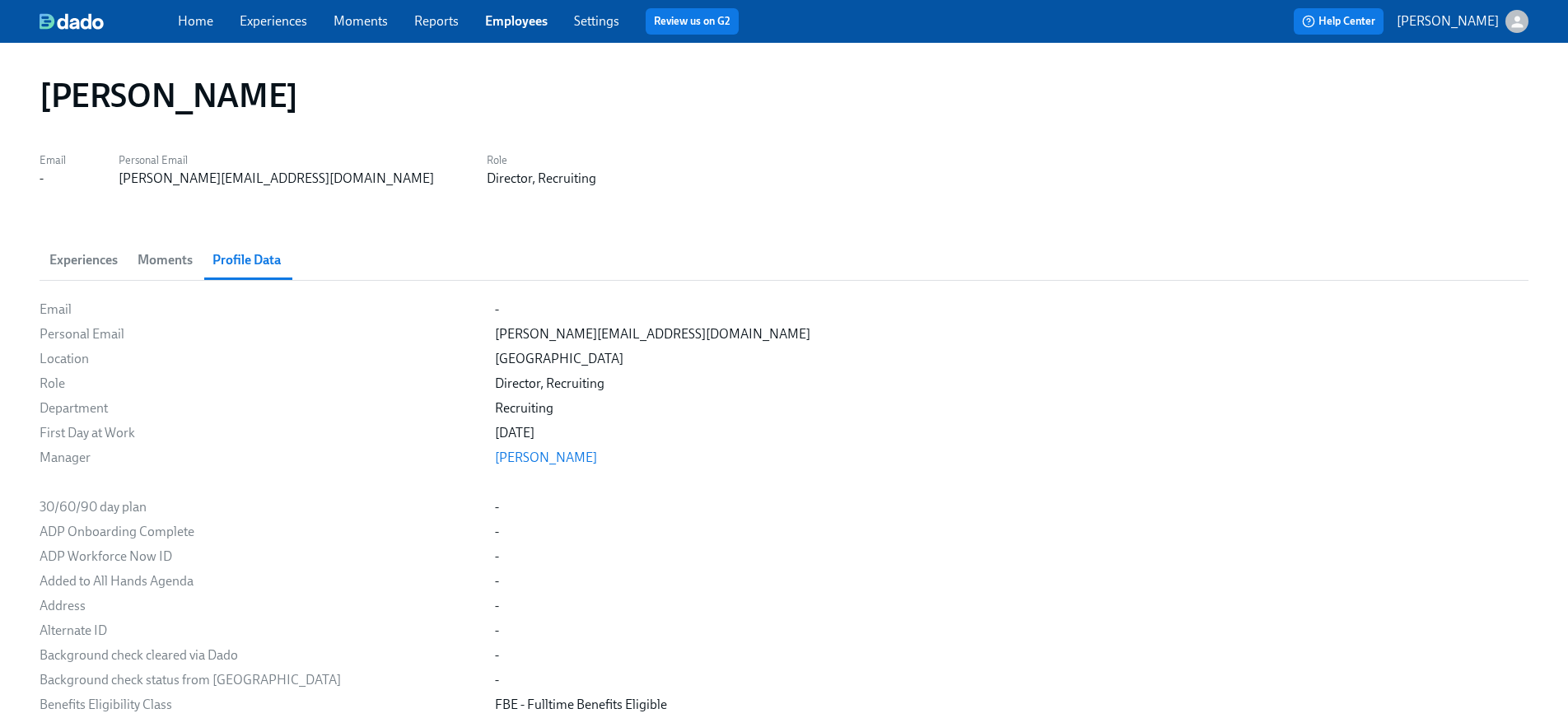 click on "Settings" at bounding box center (596, 21) 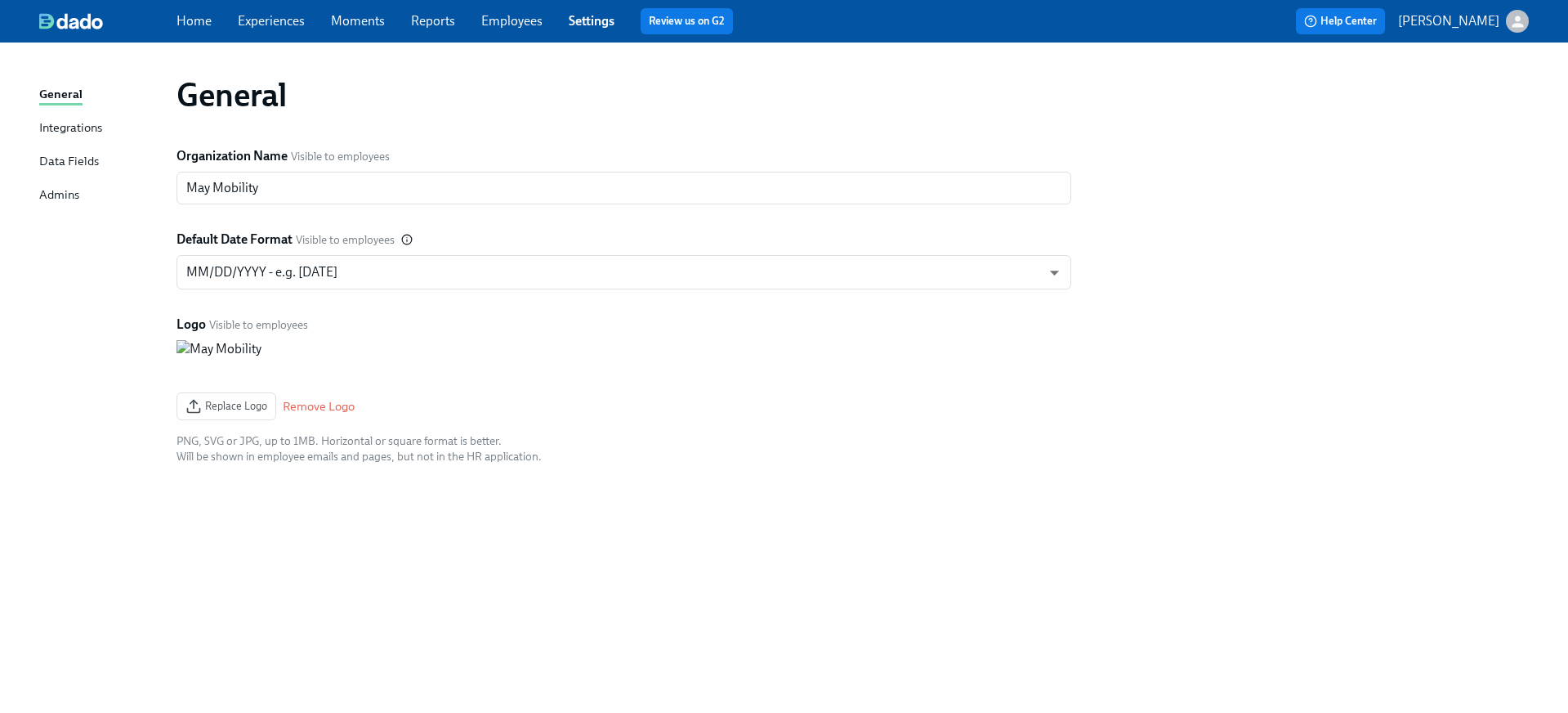 click on "Data Fields" at bounding box center [69, 162] 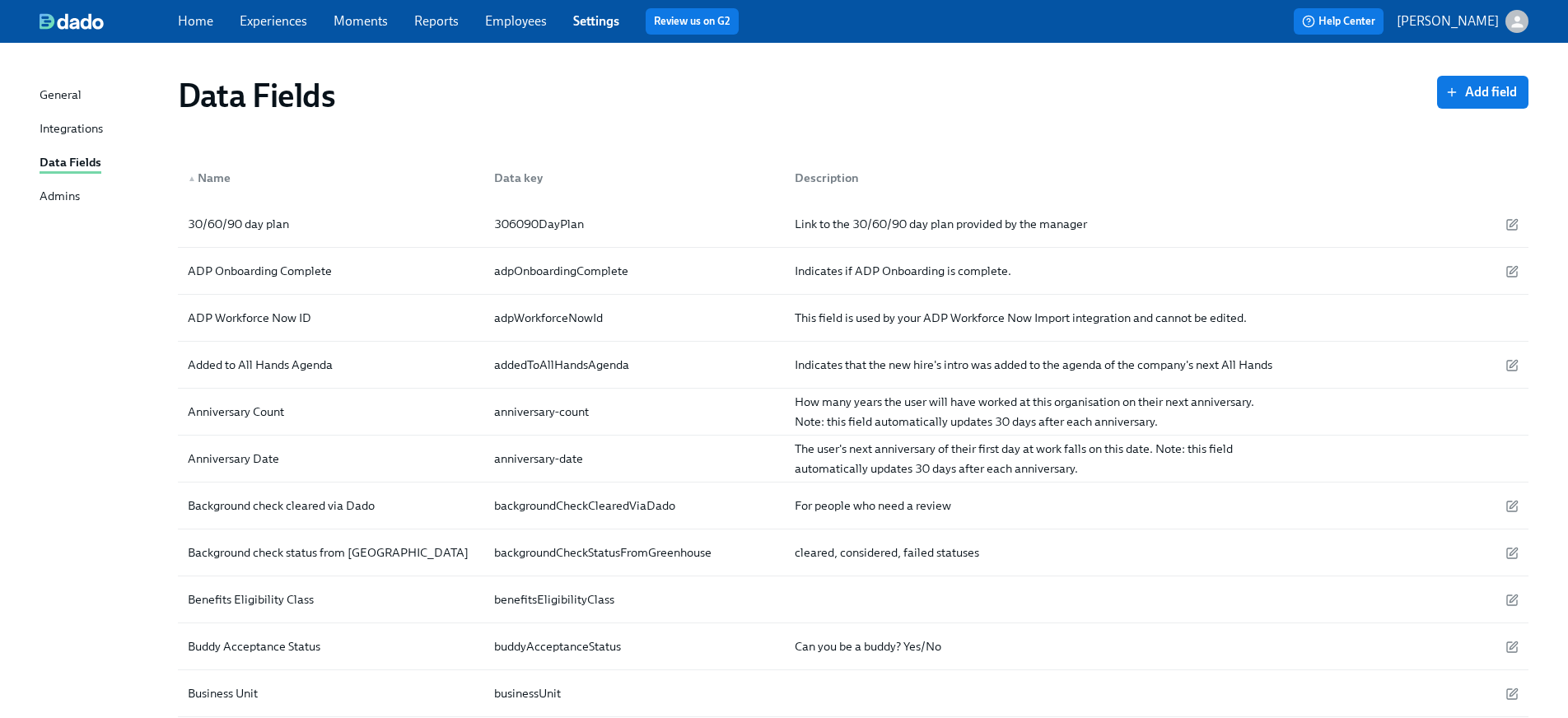 click on "Employees" at bounding box center [516, 21] 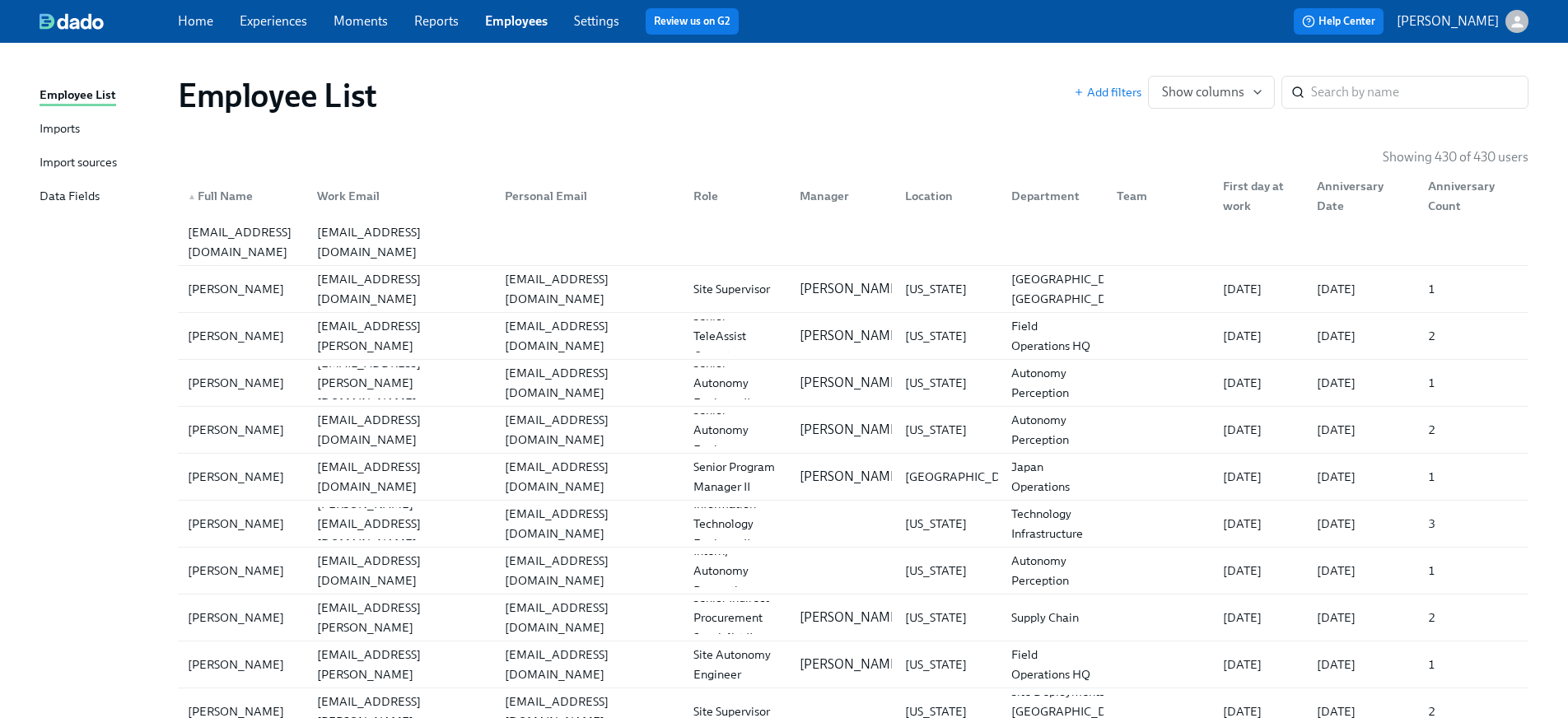 click on "Imports" at bounding box center (59, 129) 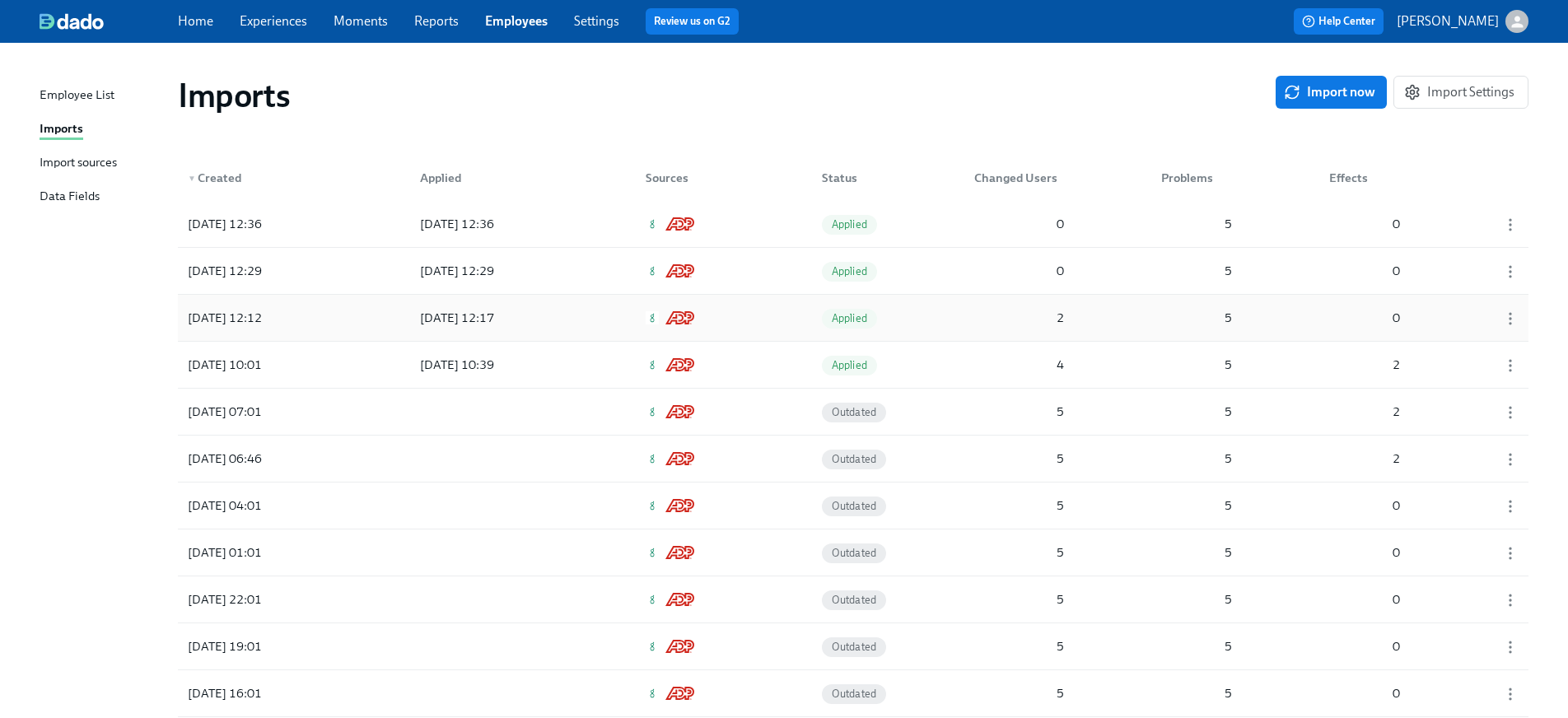 click on "2025/07/28 12:17" at bounding box center (481, 318) 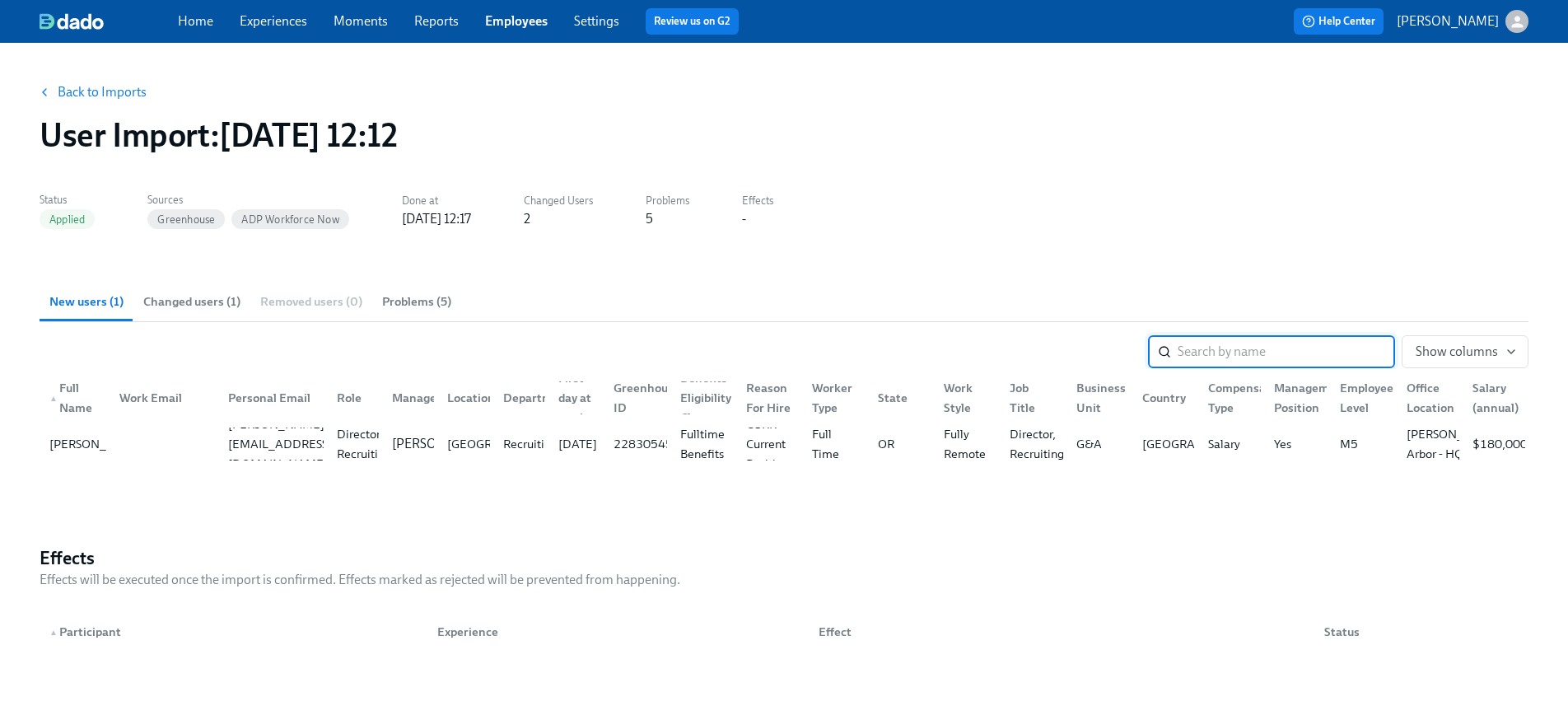 click on "Changed users (1)" at bounding box center (192, 302) 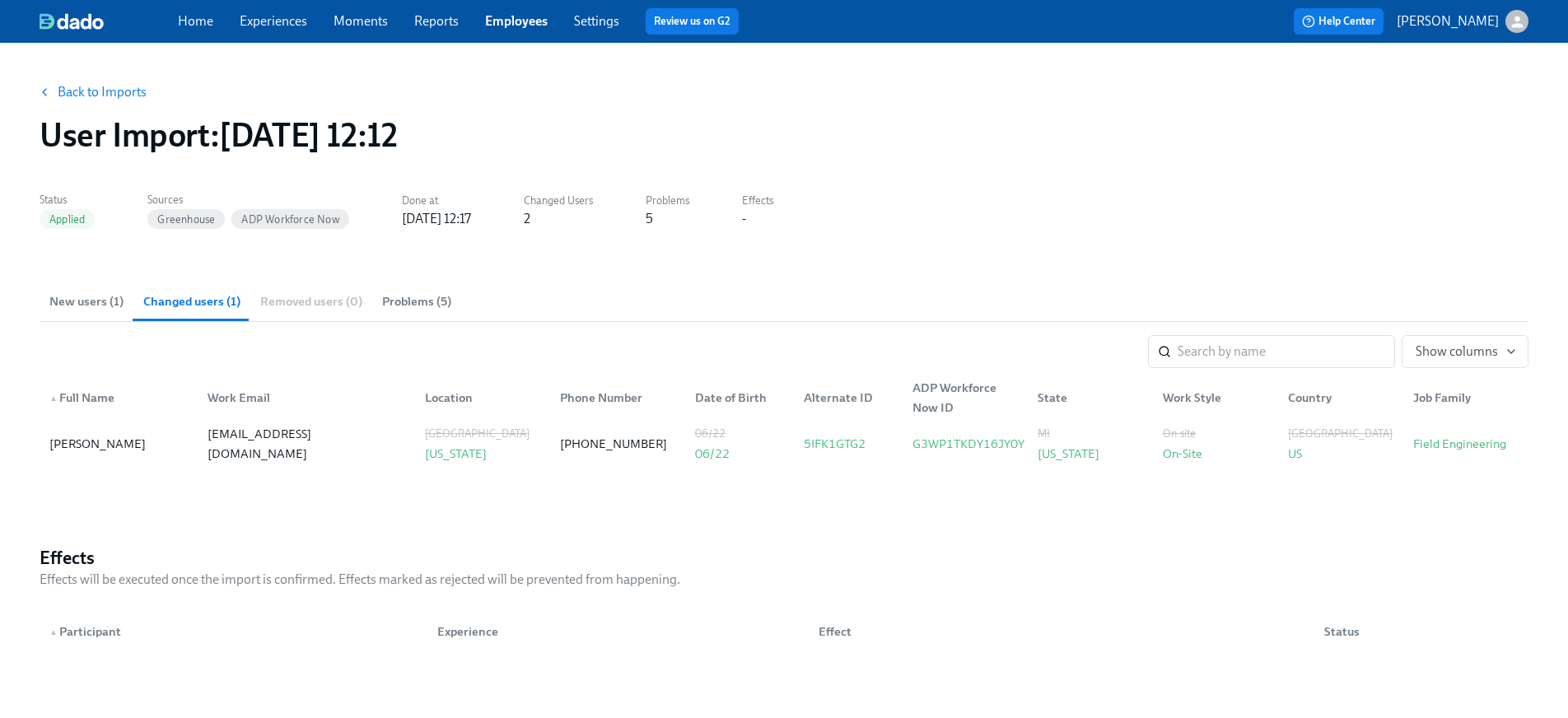 click on "Problems (5)" at bounding box center (417, 301) 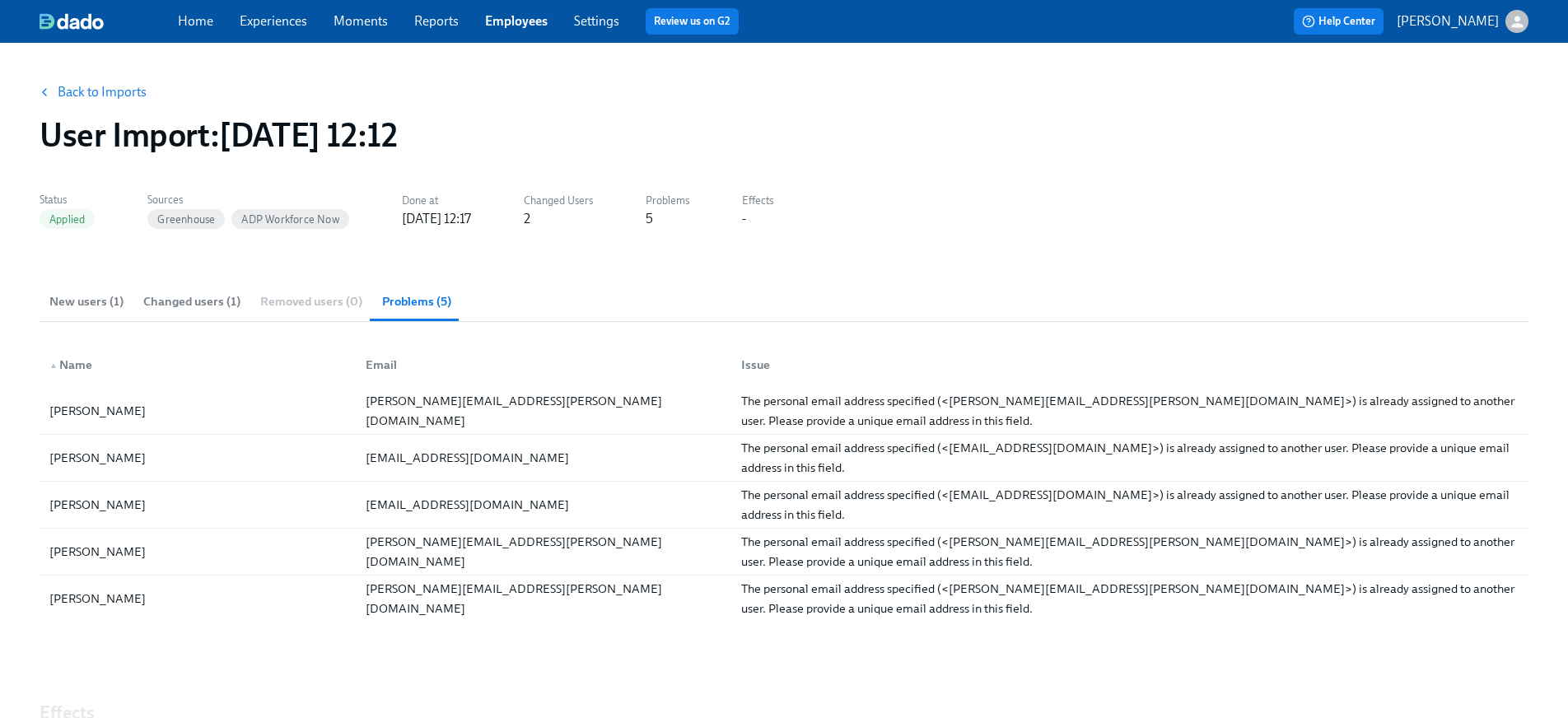 click on "New users (1)" at bounding box center (86, 301) 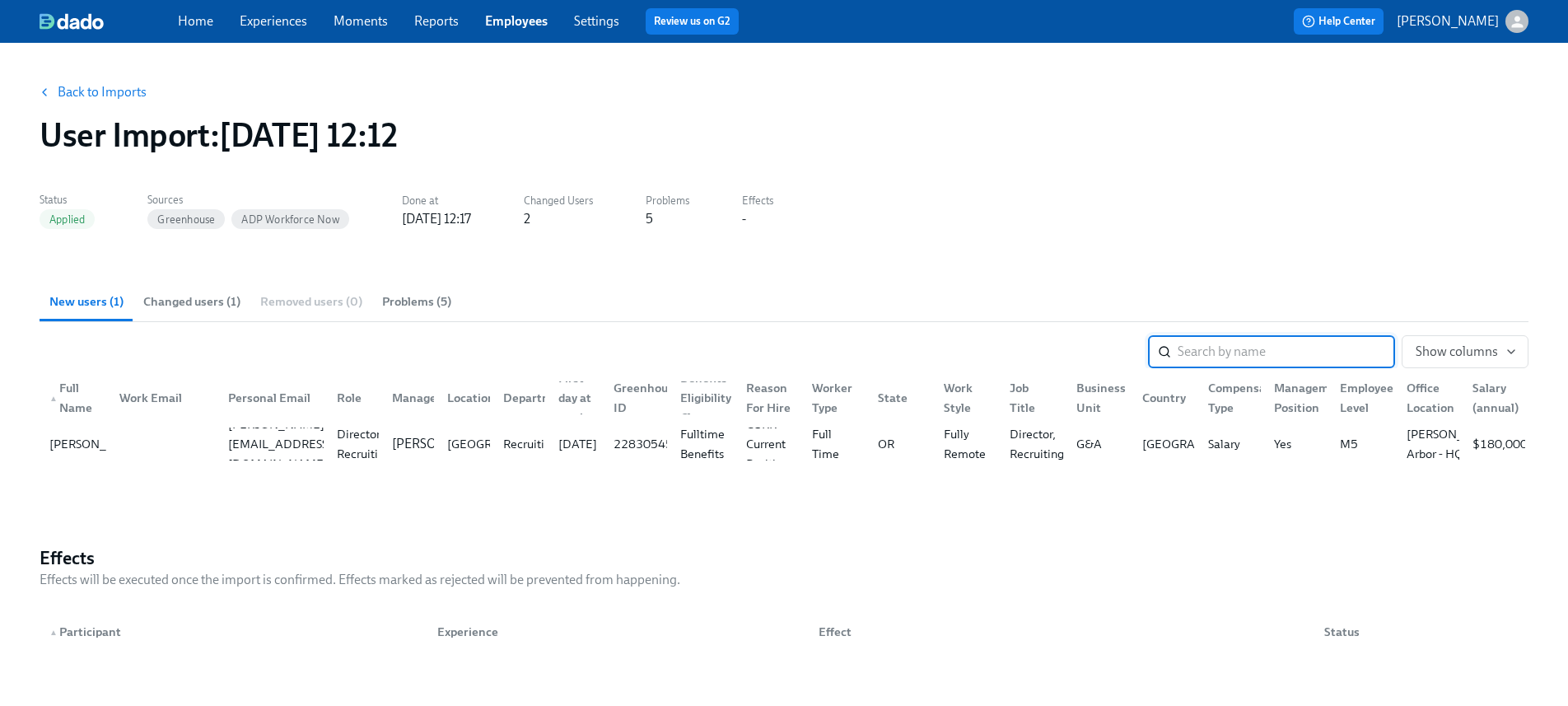 scroll, scrollTop: 0, scrollLeft: 12, axis: horizontal 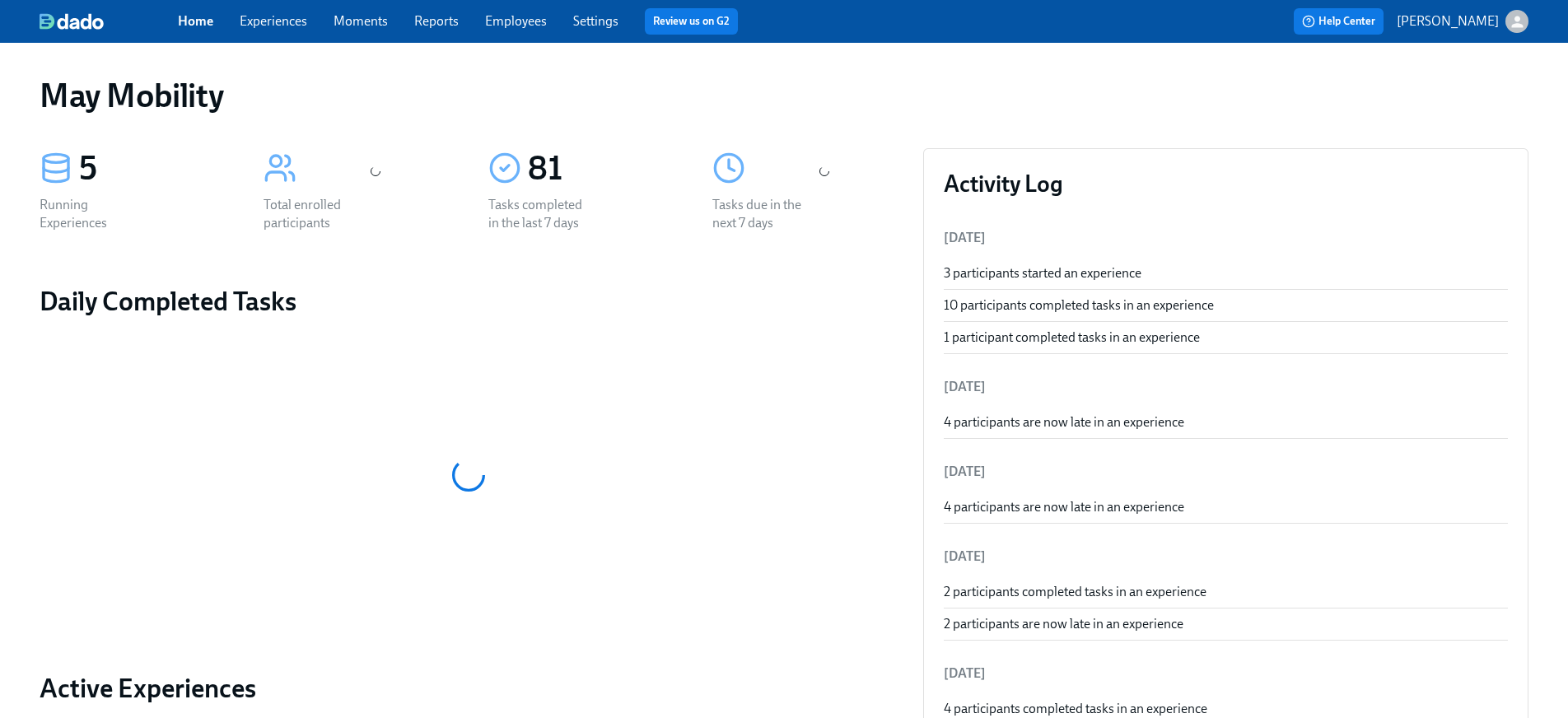 click on "Employees" at bounding box center [516, 21] 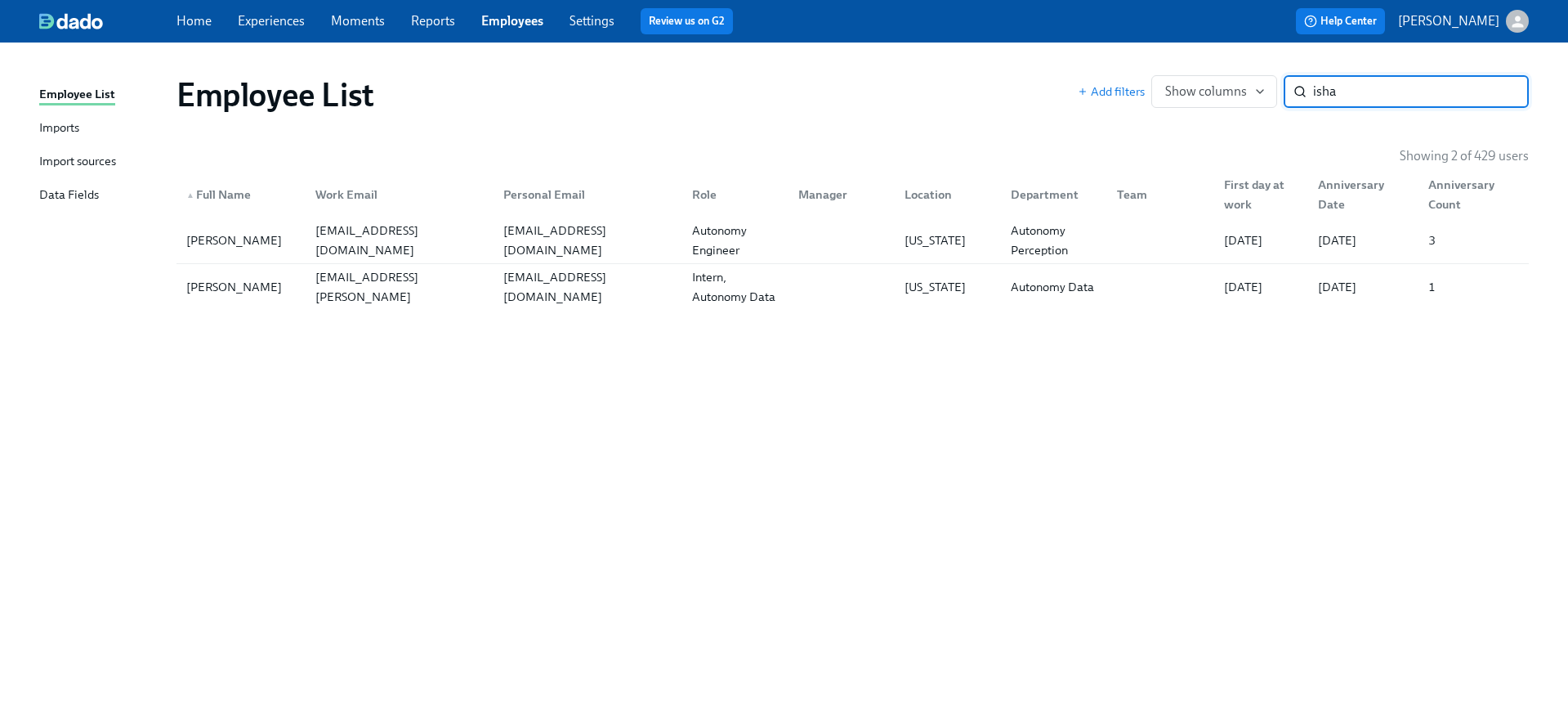 type on "isha" 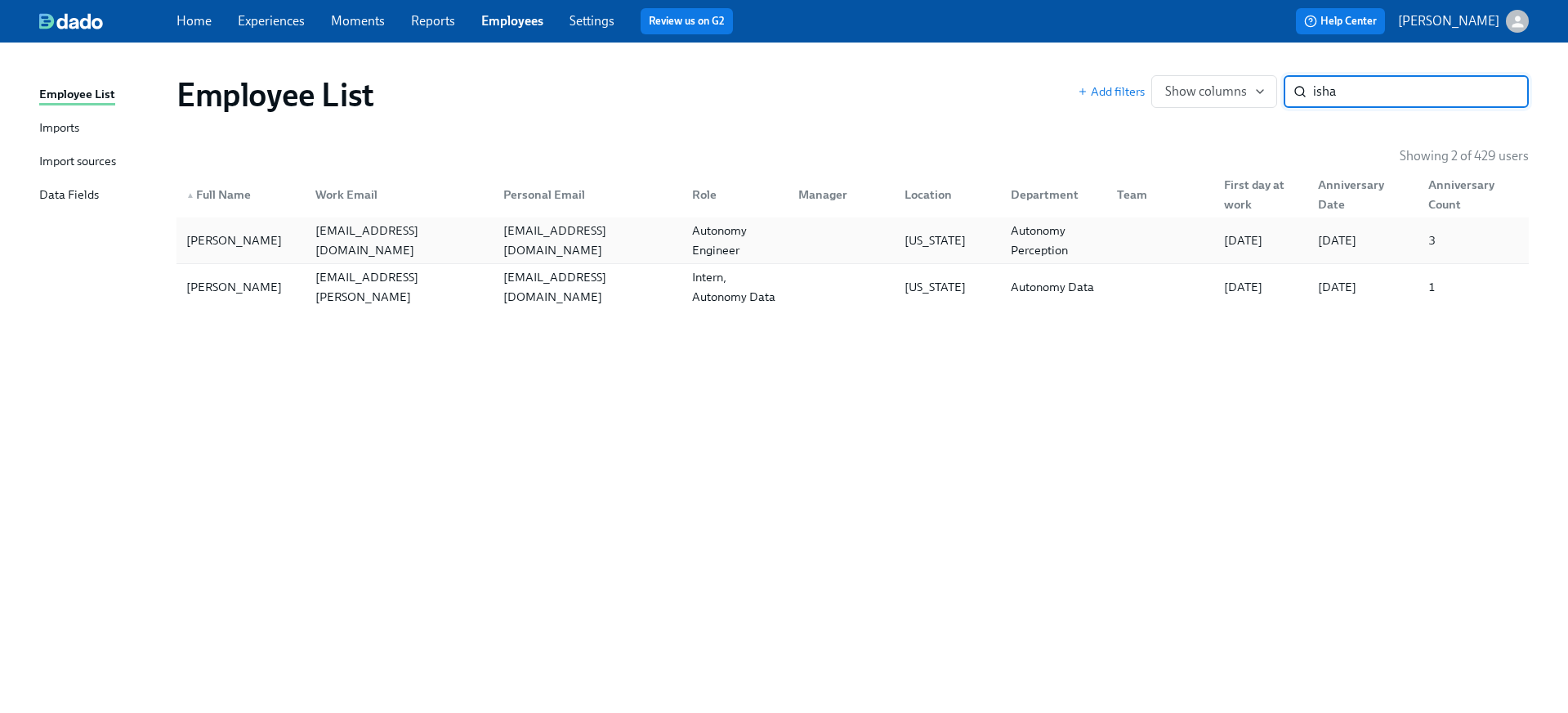 click at bounding box center [1157, 240] 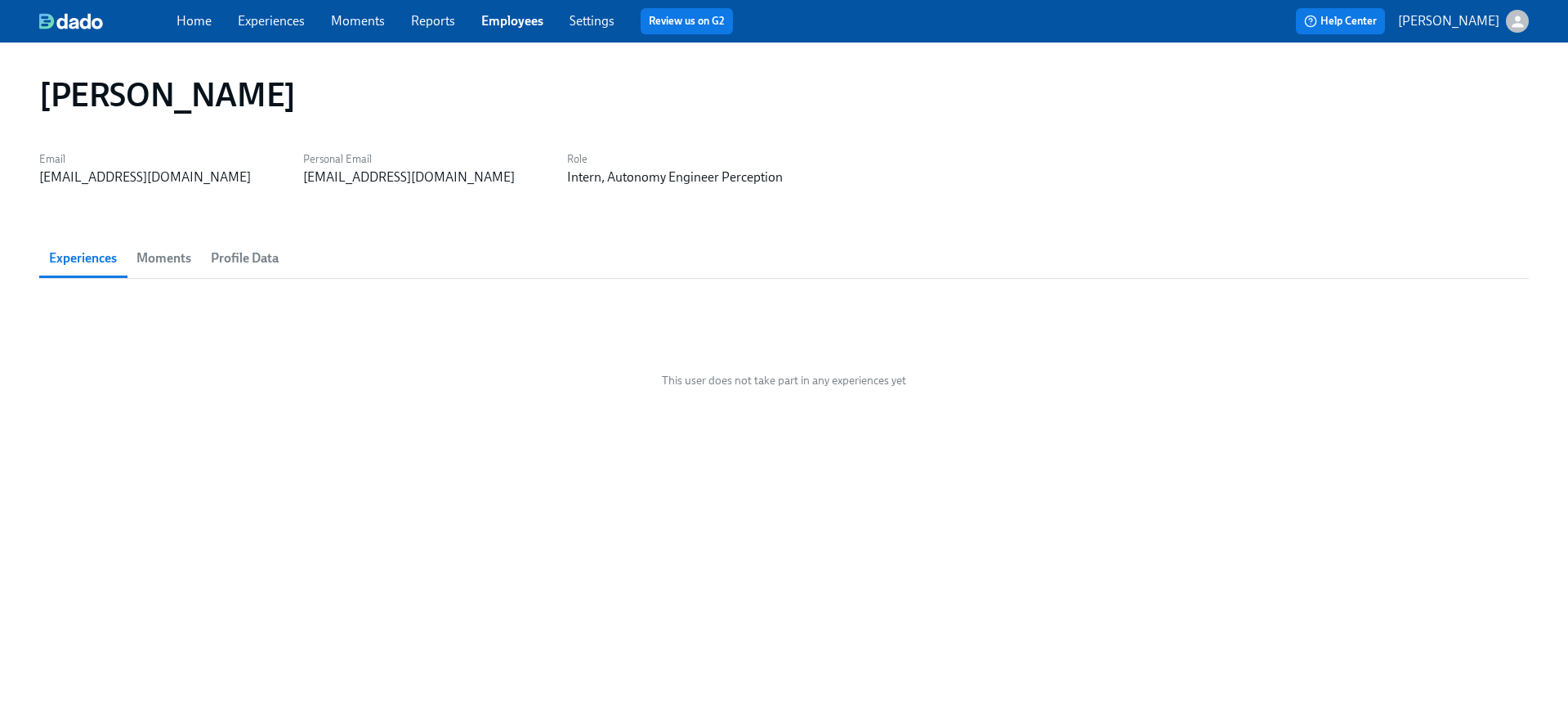 click on "Profile Data" at bounding box center [244, 258] 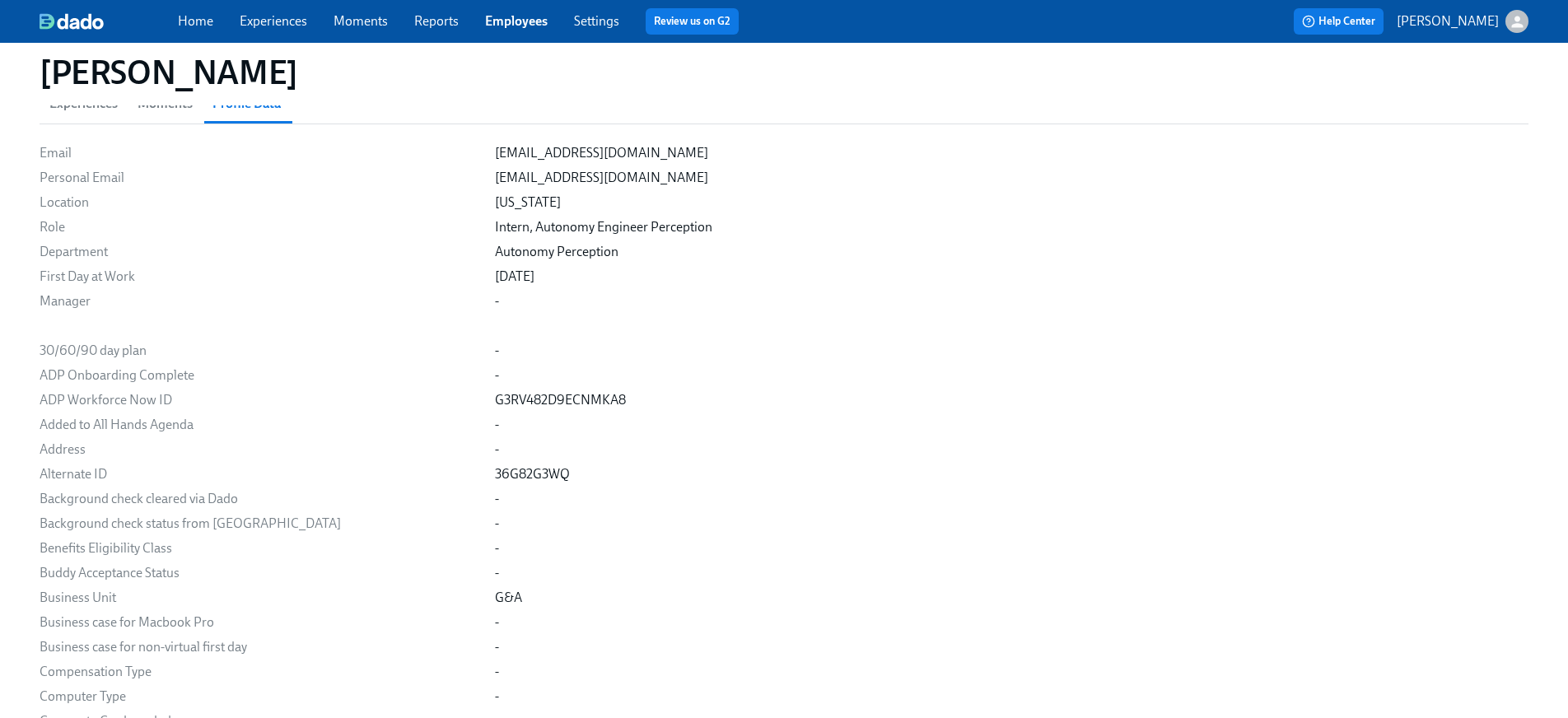 scroll, scrollTop: 0, scrollLeft: 0, axis: both 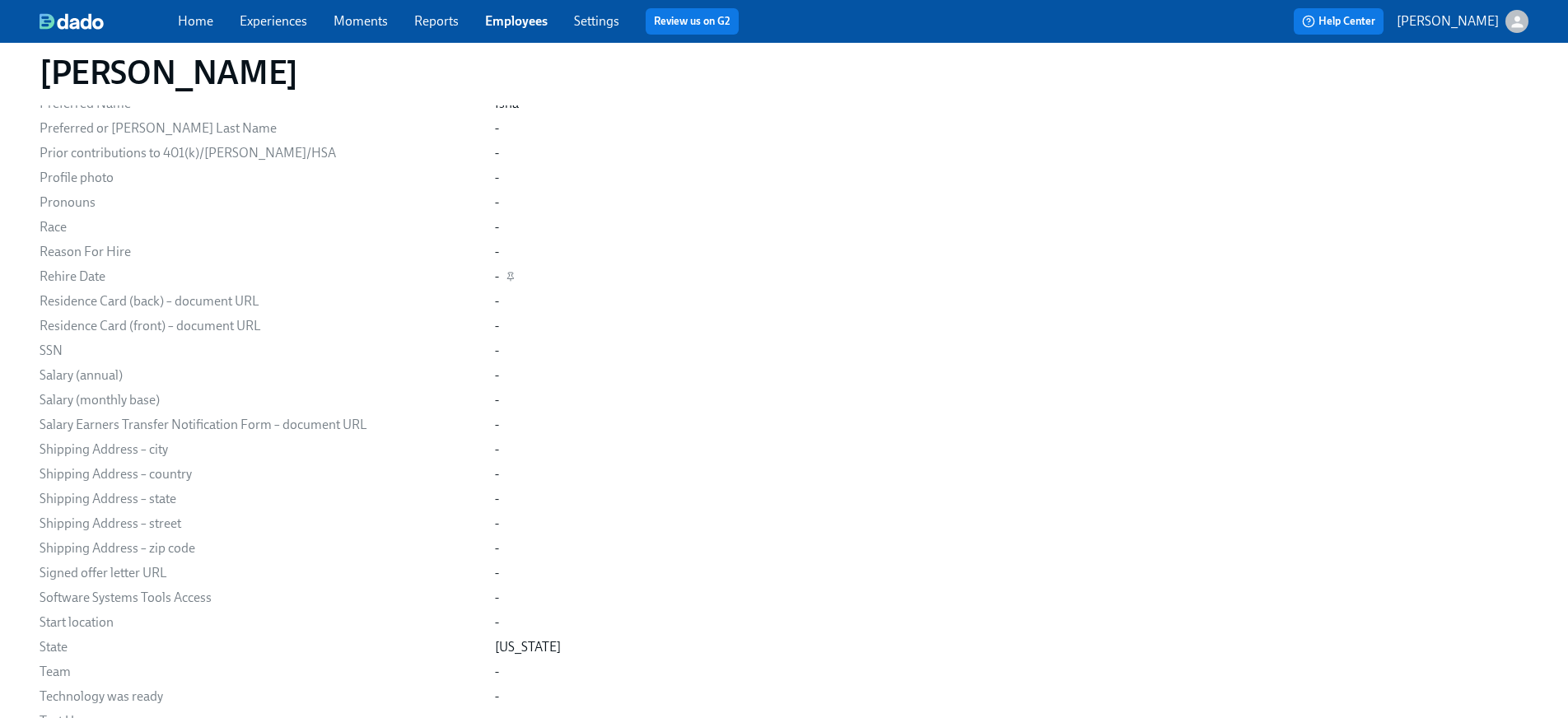 click on "-" at bounding box center (497, 277) 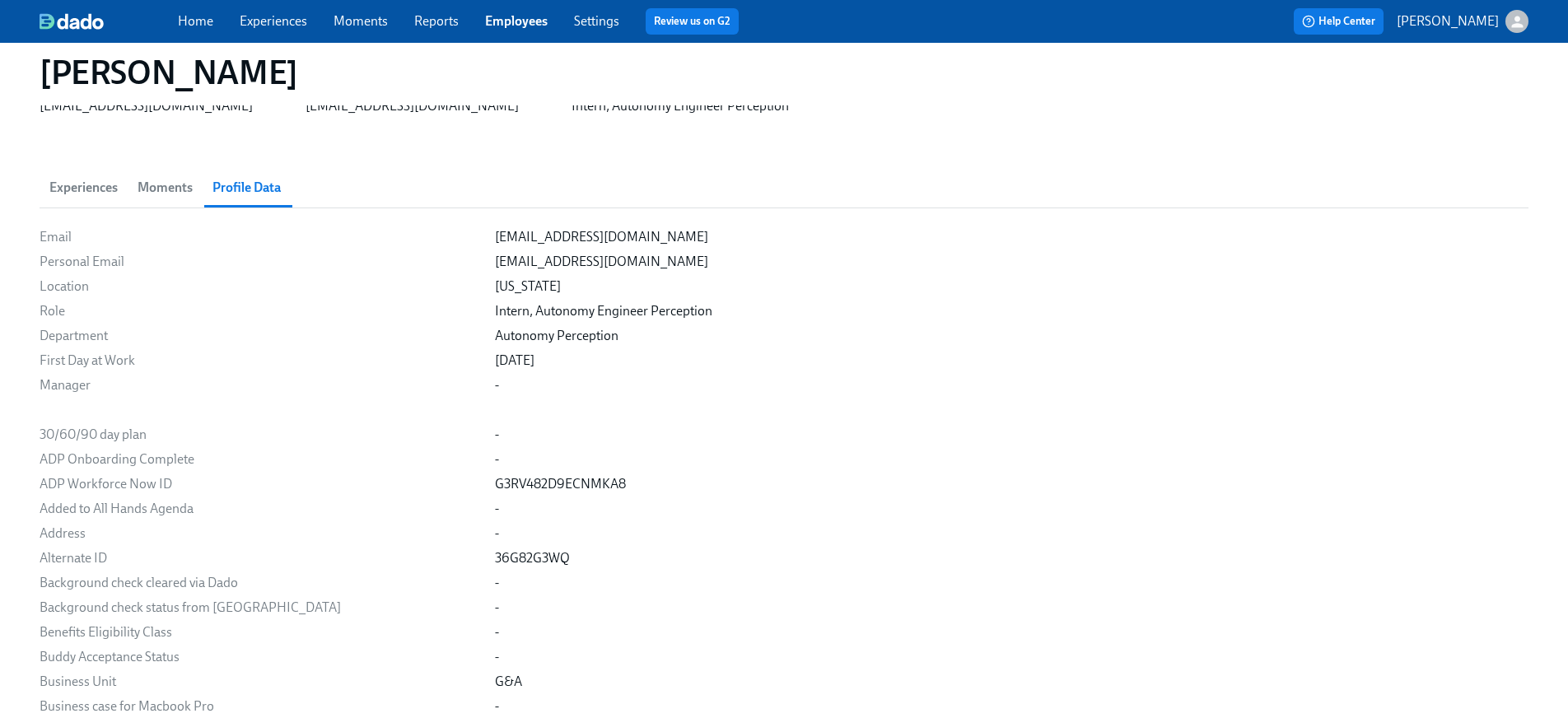 scroll, scrollTop: 0, scrollLeft: 0, axis: both 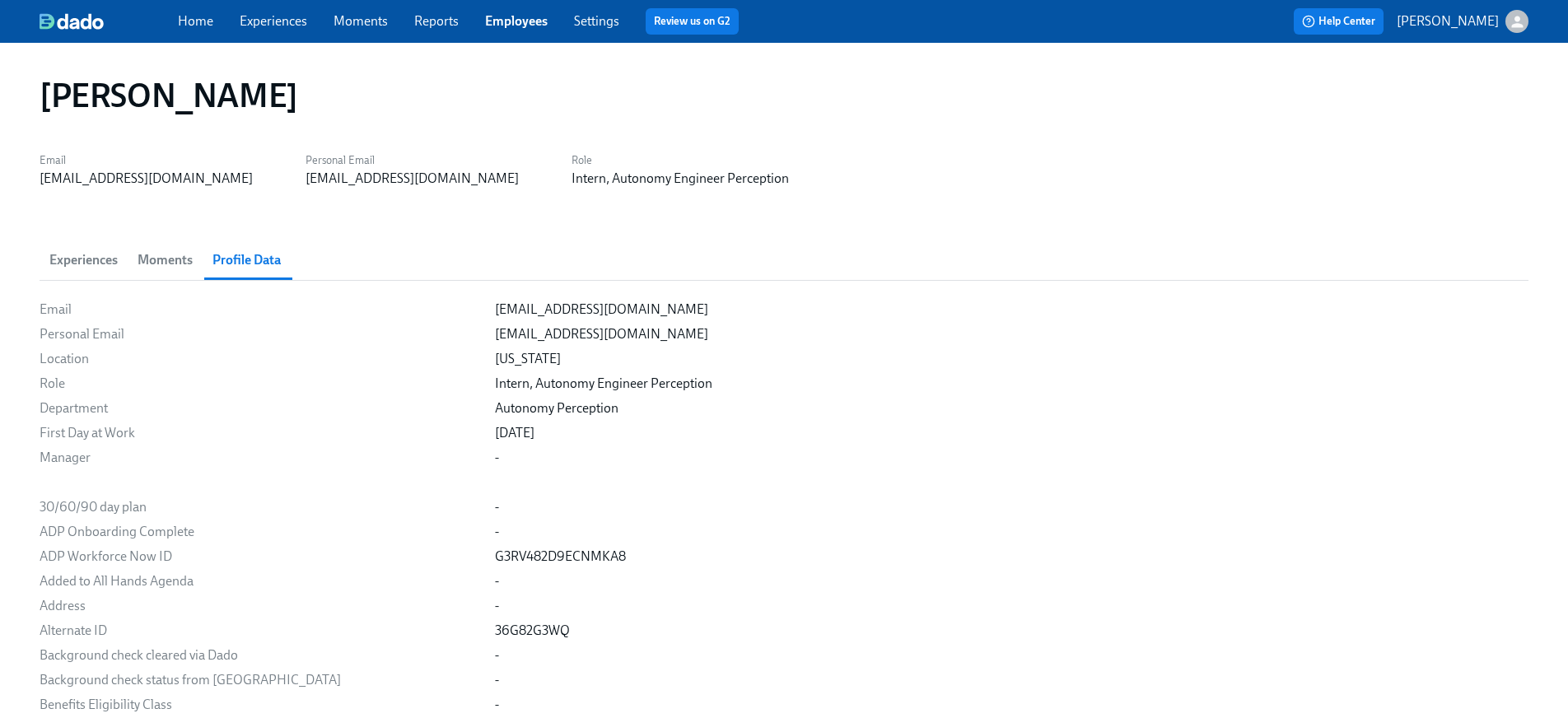 click on "Experiences" at bounding box center [83, 260] 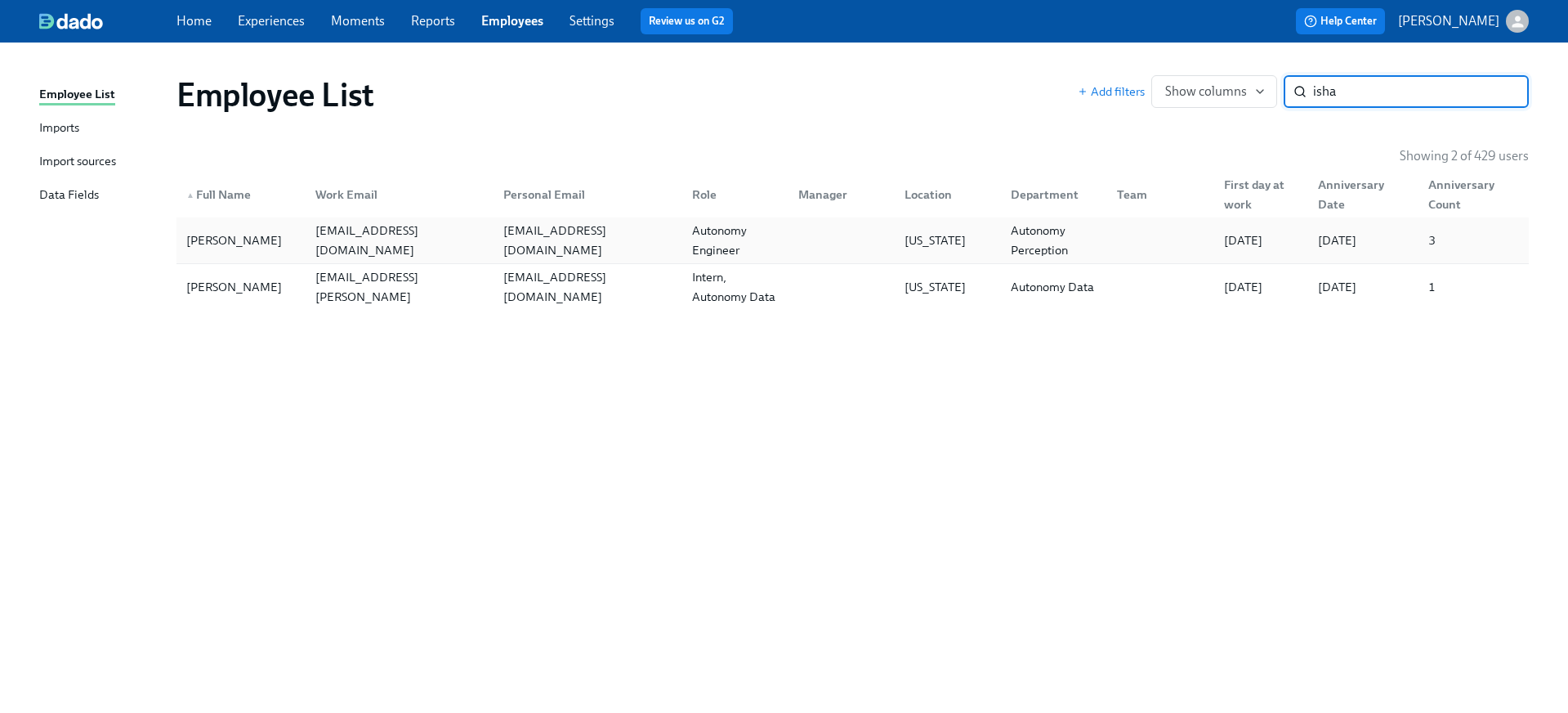 click on "isha.bhatt@maymobility.com" at bounding box center (400, 240) 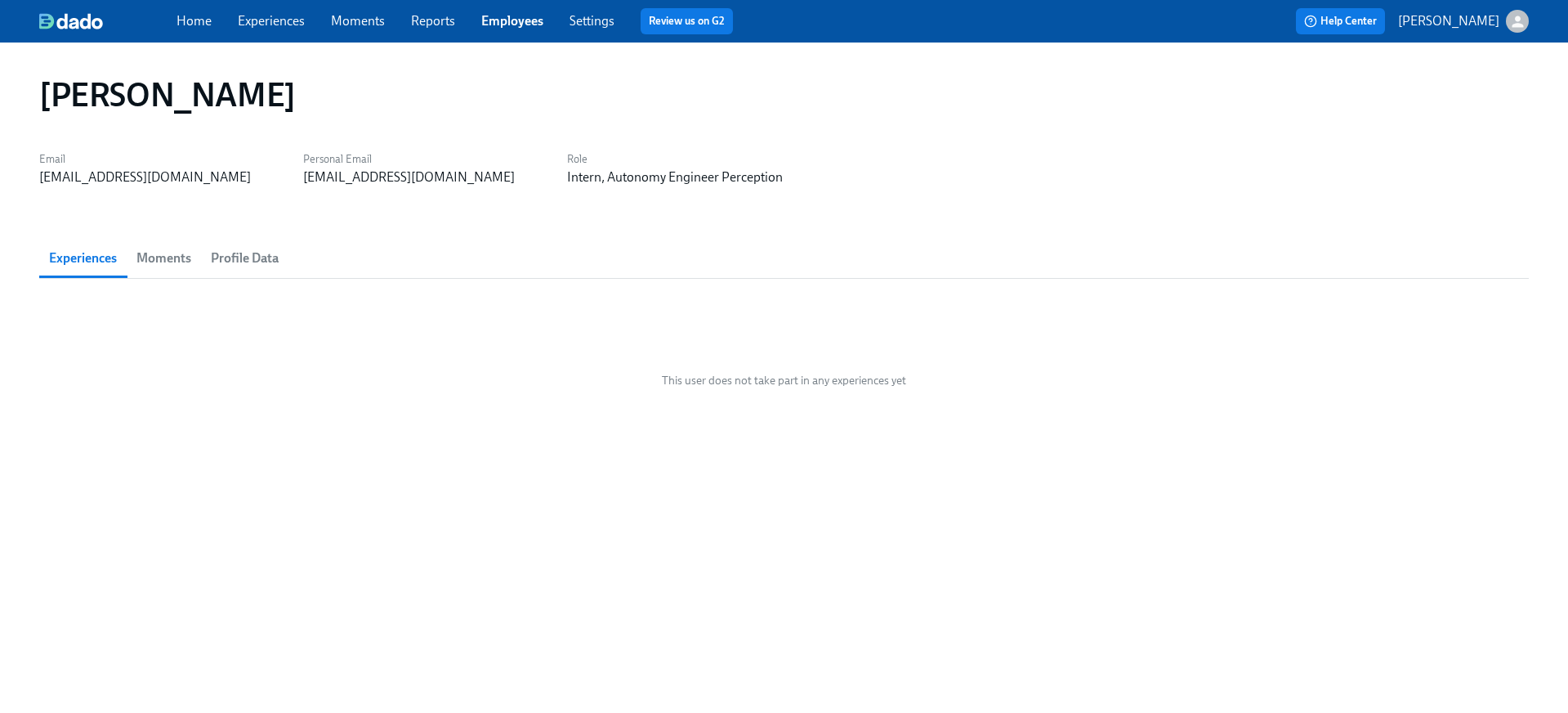 click on "Profile Data" at bounding box center (244, 258) 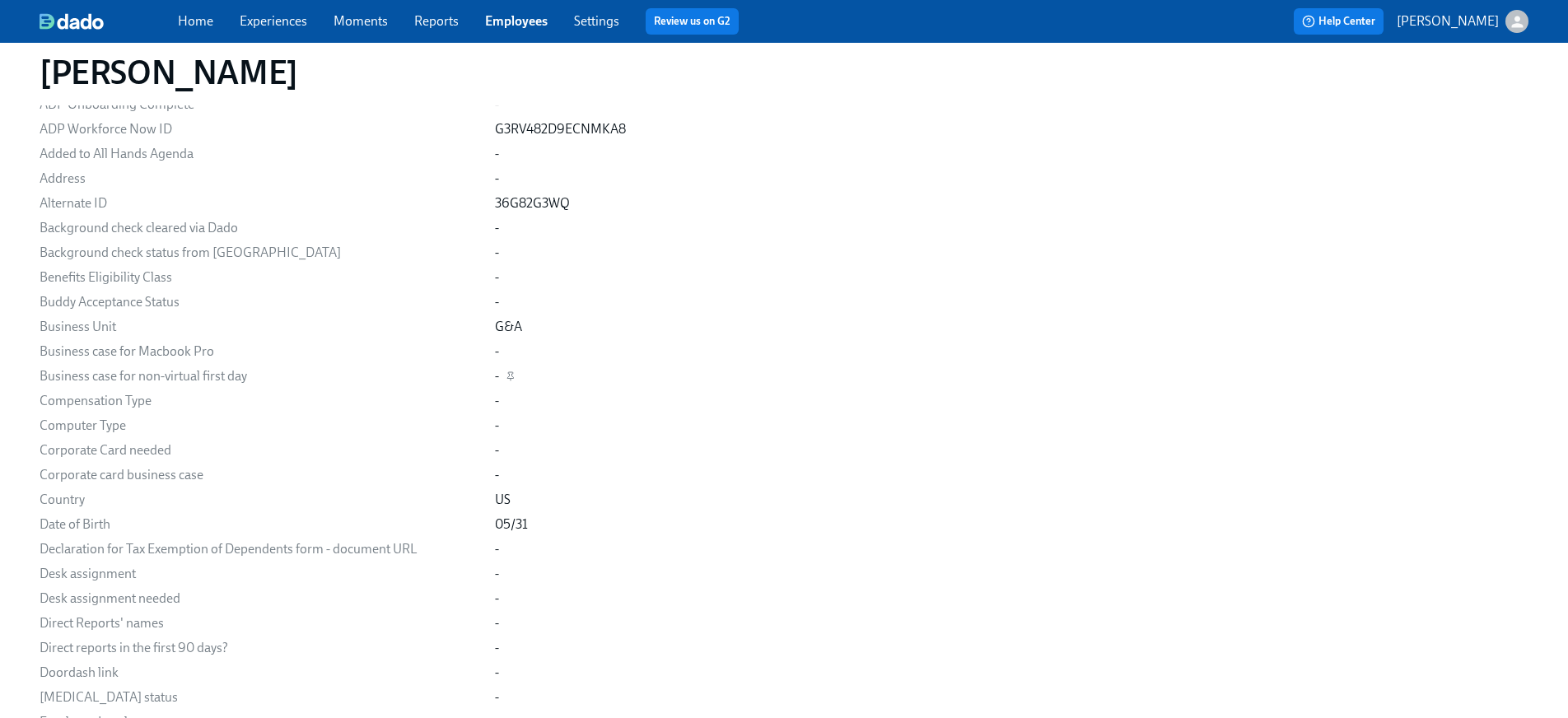 scroll, scrollTop: 948, scrollLeft: 0, axis: vertical 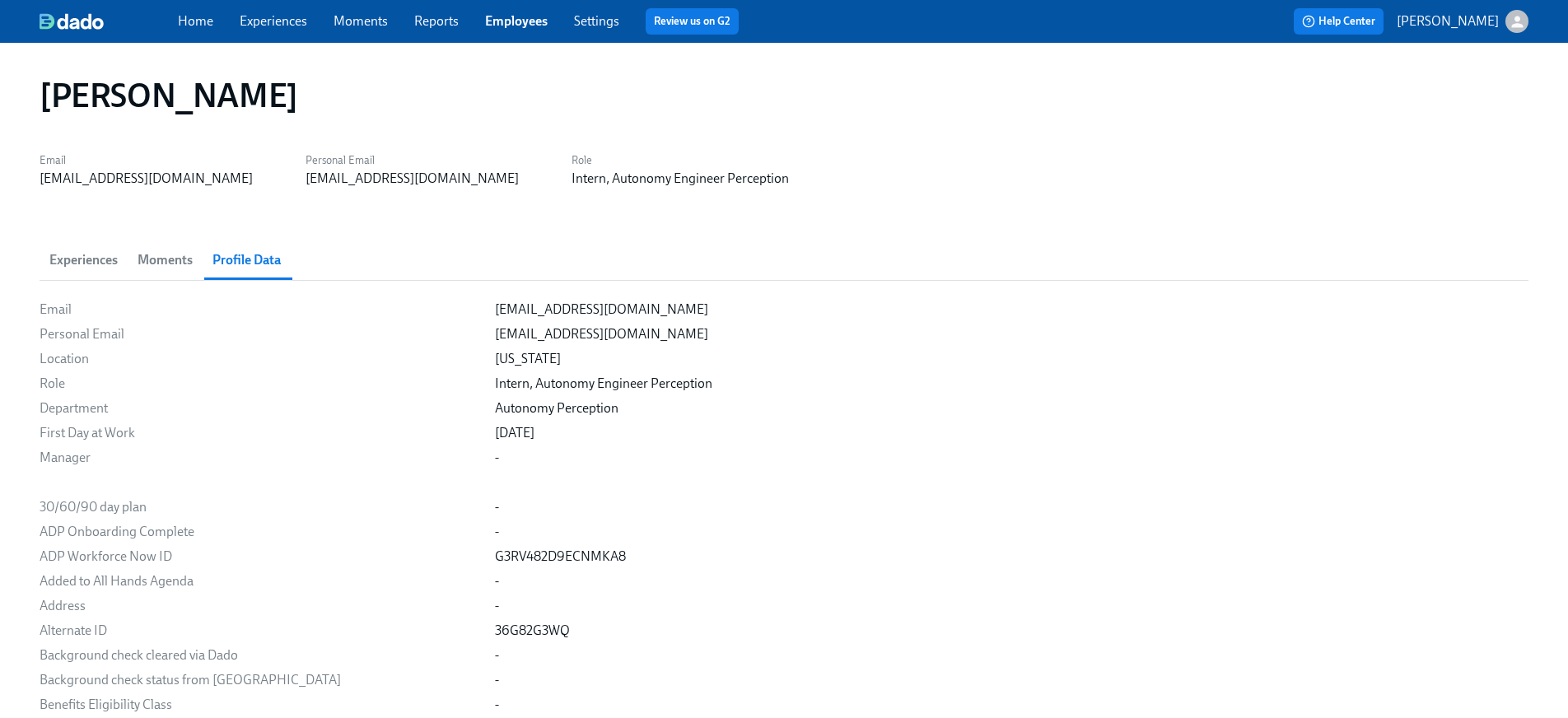 drag, startPoint x: 295, startPoint y: 24, endPoint x: 286, endPoint y: 27, distance: 9.486833 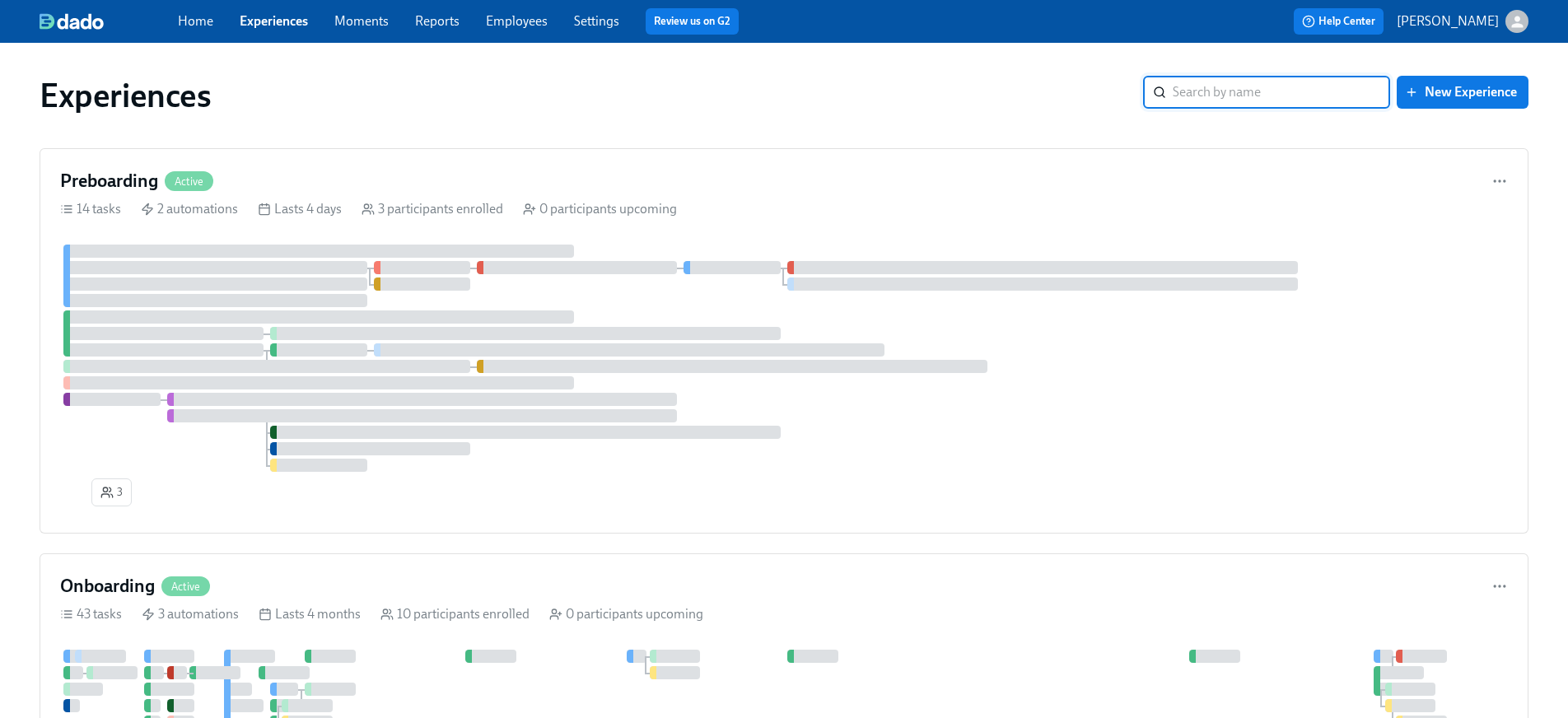 click on "Experiences" at bounding box center (273, 21) 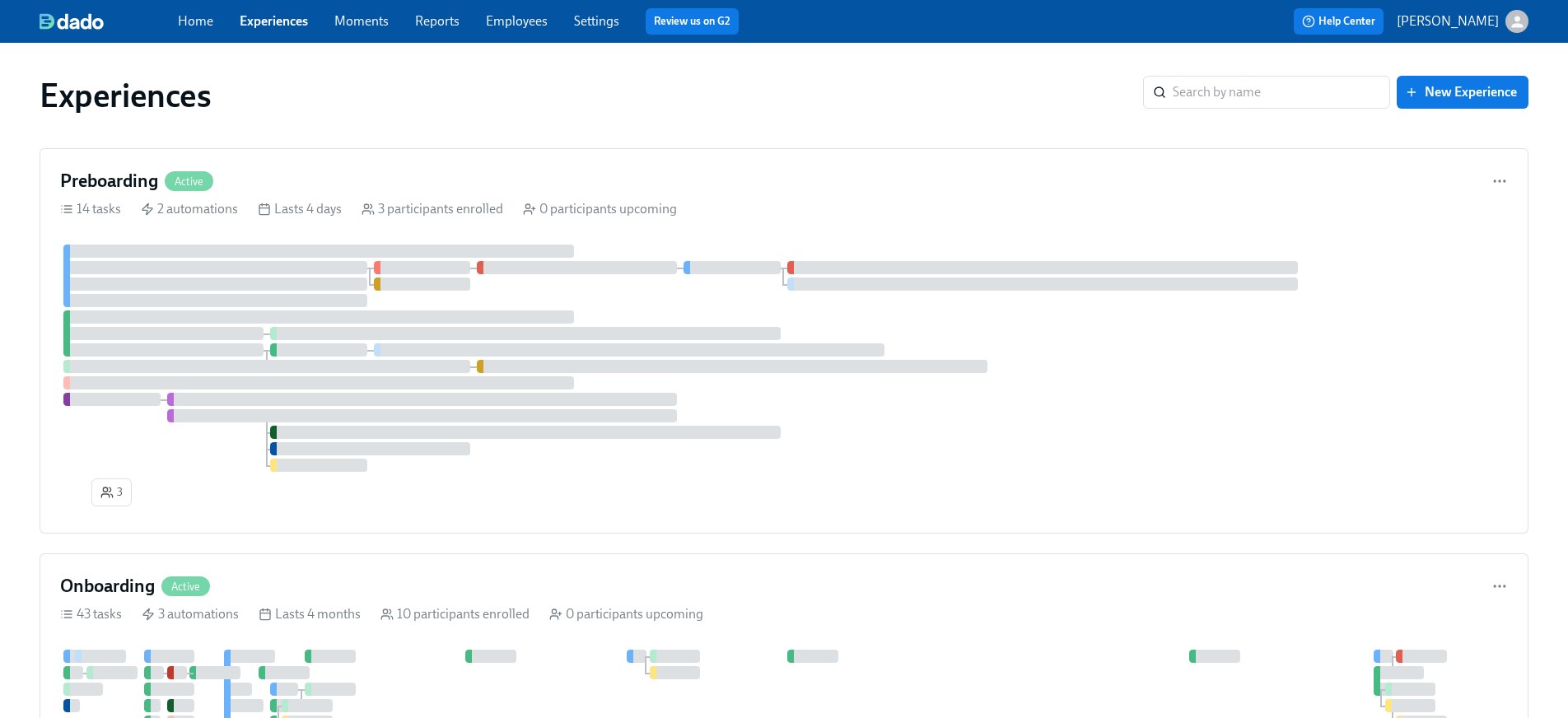 click on "Employees" at bounding box center (516, 21) 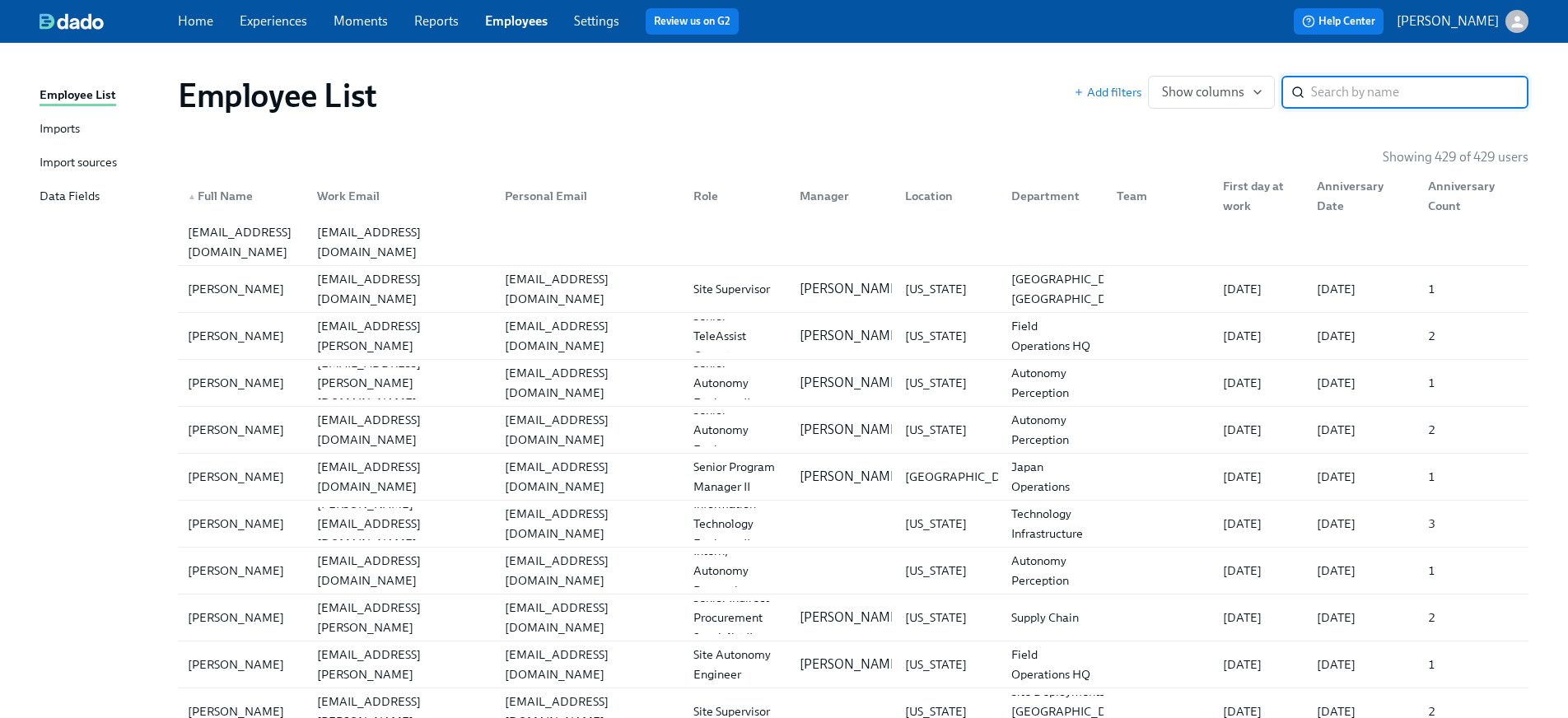 click on "Imports" at bounding box center (59, 129) 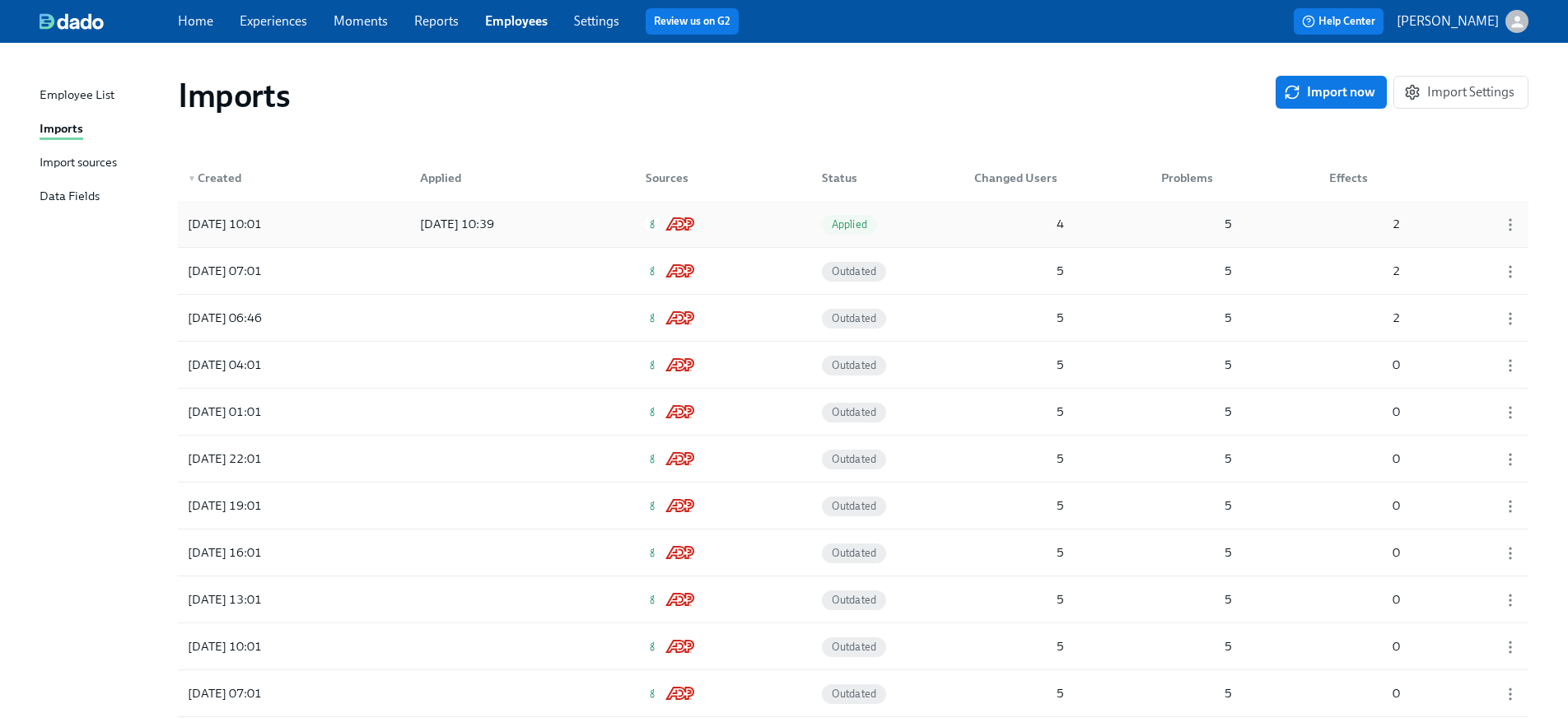 click on "Applied" at bounding box center [849, 224] 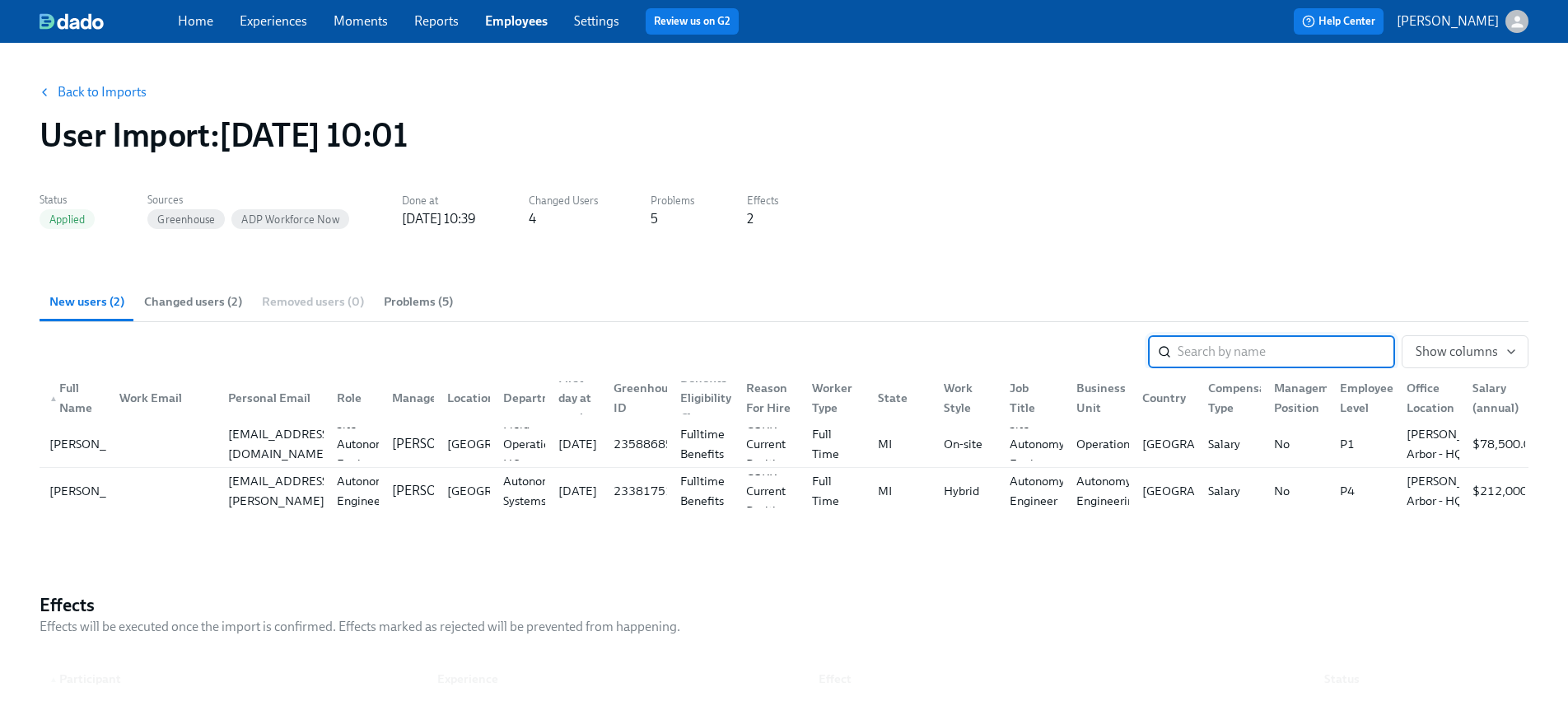 click on "Problems (5)" at bounding box center [418, 302] 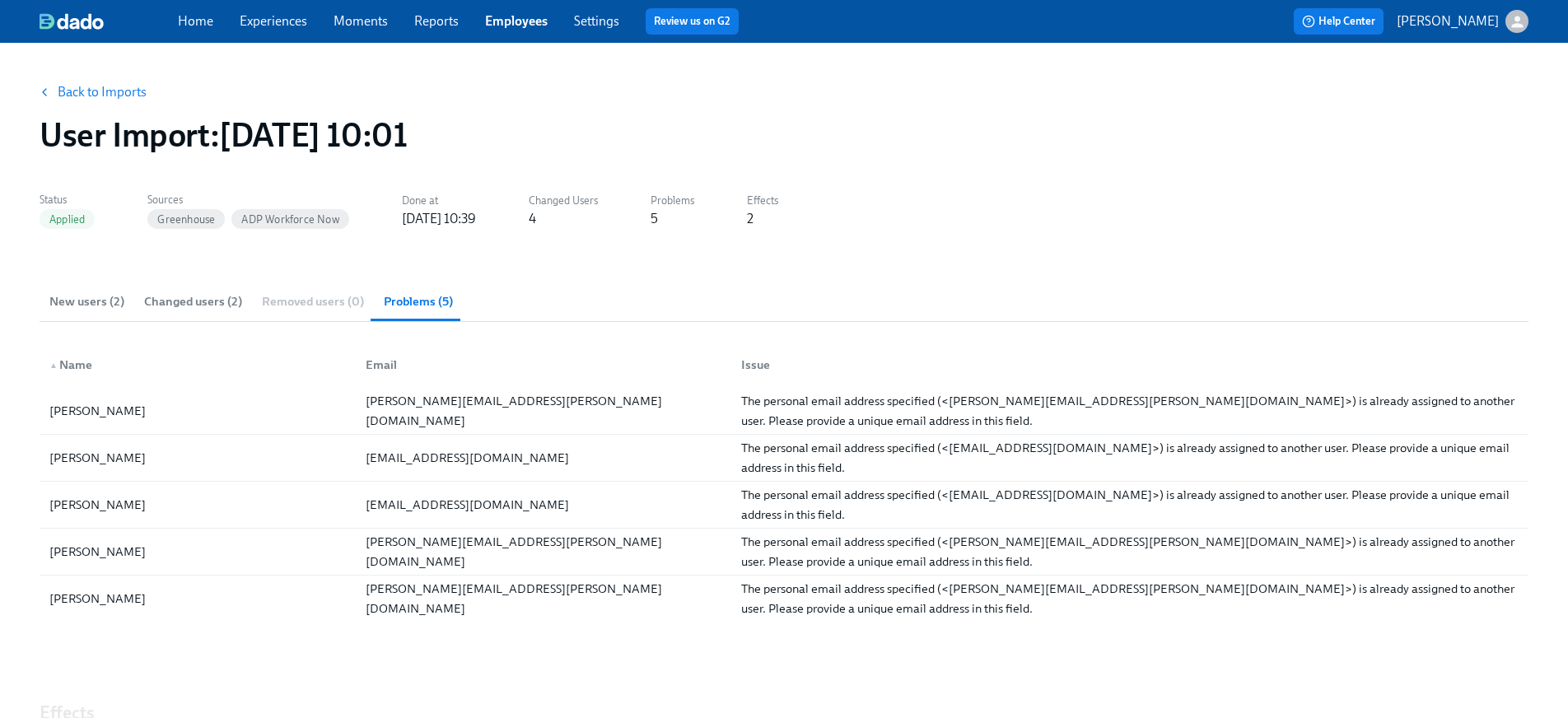 click on "Changed users (2)" at bounding box center (193, 301) 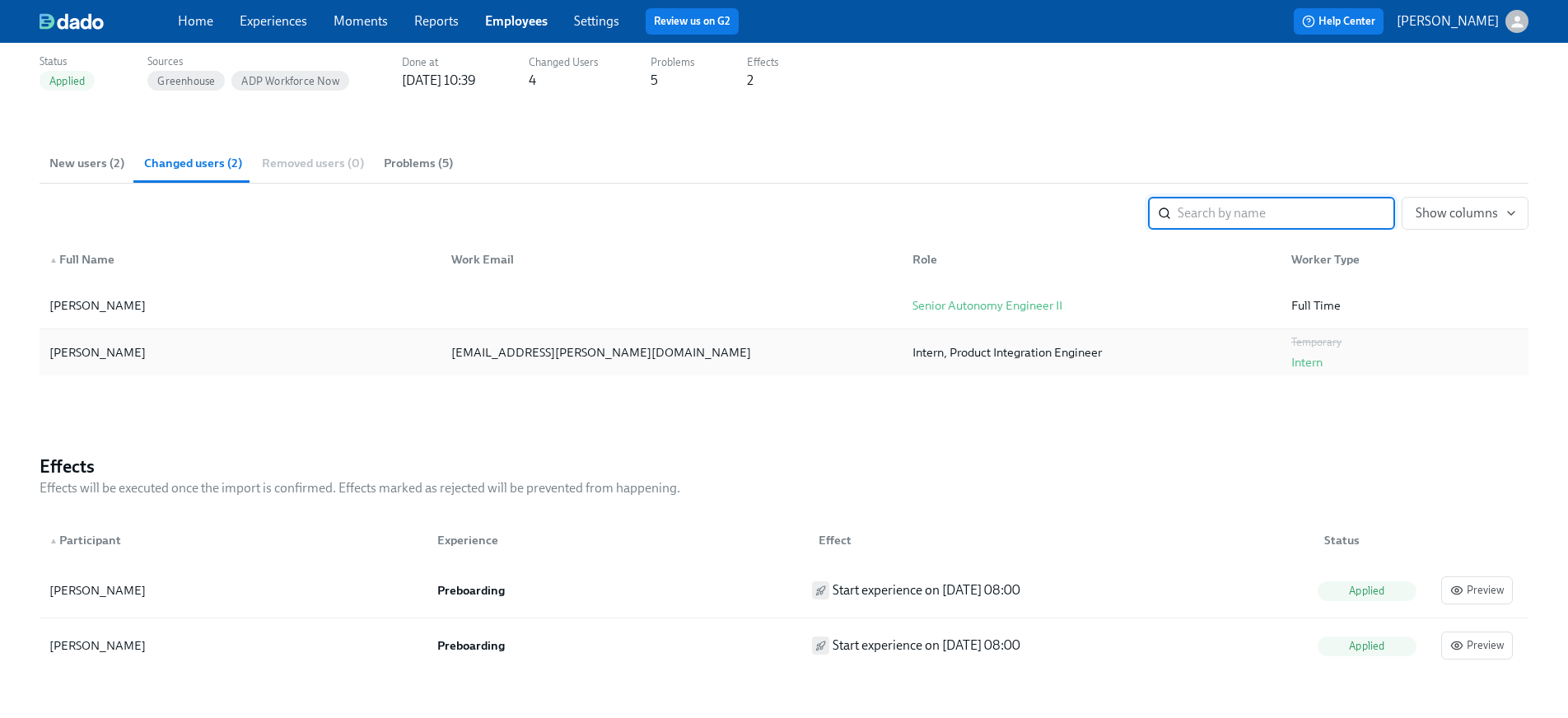 scroll, scrollTop: 0, scrollLeft: 0, axis: both 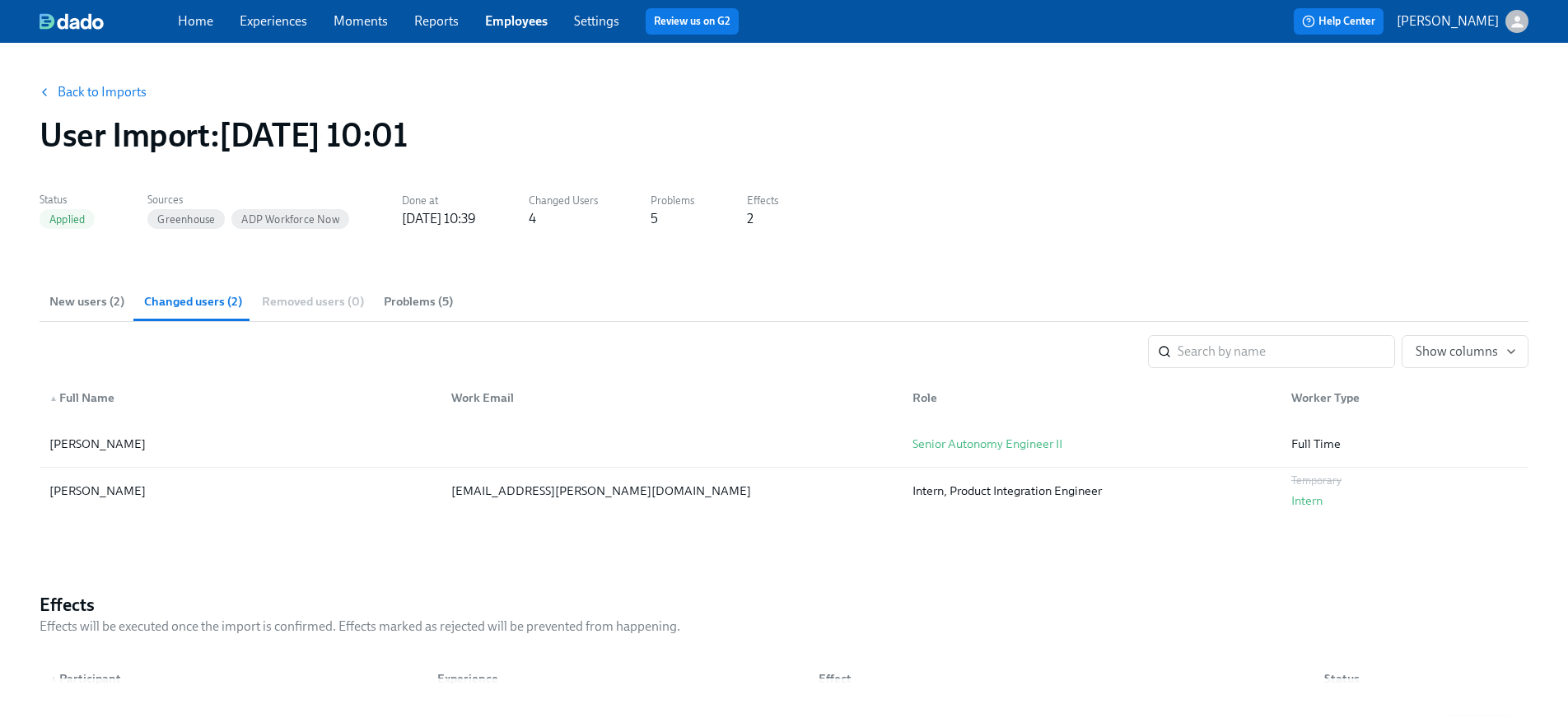 click on "Back to Imports" at bounding box center [102, 92] 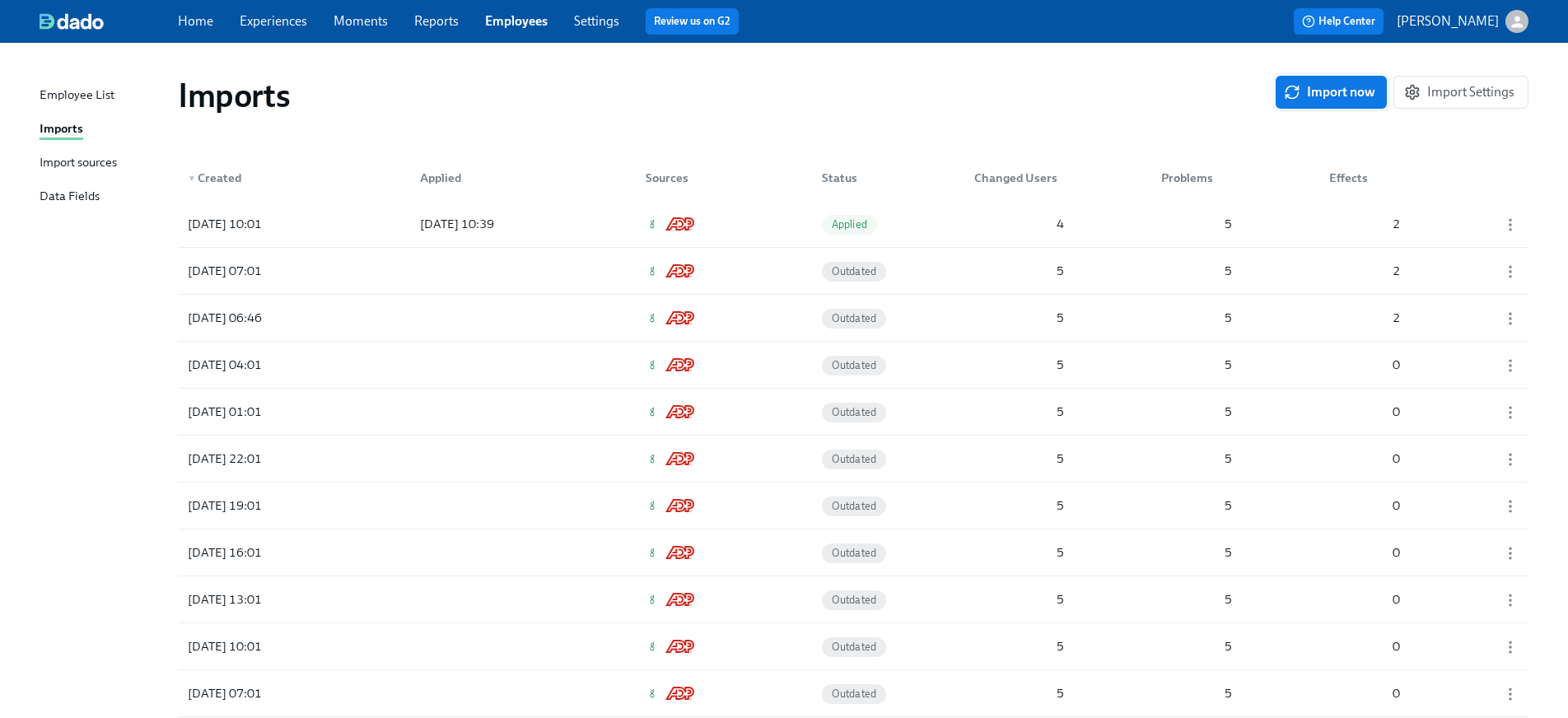 click on "Import now" at bounding box center (1331, 92) 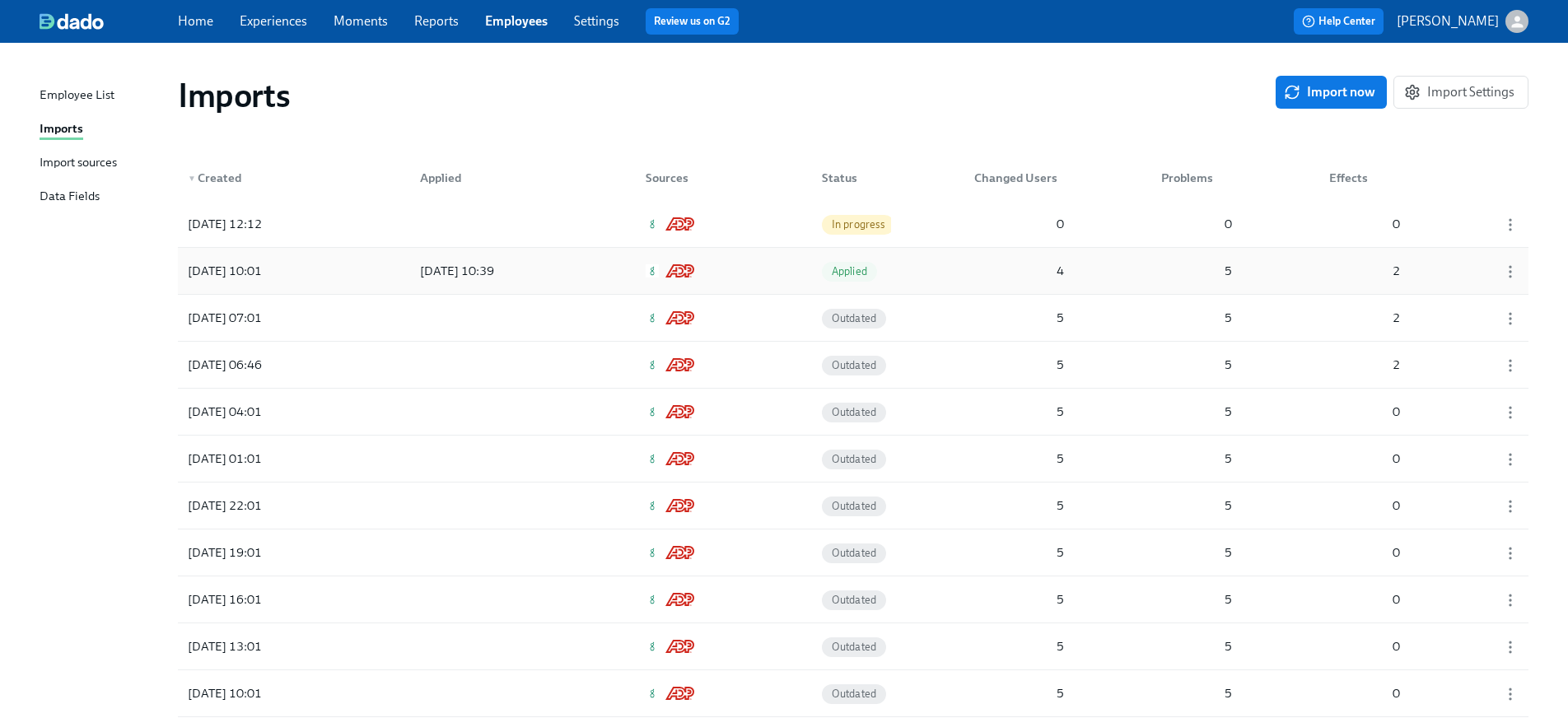 click on "2025/07/28 10:01 2025/07/28 10:39 Applied 4 5 2" at bounding box center [853, 271] 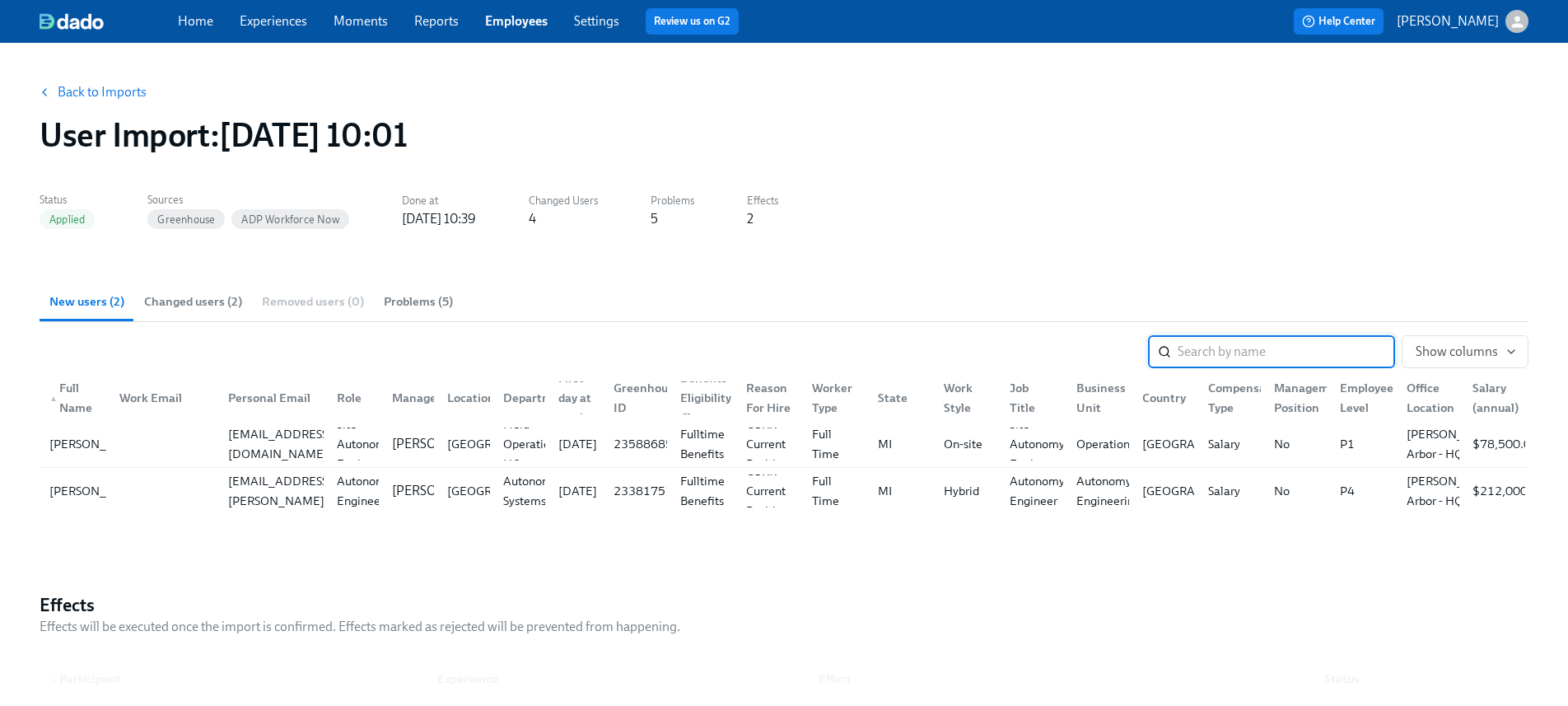 click on "Problems (5)" at bounding box center (418, 302) 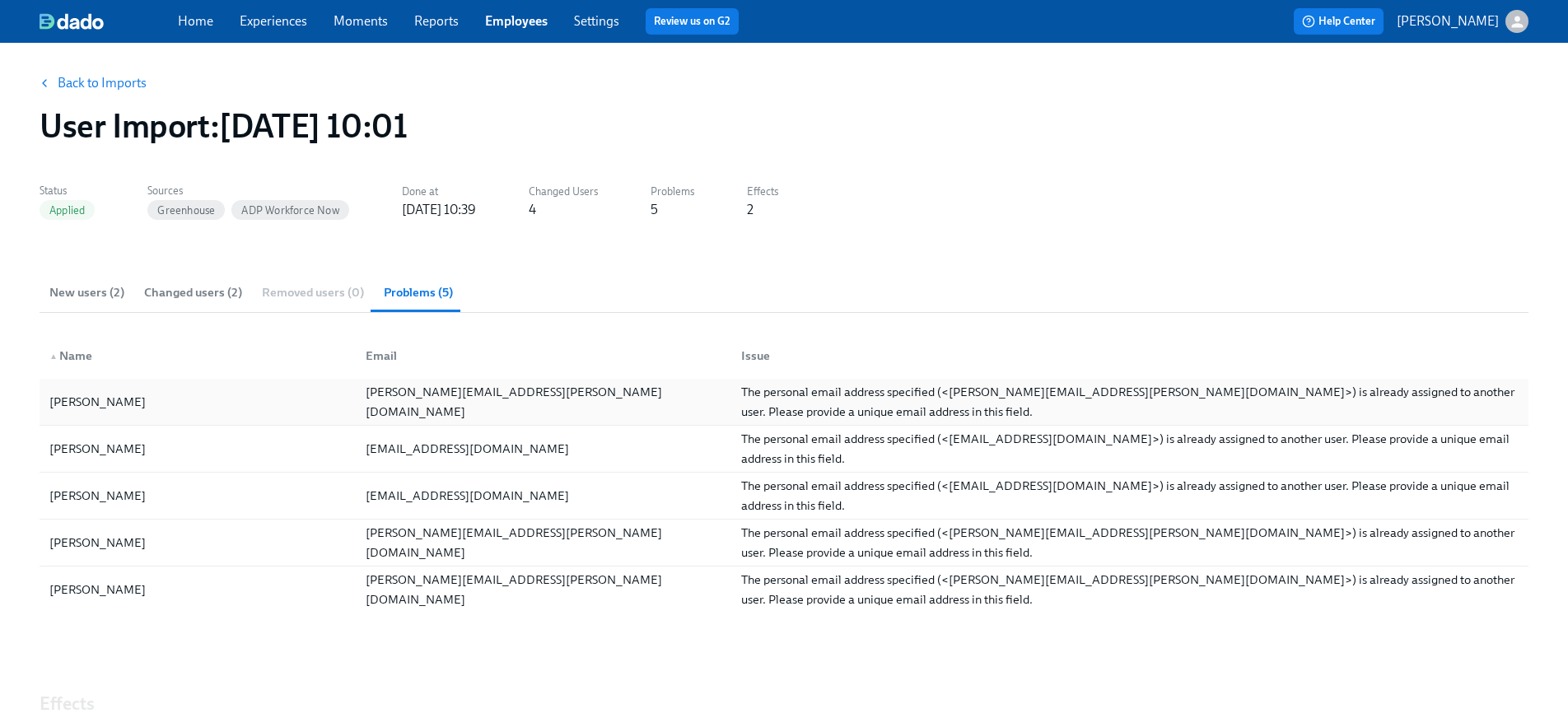 scroll, scrollTop: 21, scrollLeft: 0, axis: vertical 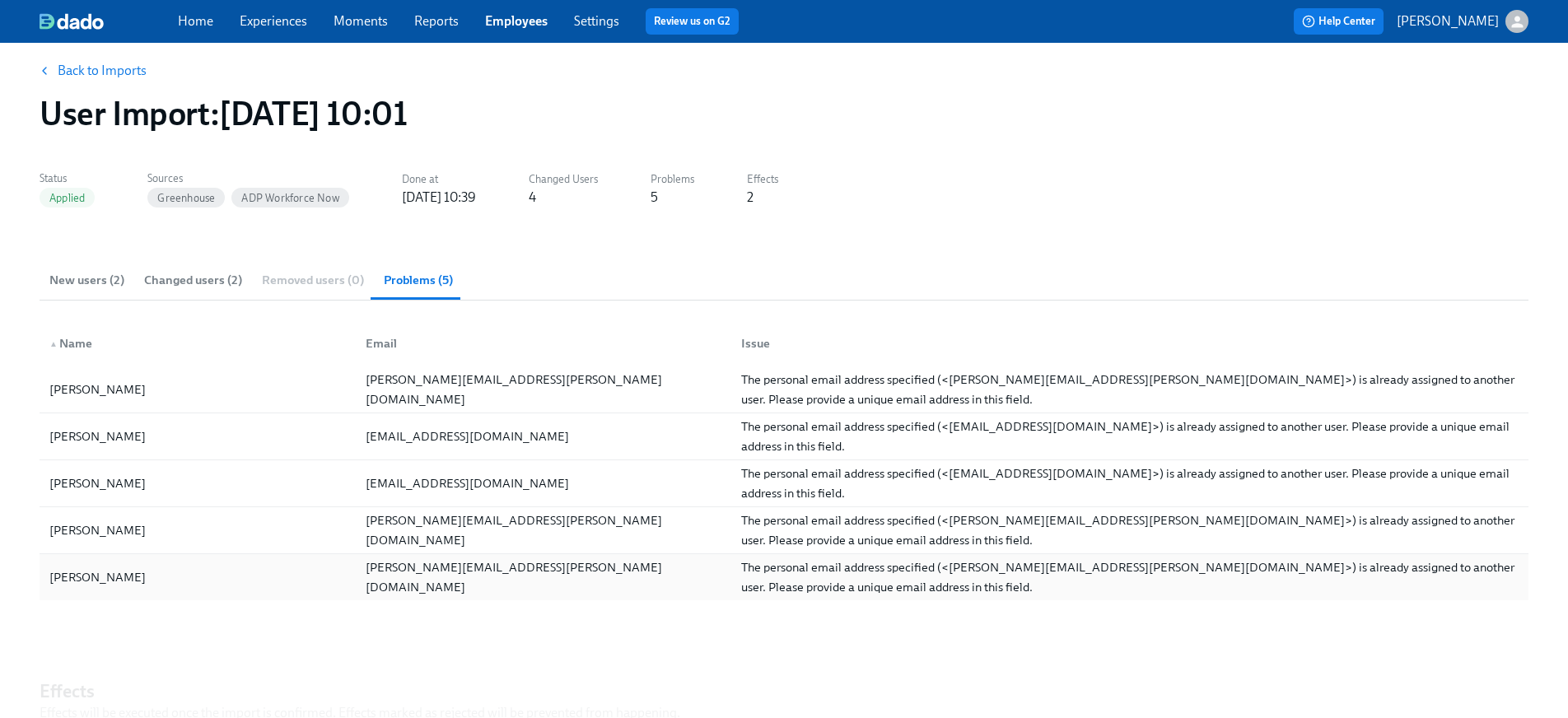 type 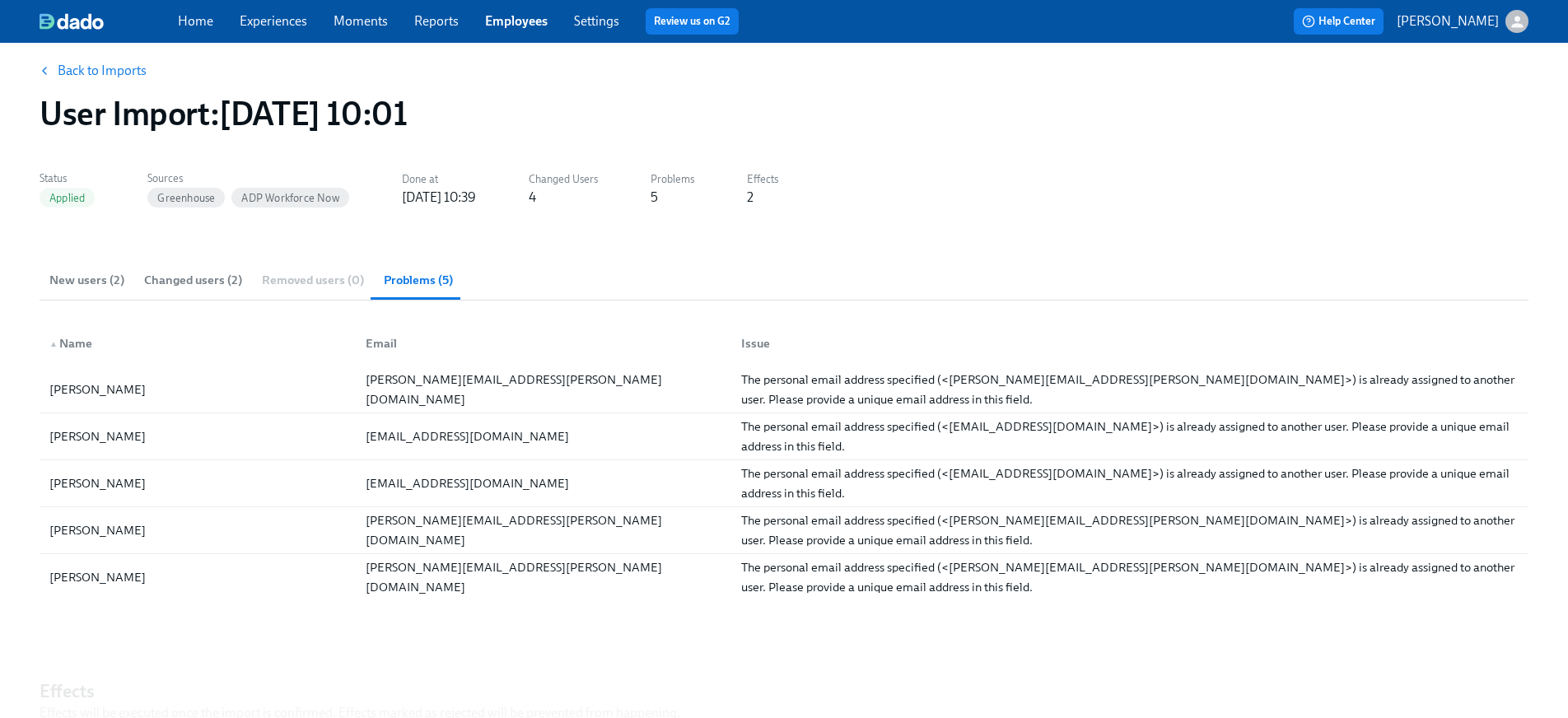 click on "Back to Imports" at bounding box center (102, 71) 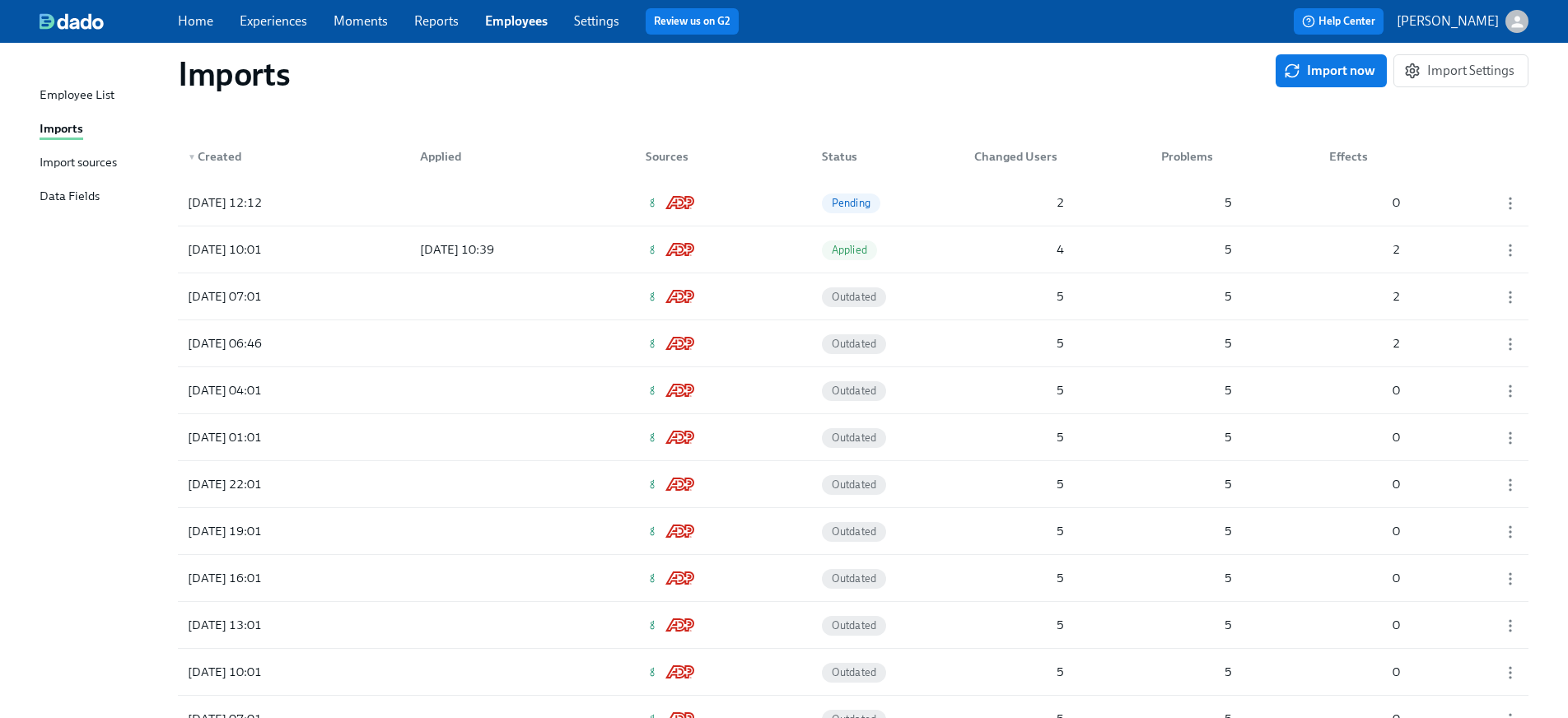 scroll, scrollTop: 0, scrollLeft: 0, axis: both 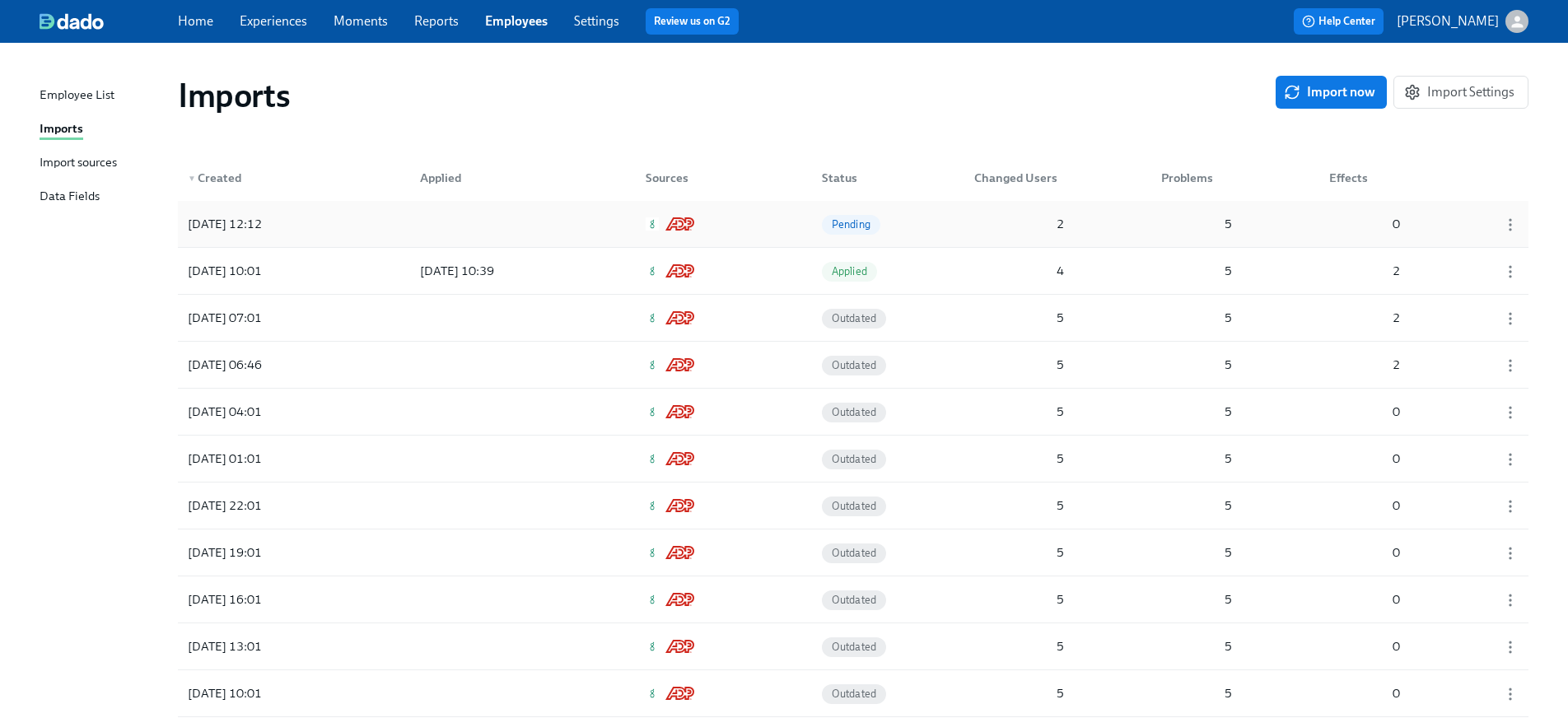click at bounding box center [481, 224] 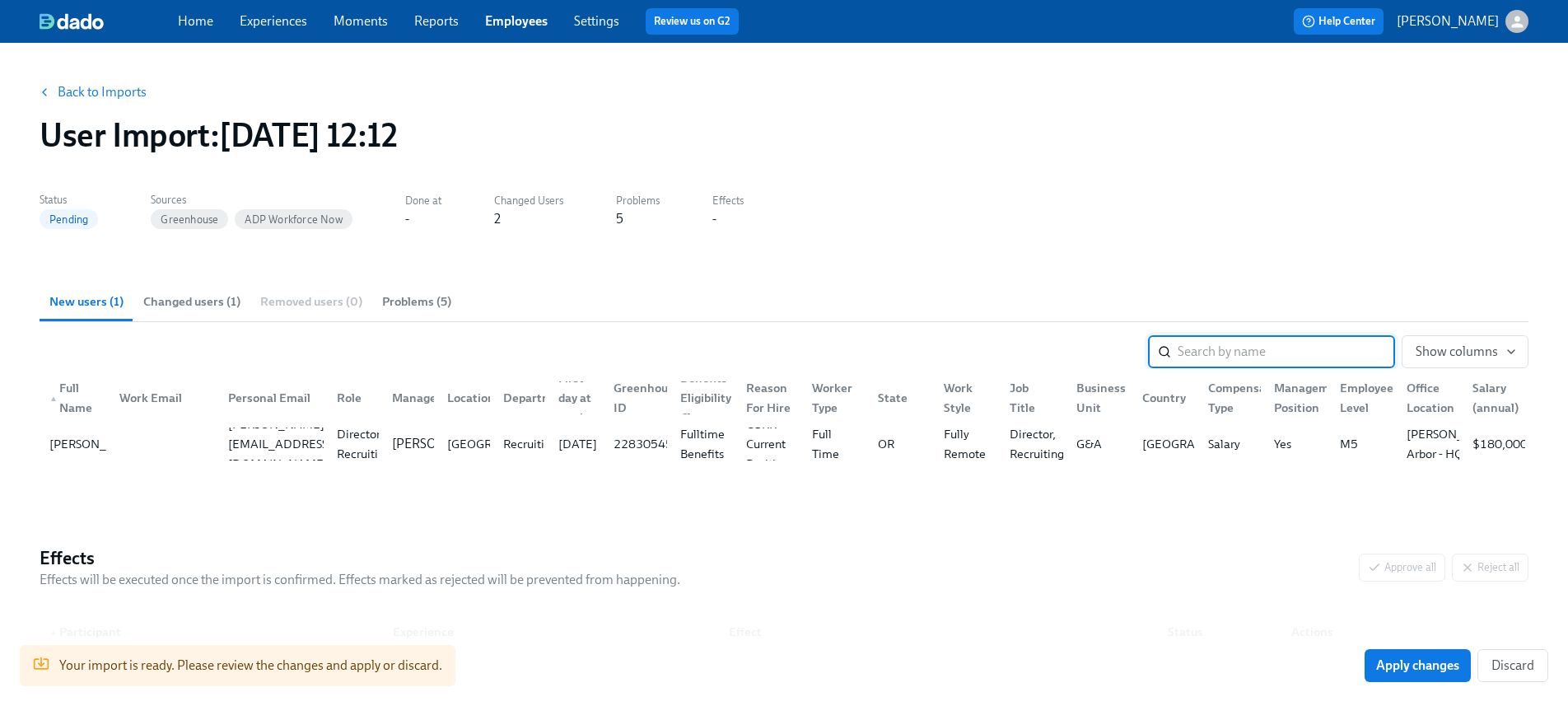 click on "Problems (5)" at bounding box center (417, 302) 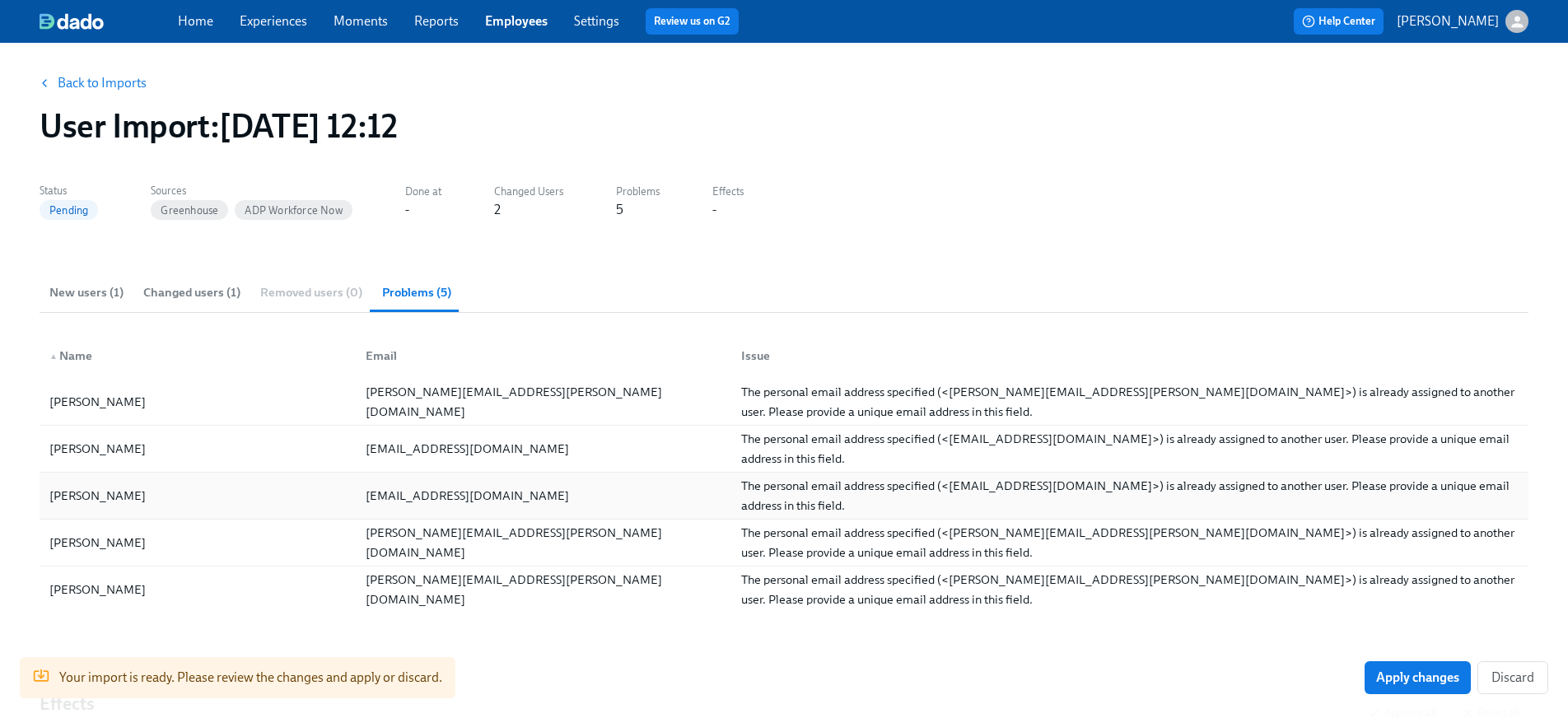 scroll, scrollTop: 25, scrollLeft: 0, axis: vertical 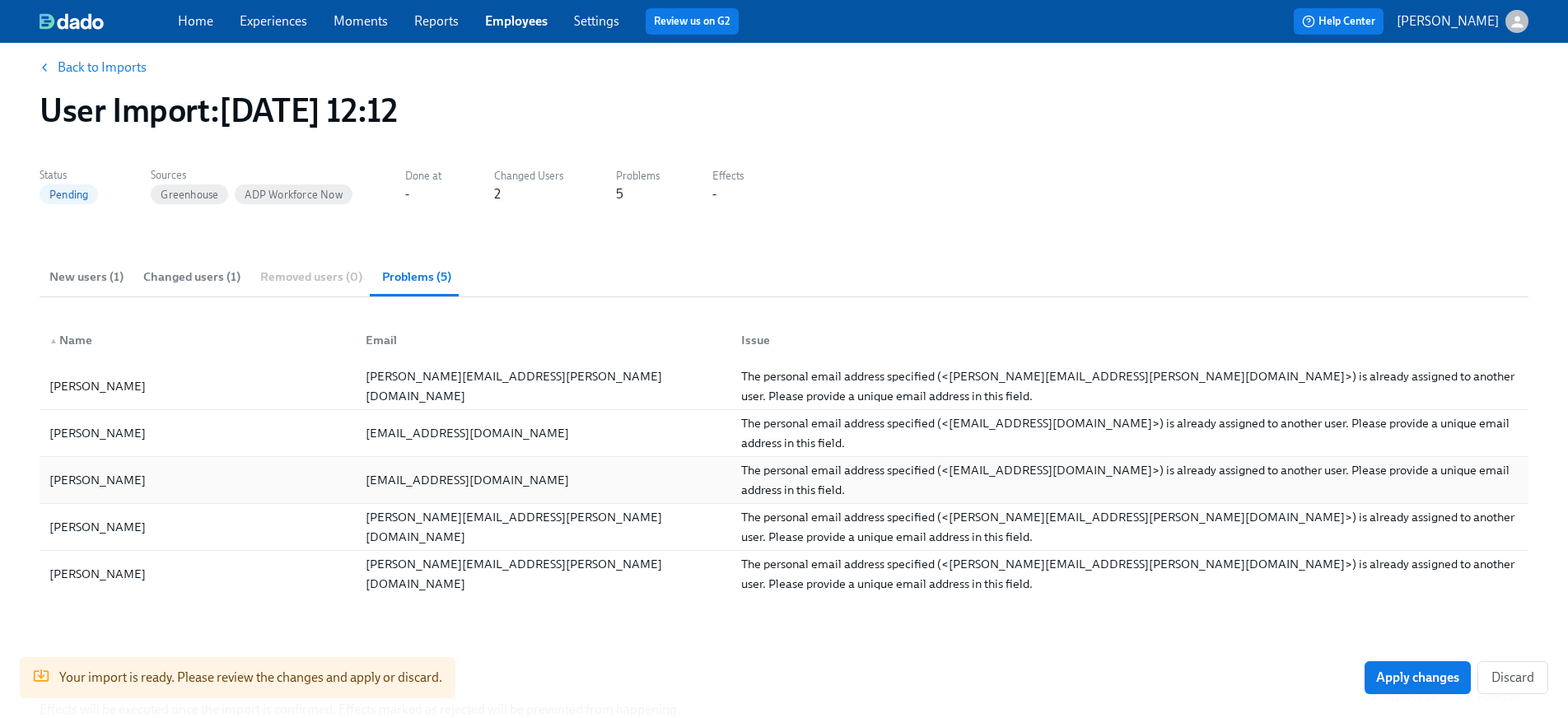 click on "Isha Bhatt" at bounding box center [198, 480] 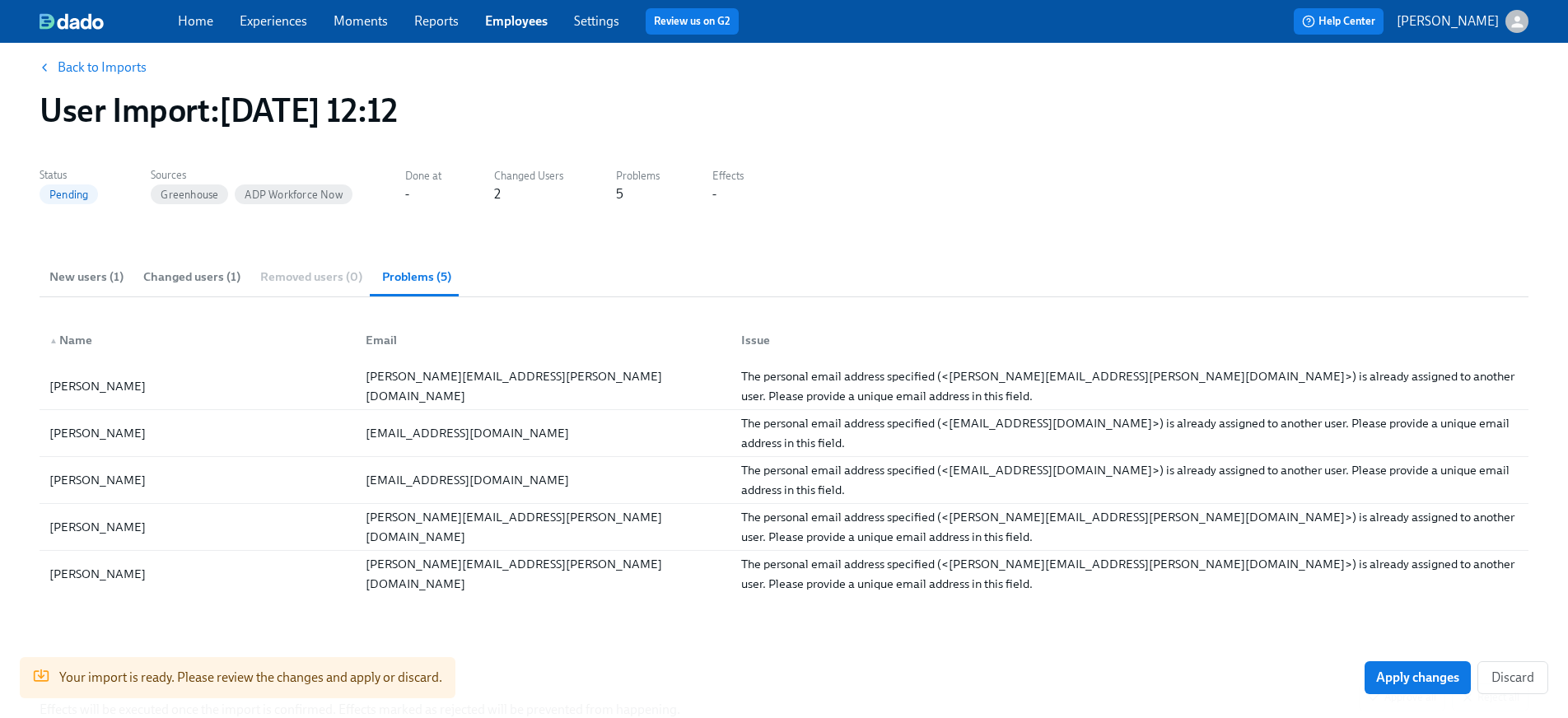 click on "Changed users (1)" at bounding box center [192, 277] 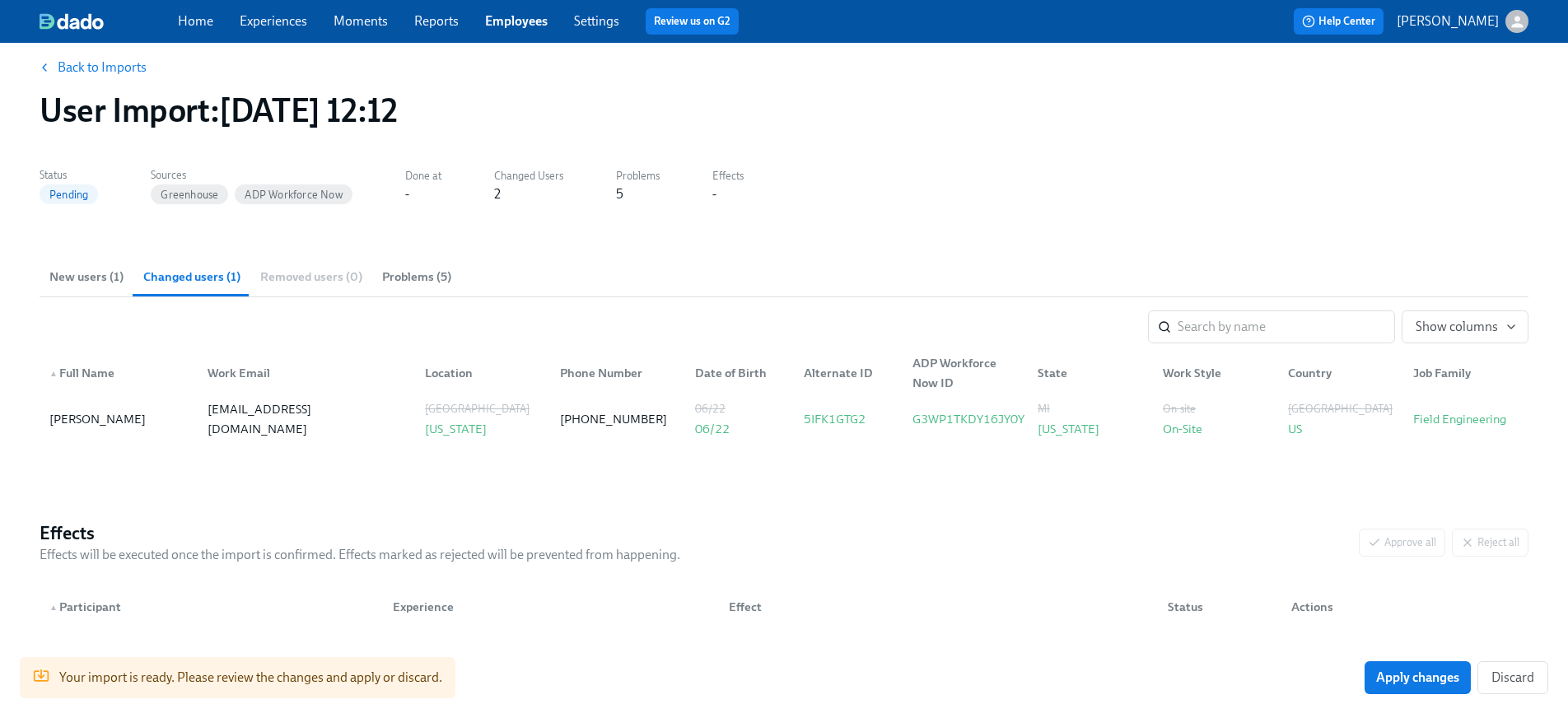 click on "New users (1)" at bounding box center [86, 277] 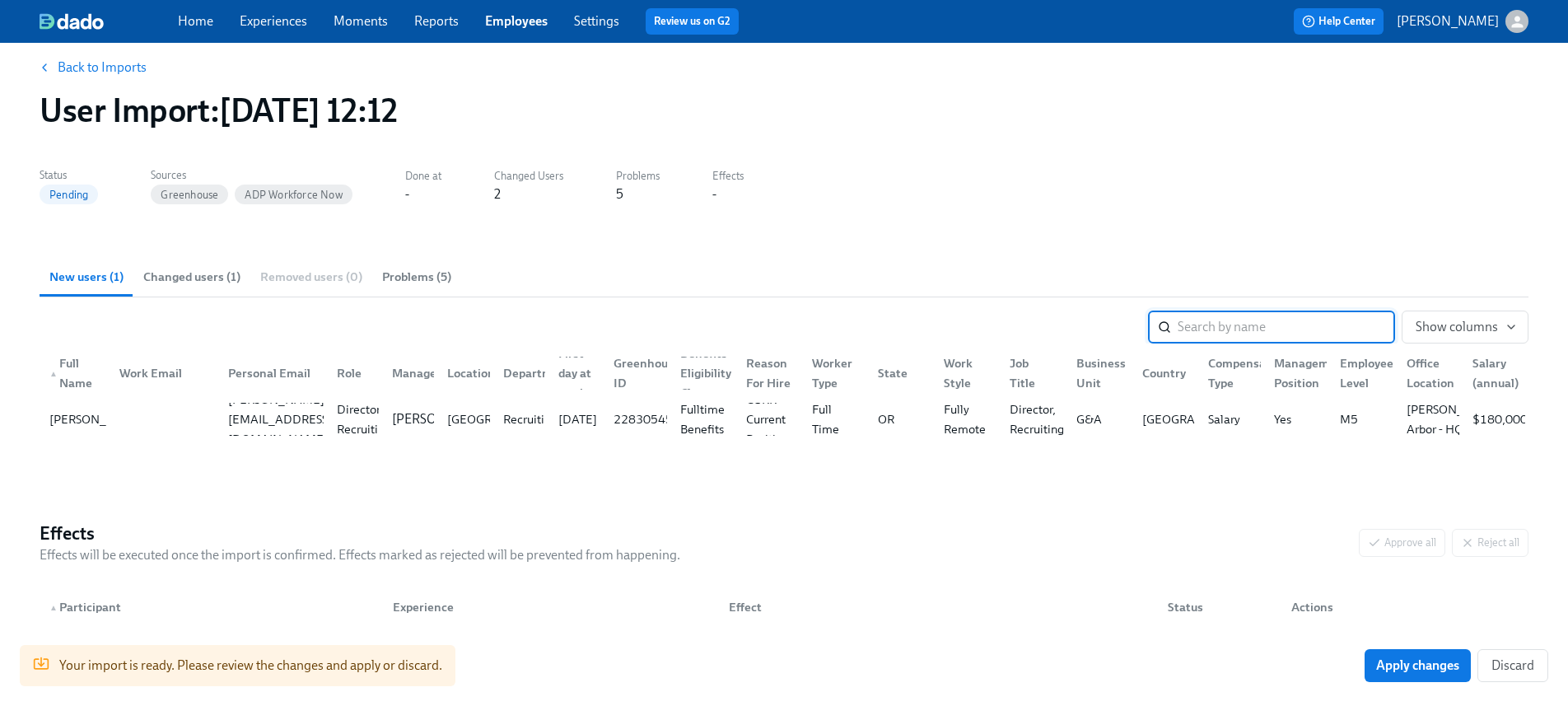 click on "Changed users (1)" at bounding box center [192, 277] 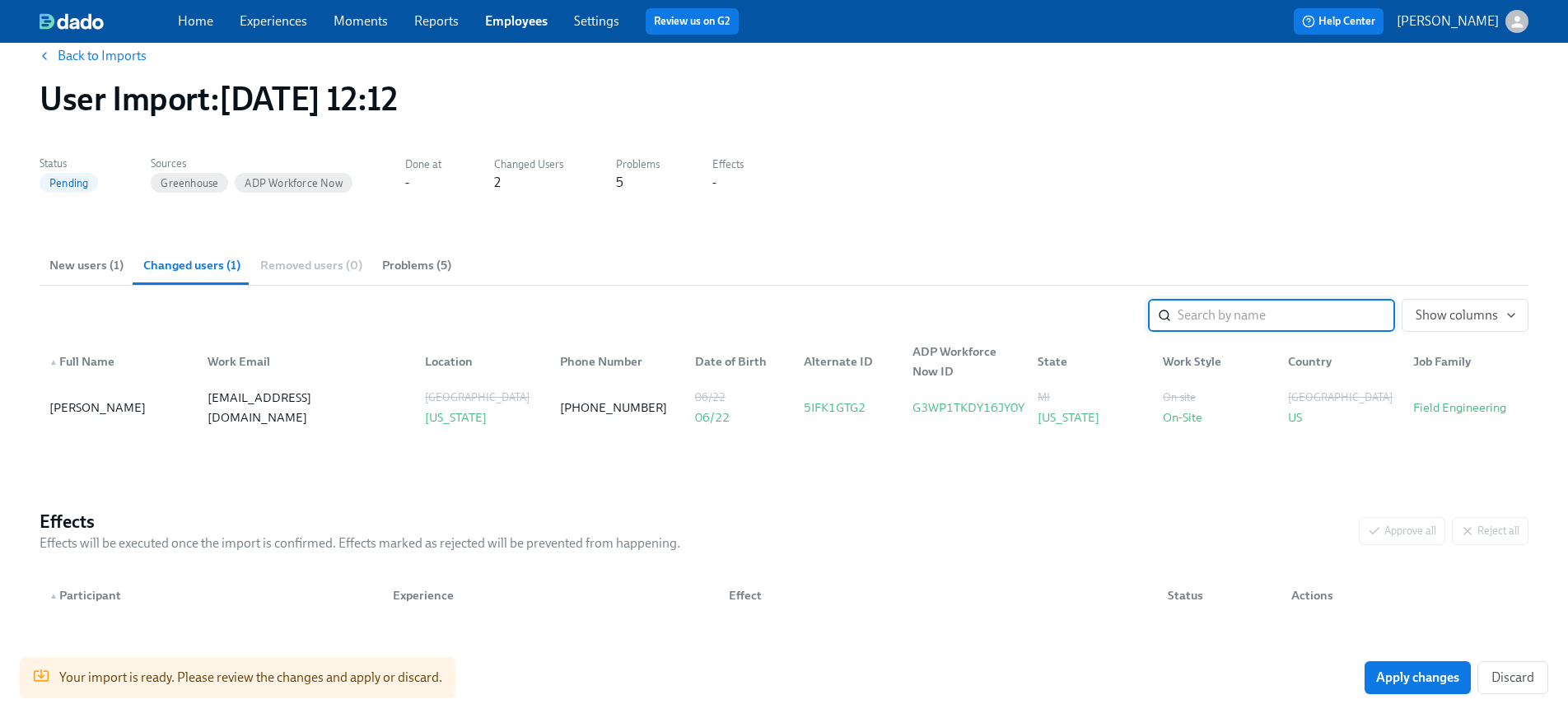 scroll, scrollTop: 0, scrollLeft: 0, axis: both 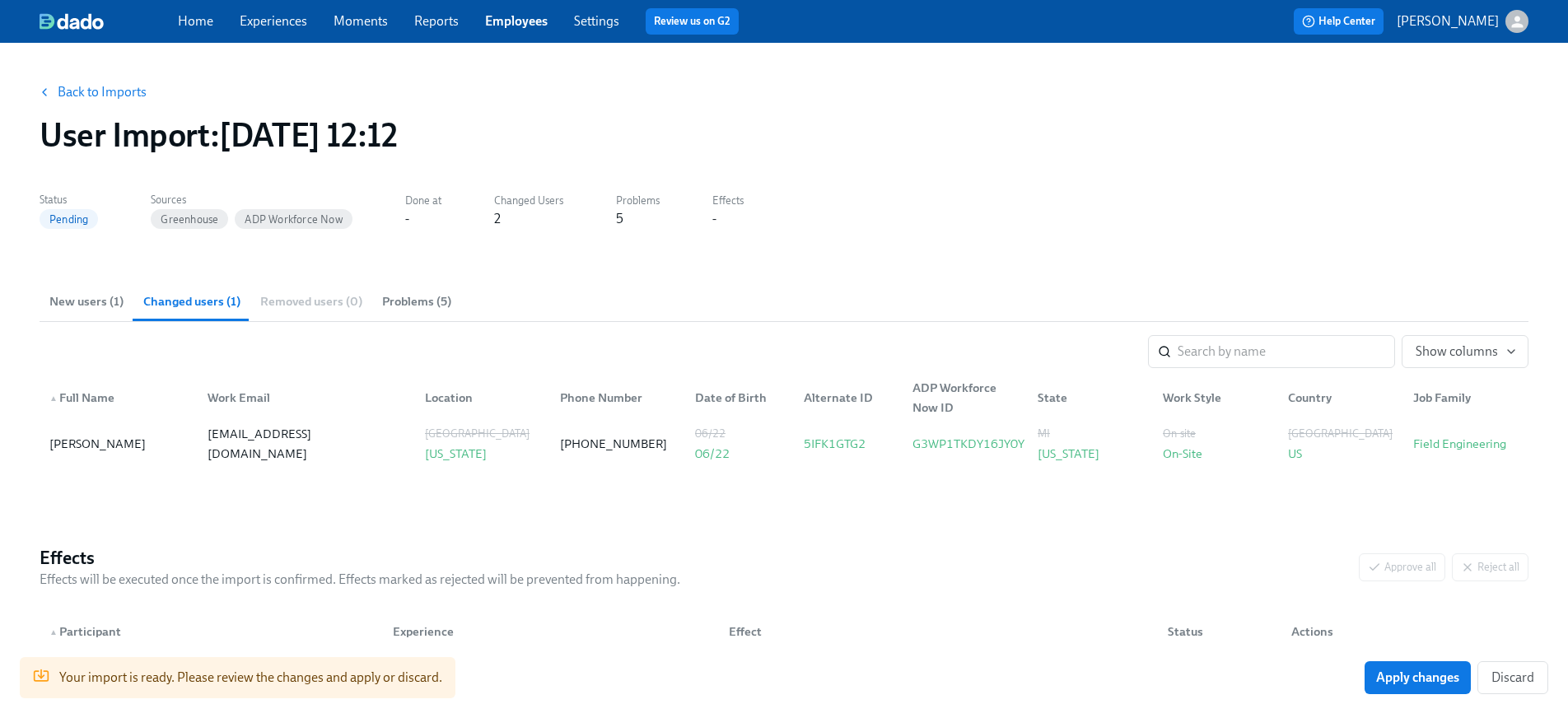 click on "Problems (5)" at bounding box center (417, 301) 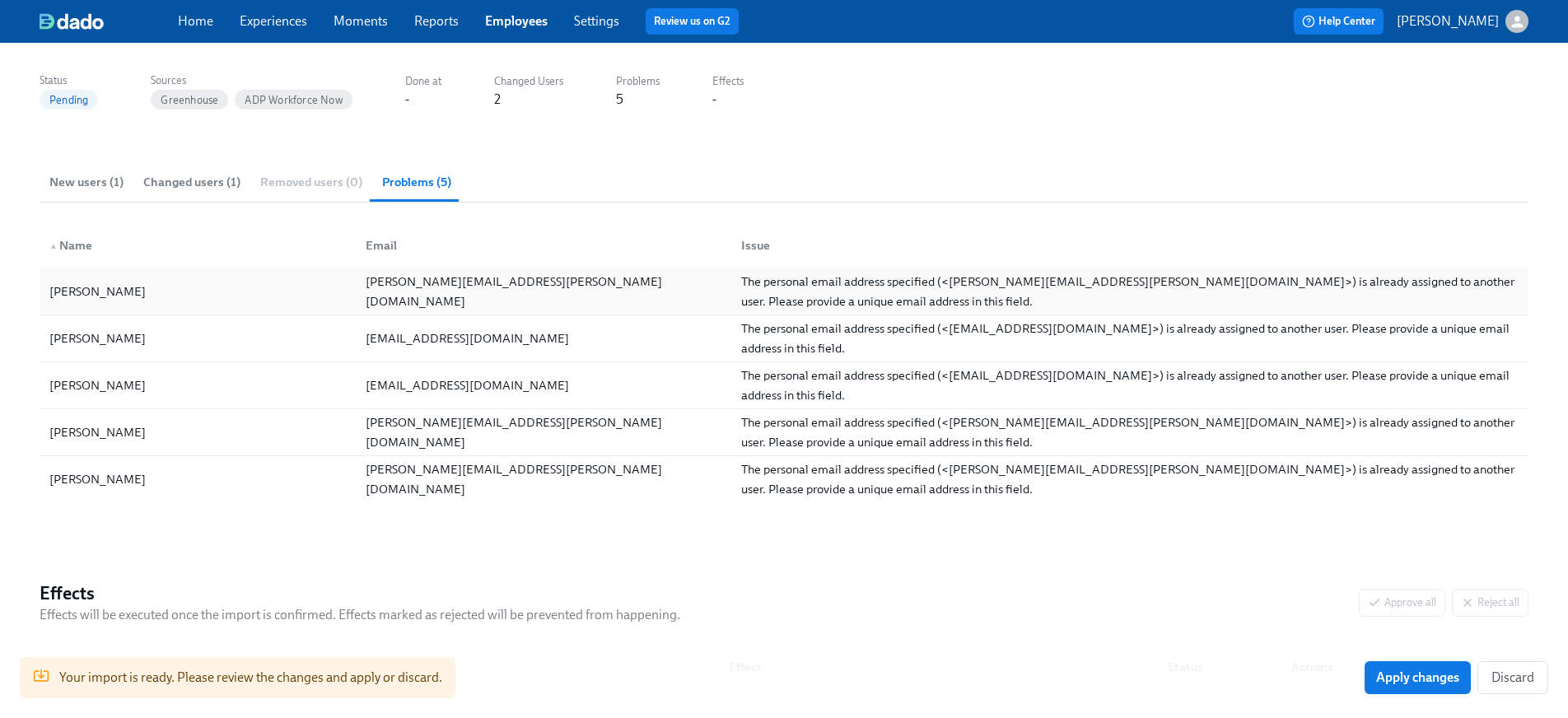 scroll, scrollTop: 0, scrollLeft: 0, axis: both 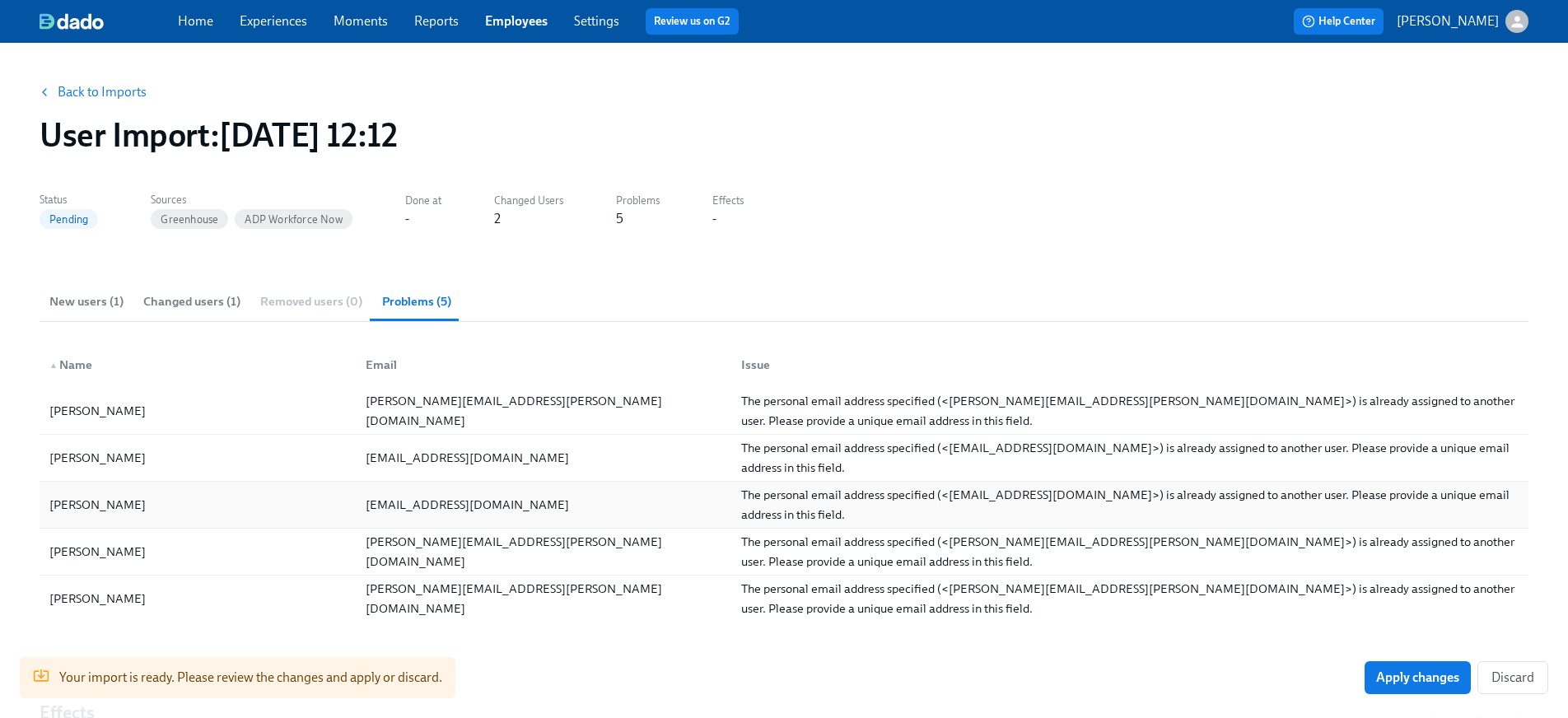 click on "Isha Bhatt" at bounding box center (198, 505) 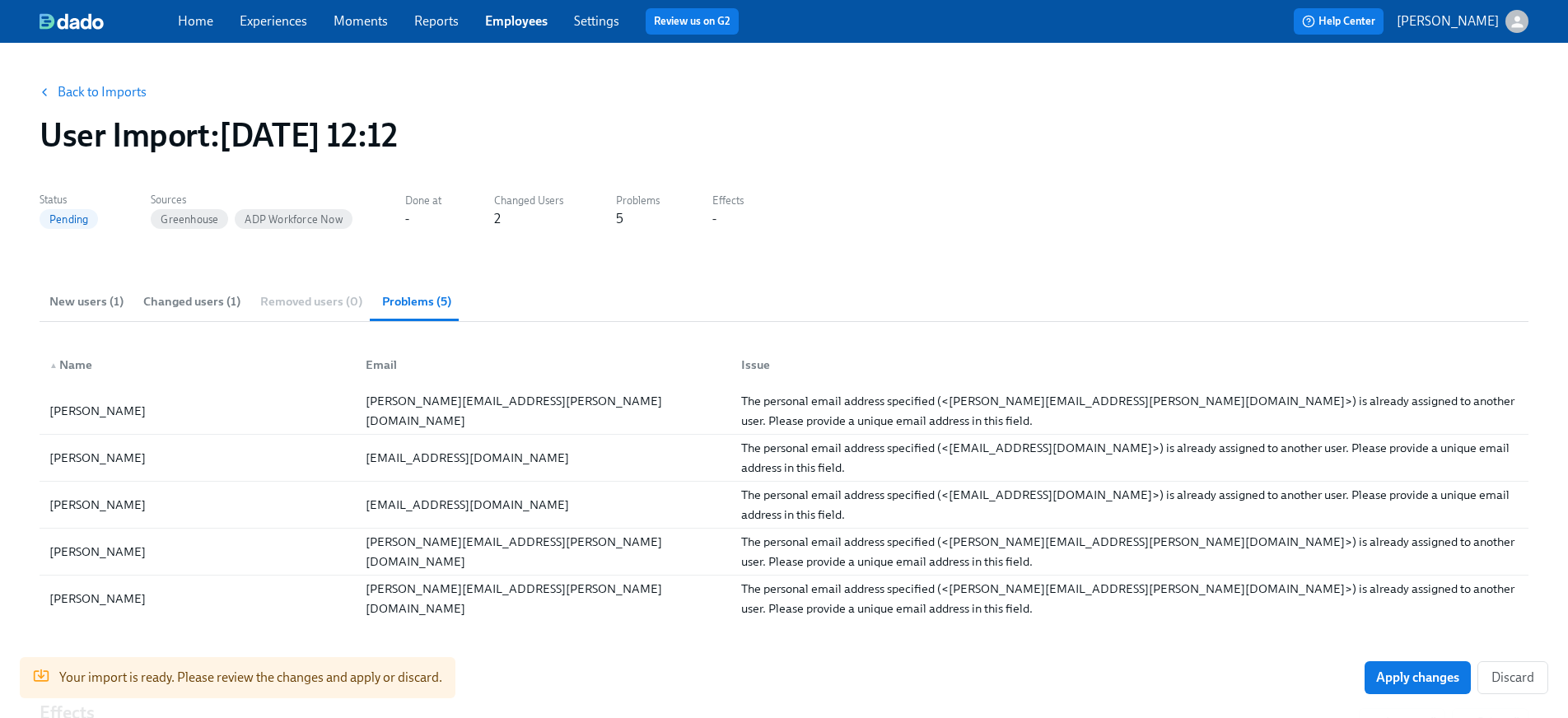 click on "Back to Imports" at bounding box center (102, 92) 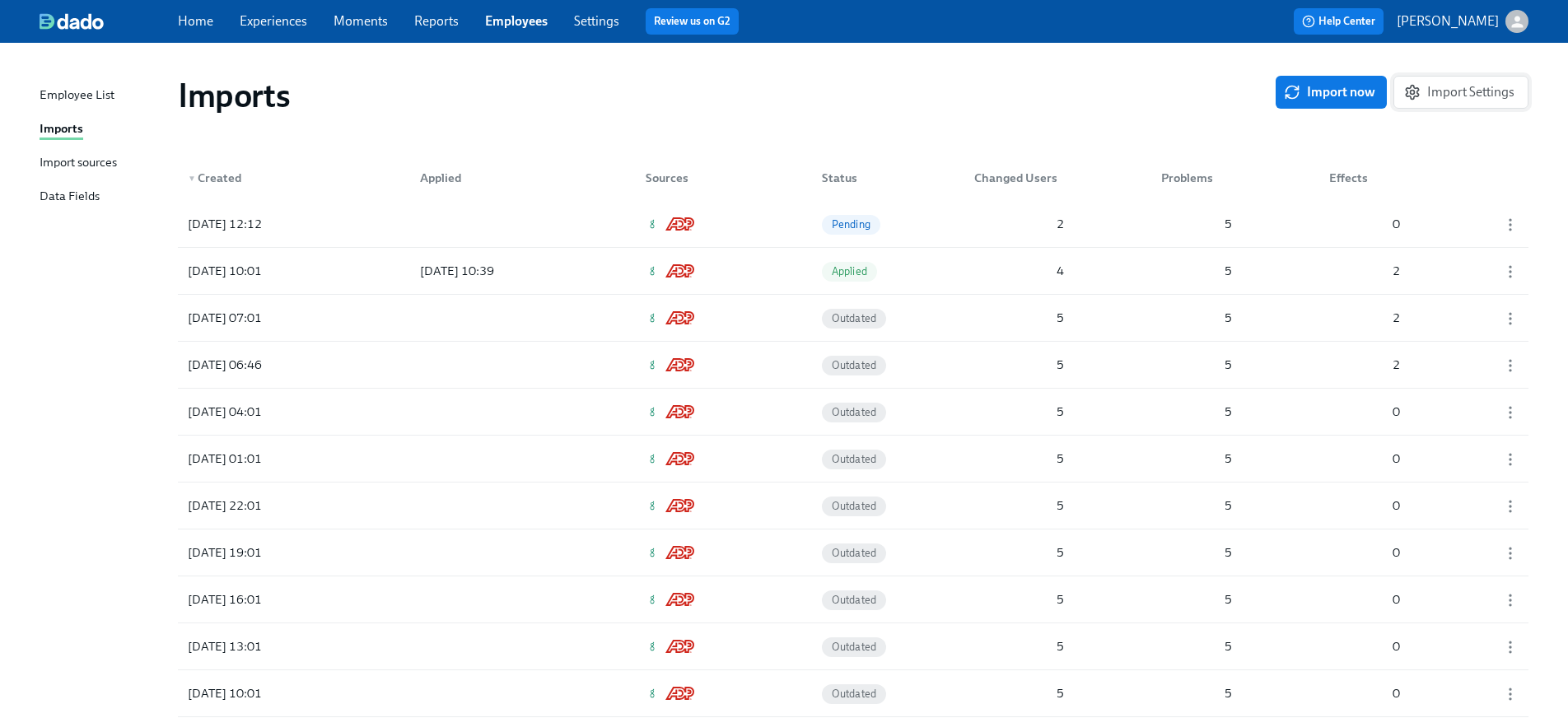 click 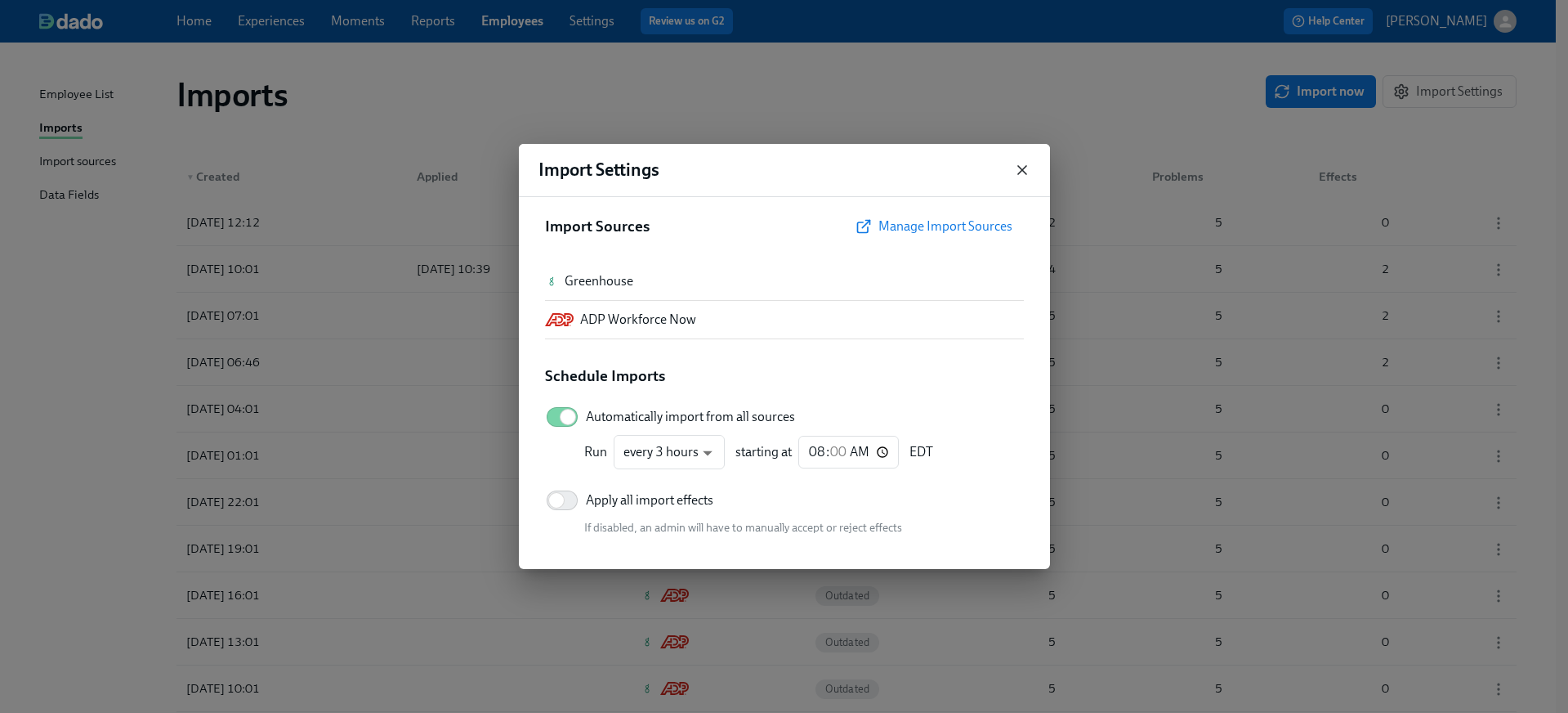 click 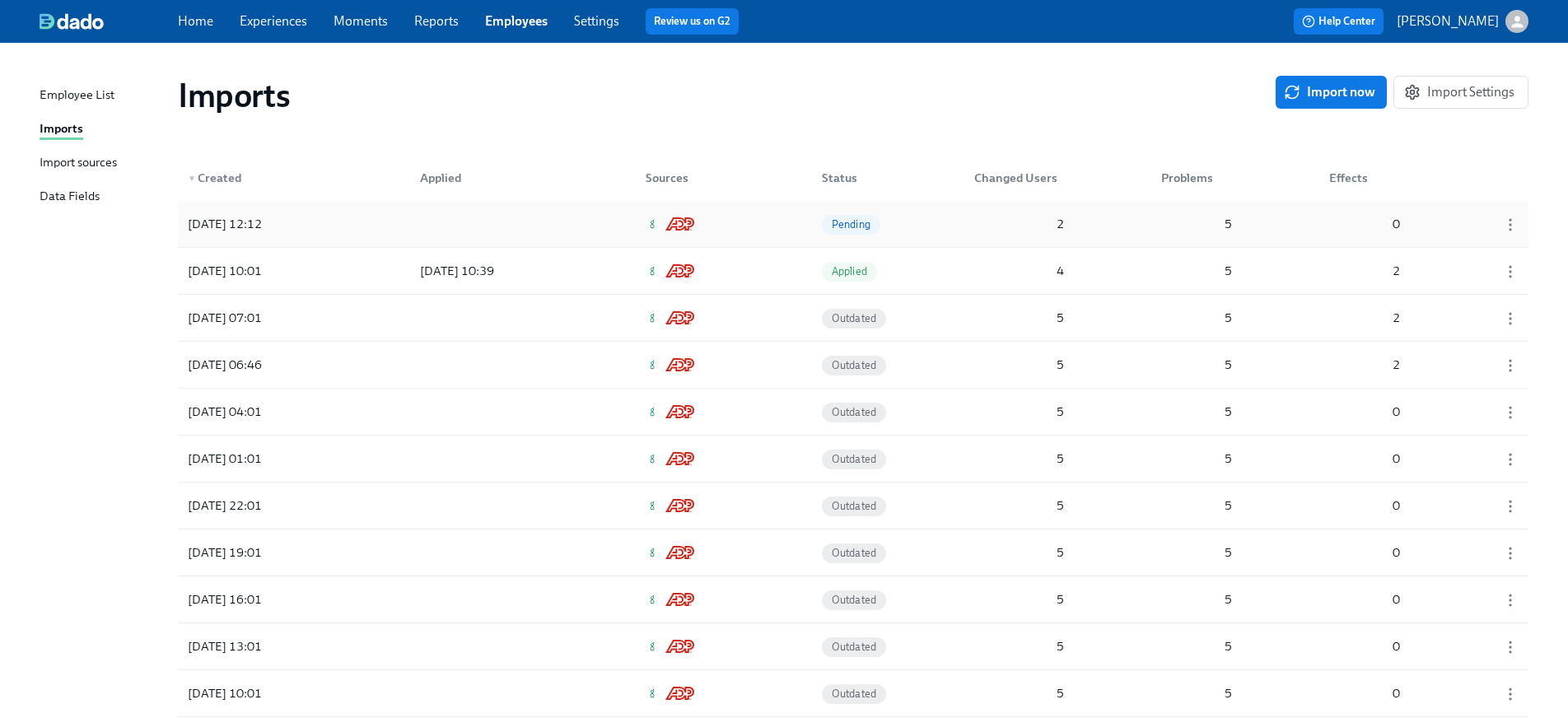 click at bounding box center (481, 224) 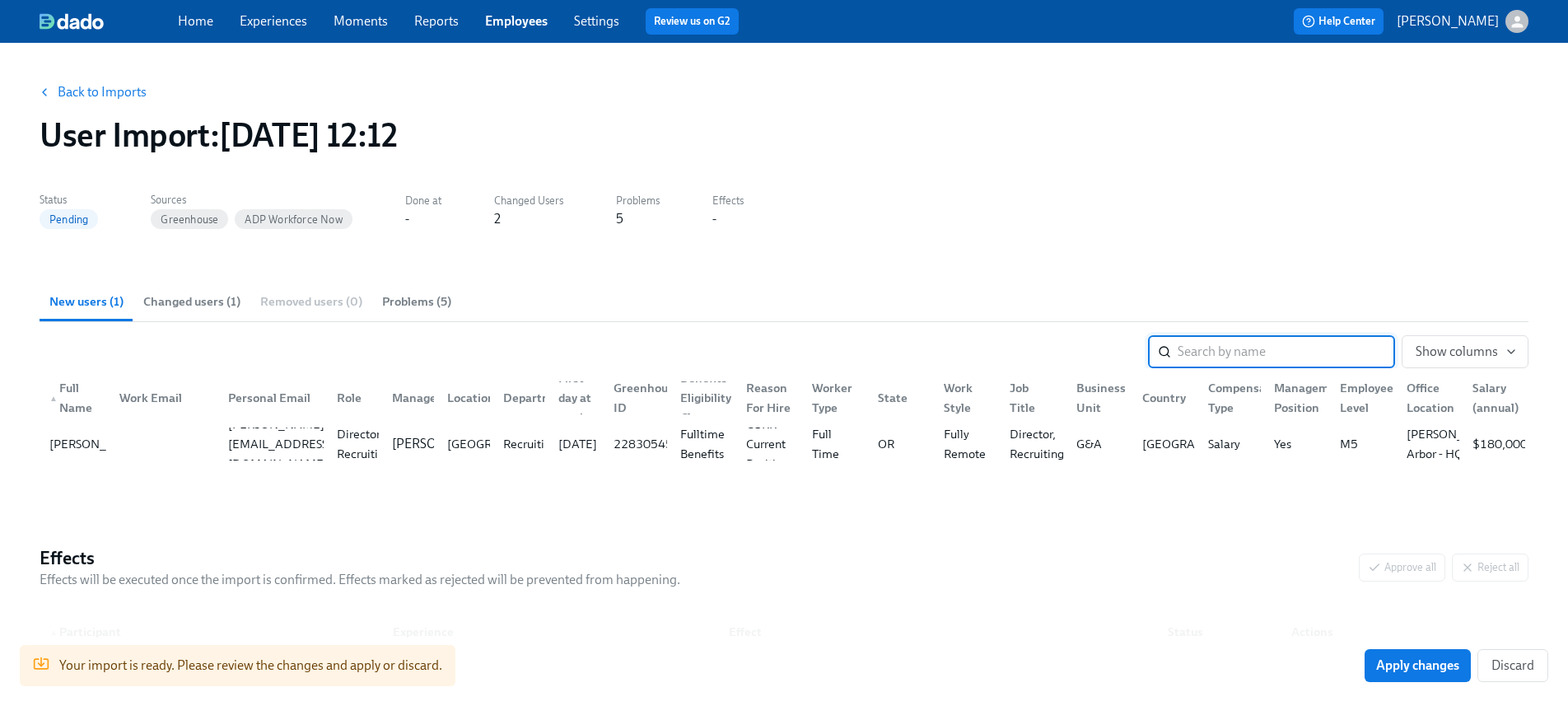 click on "Problems (5)" at bounding box center [417, 302] 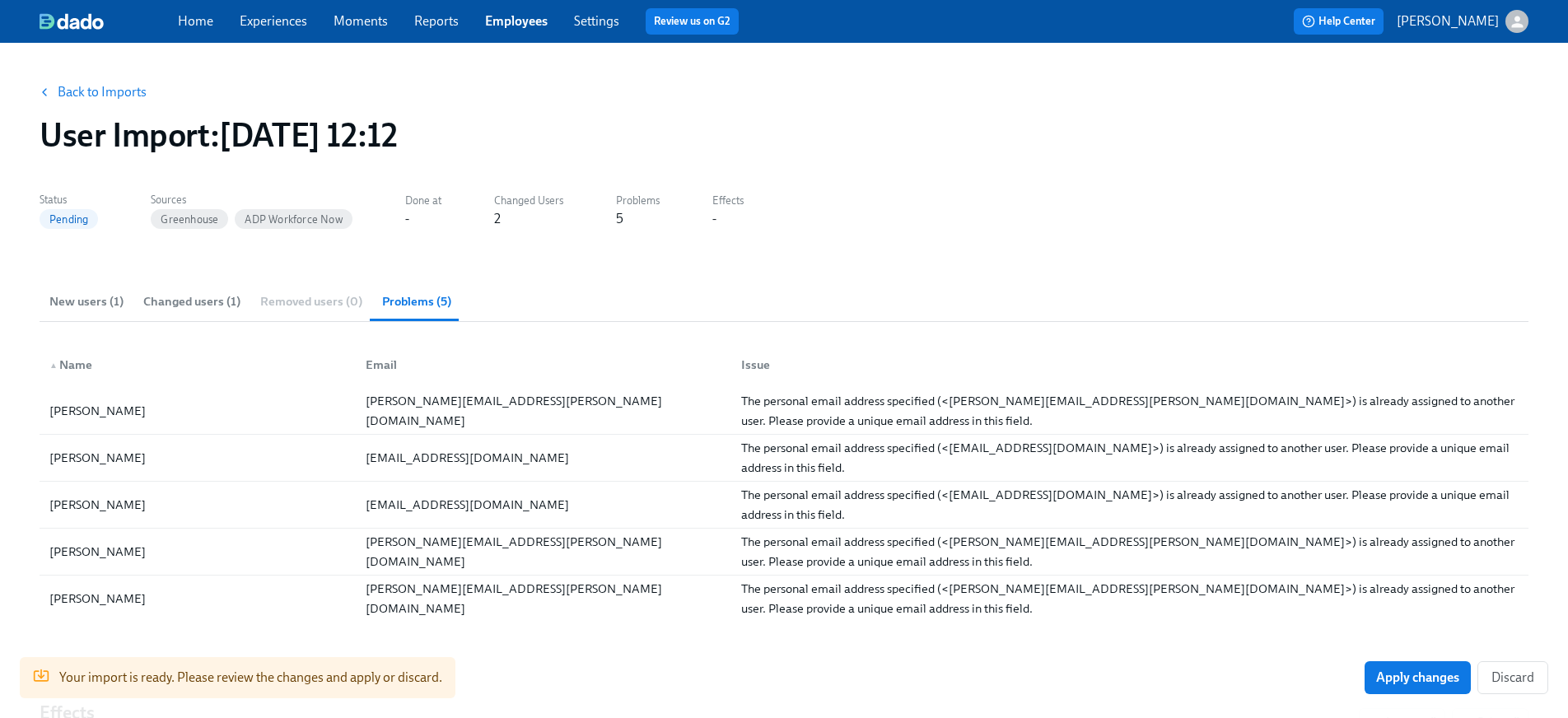 click on "Changed users (1)" at bounding box center (192, 301) 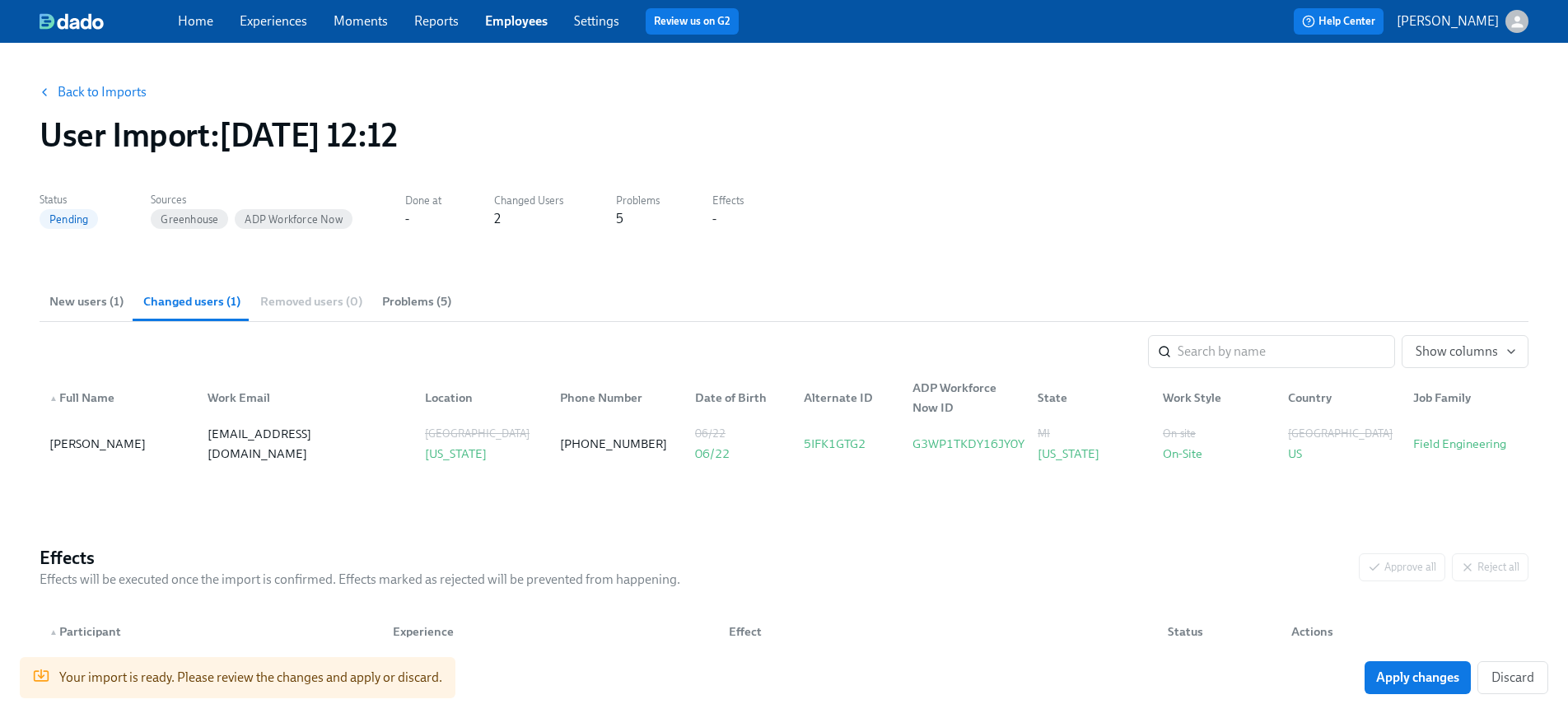 click on "New users (1)" at bounding box center (86, 301) 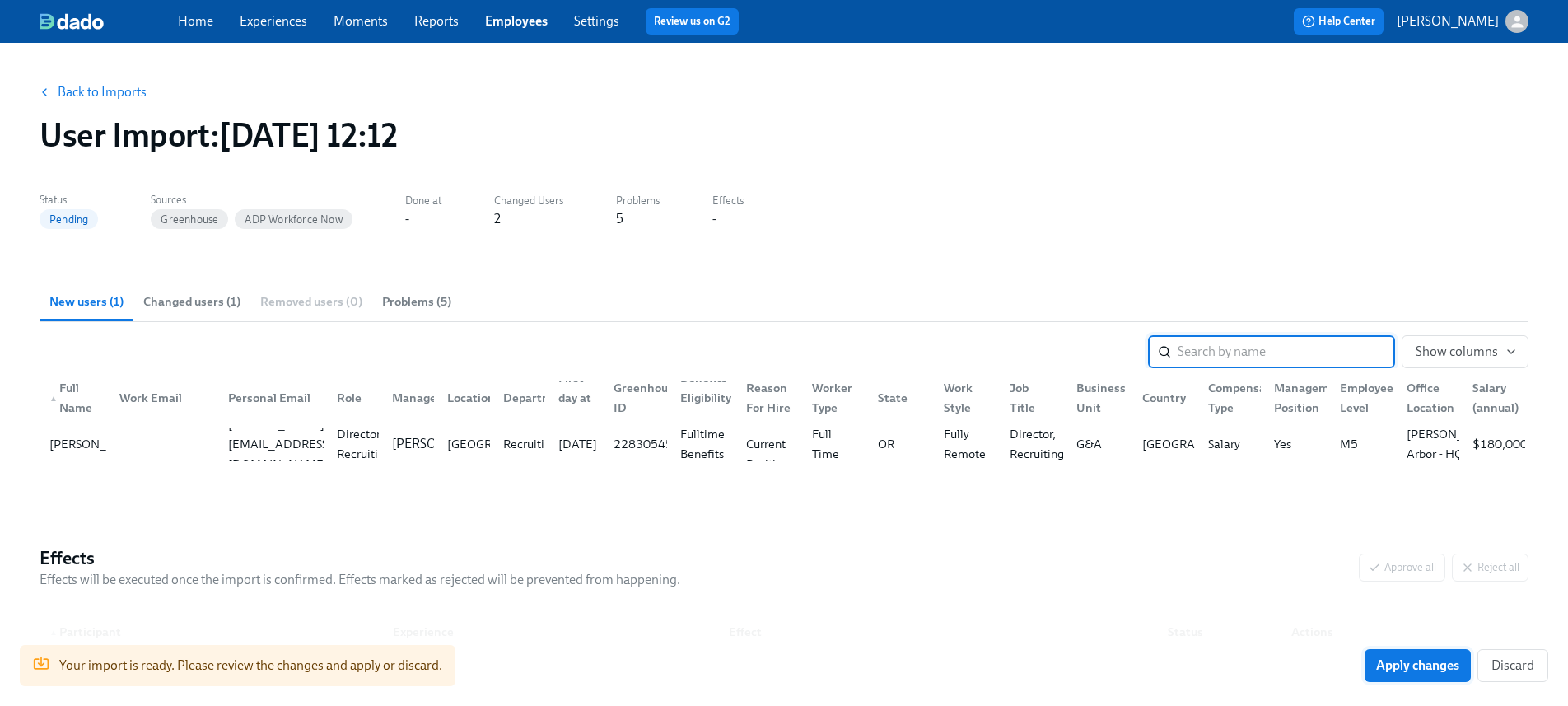 click on "Apply changes" at bounding box center (1417, 666) 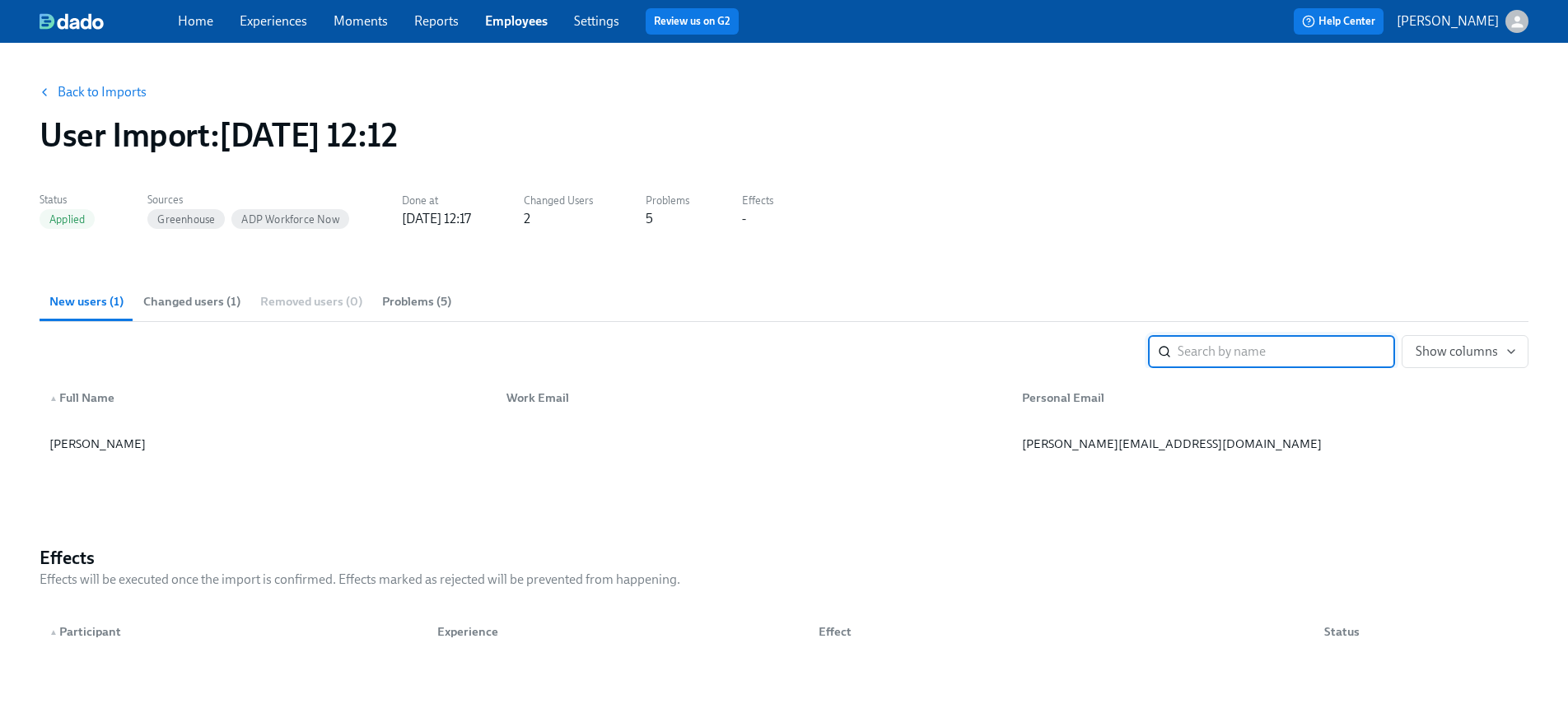 click on "Back to Imports" at bounding box center (102, 92) 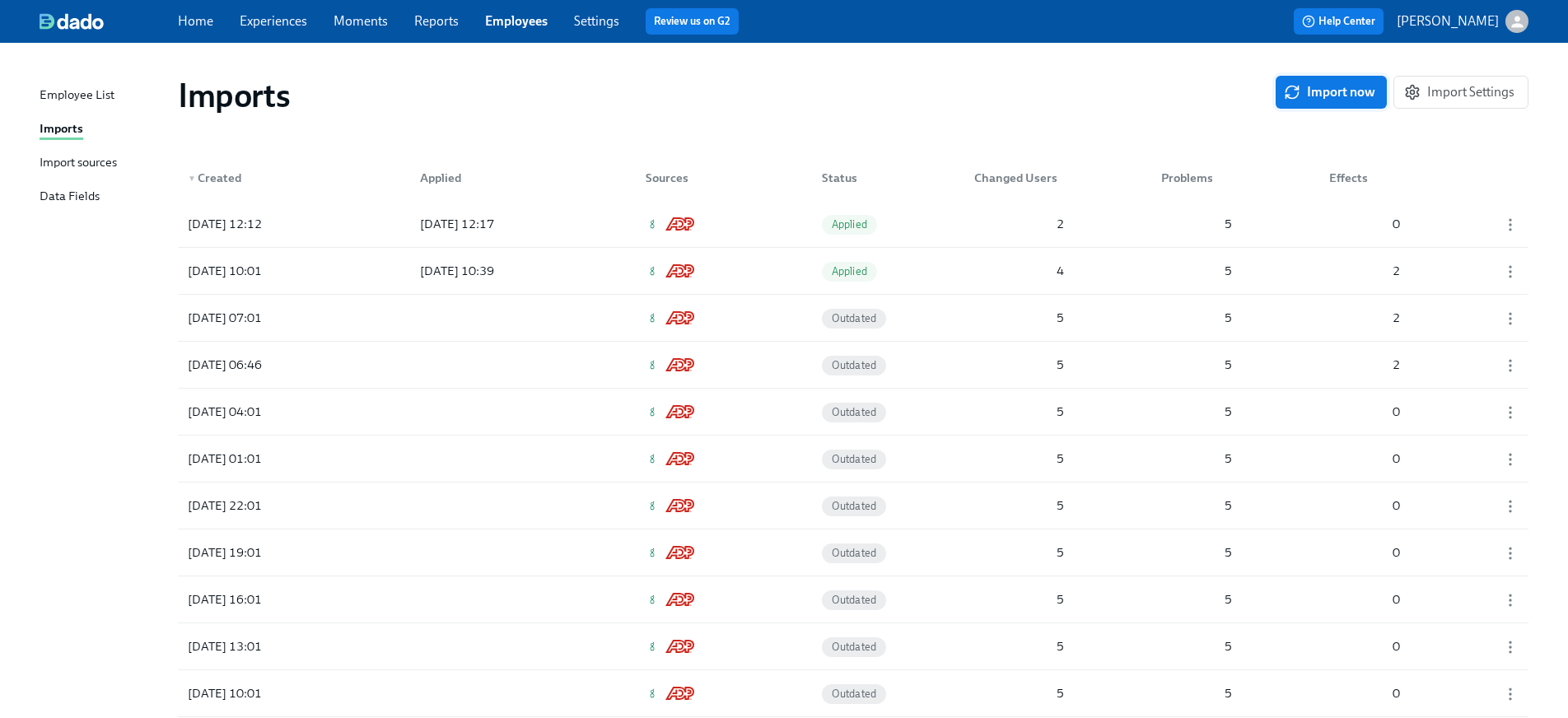 click on "Import now" at bounding box center [1331, 92] 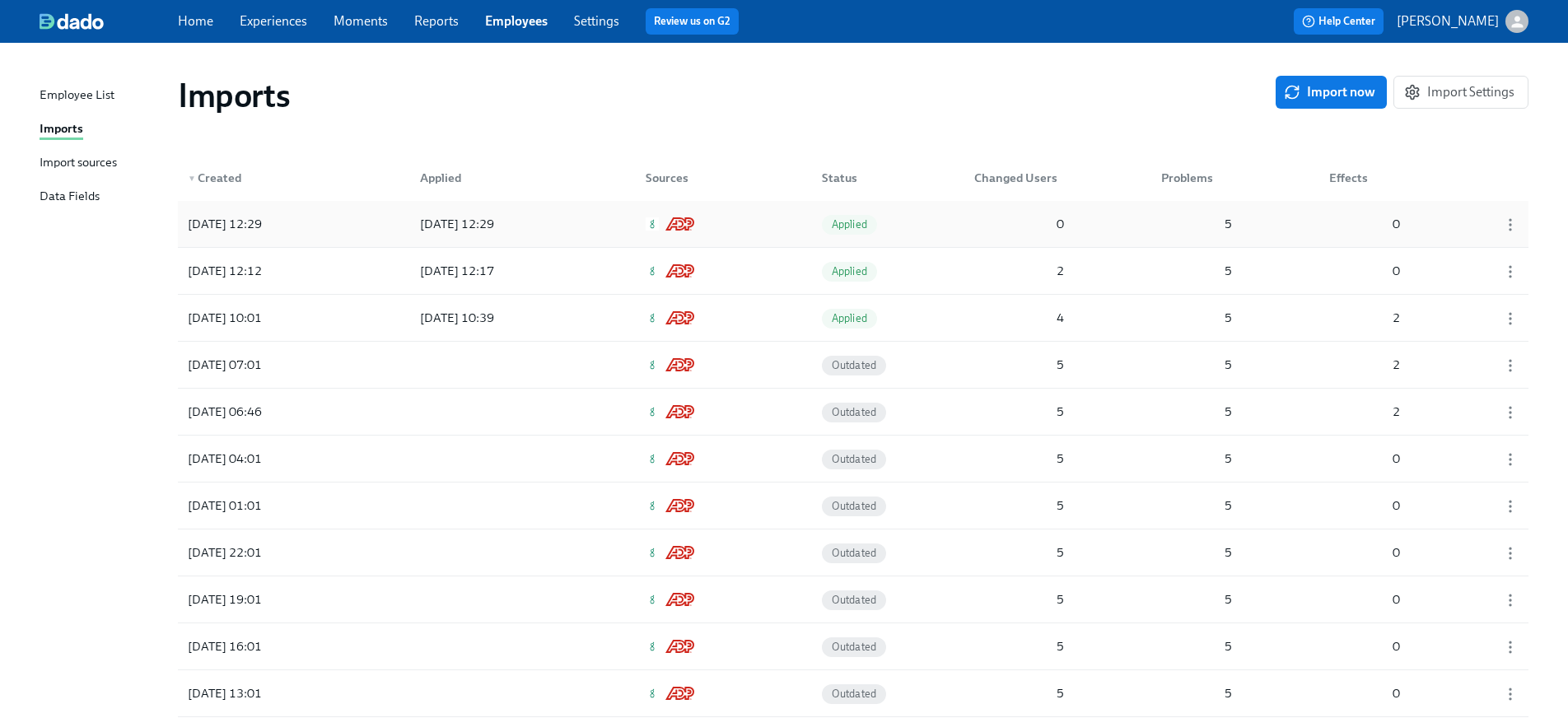 click on "2025/07/28 12:29 2025/07/28 12:29 Applied 0 5 0" at bounding box center [853, 224] 